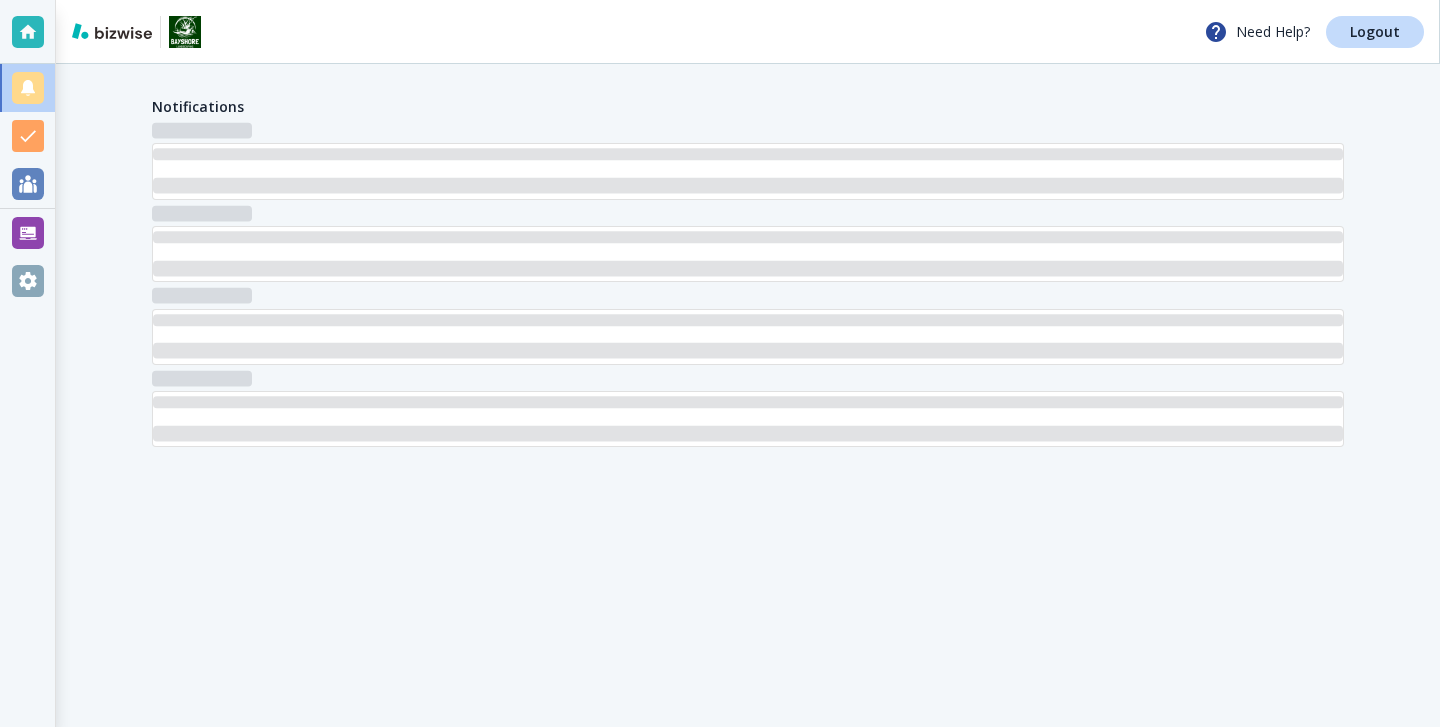 scroll, scrollTop: 0, scrollLeft: 0, axis: both 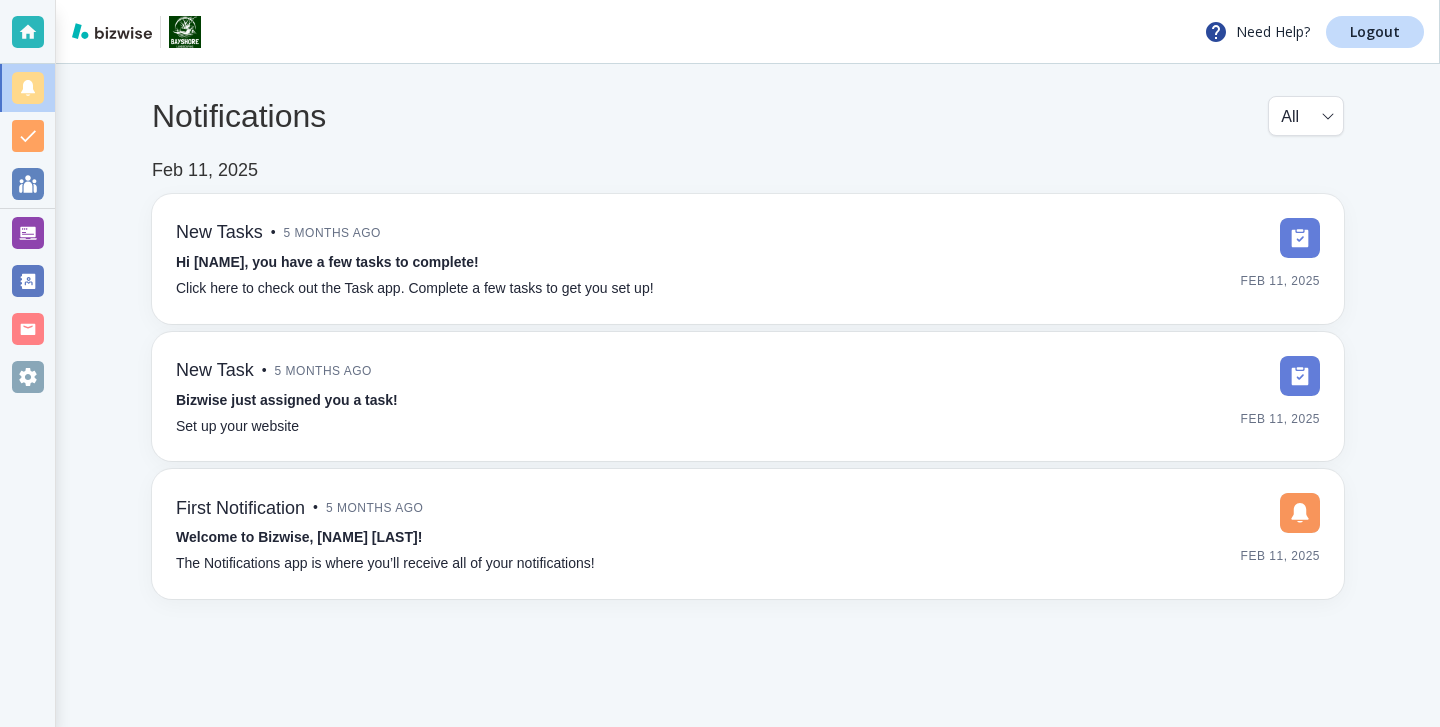 click on "Need Help? Logout Notifications All all Feb 11, 2025 New Tasks • 5 months ago Hi [NAME], you have a few tasks to complete! Click here to check out the Task app. Complete a few tasks to get you set up! Feb 11, 2025 New Task • 5 months ago Bizwise just assigned you a task! Set up your website Feb 11, 2025 First Notification • 5 months ago Welcome to Bizwise, [NAME]! The Notifications app is where you’ll receive all of your notifications! Feb 11, 2025" at bounding box center [720, 0] 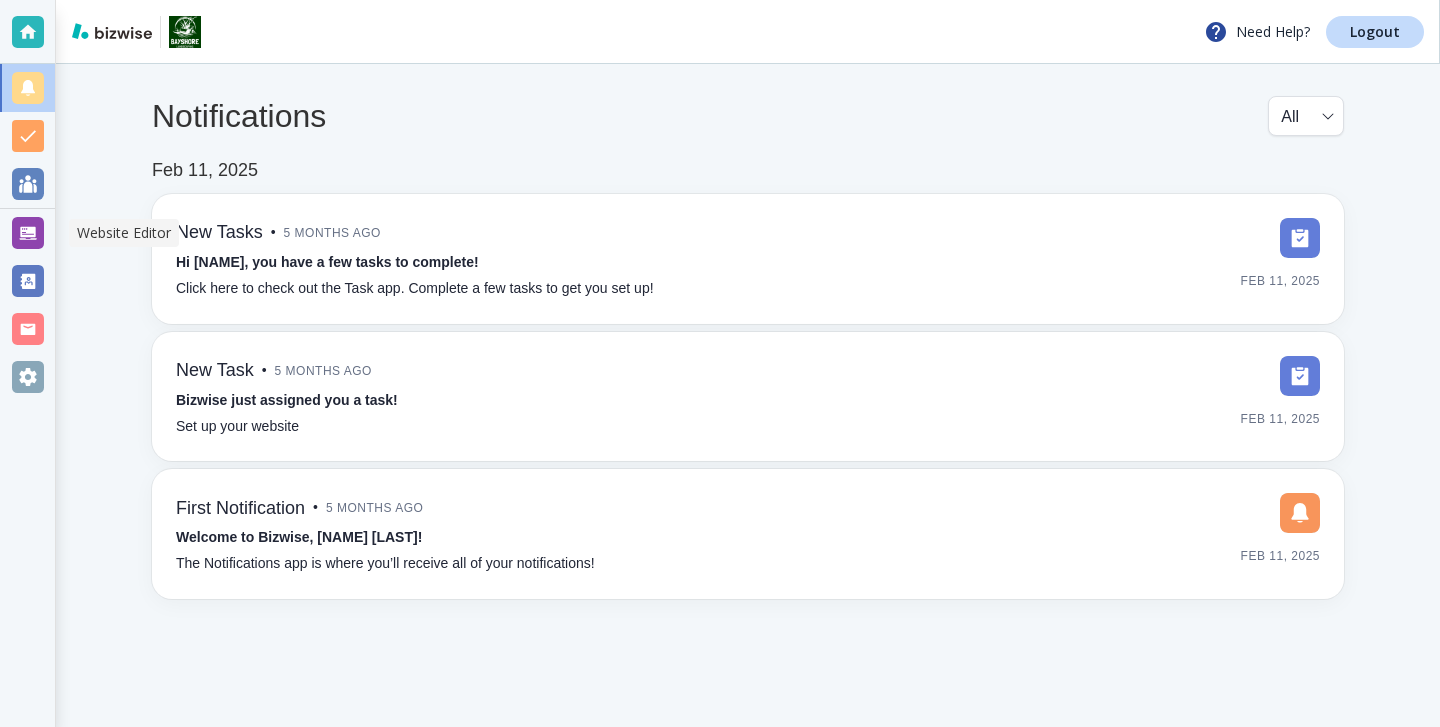 click at bounding box center (27, 233) 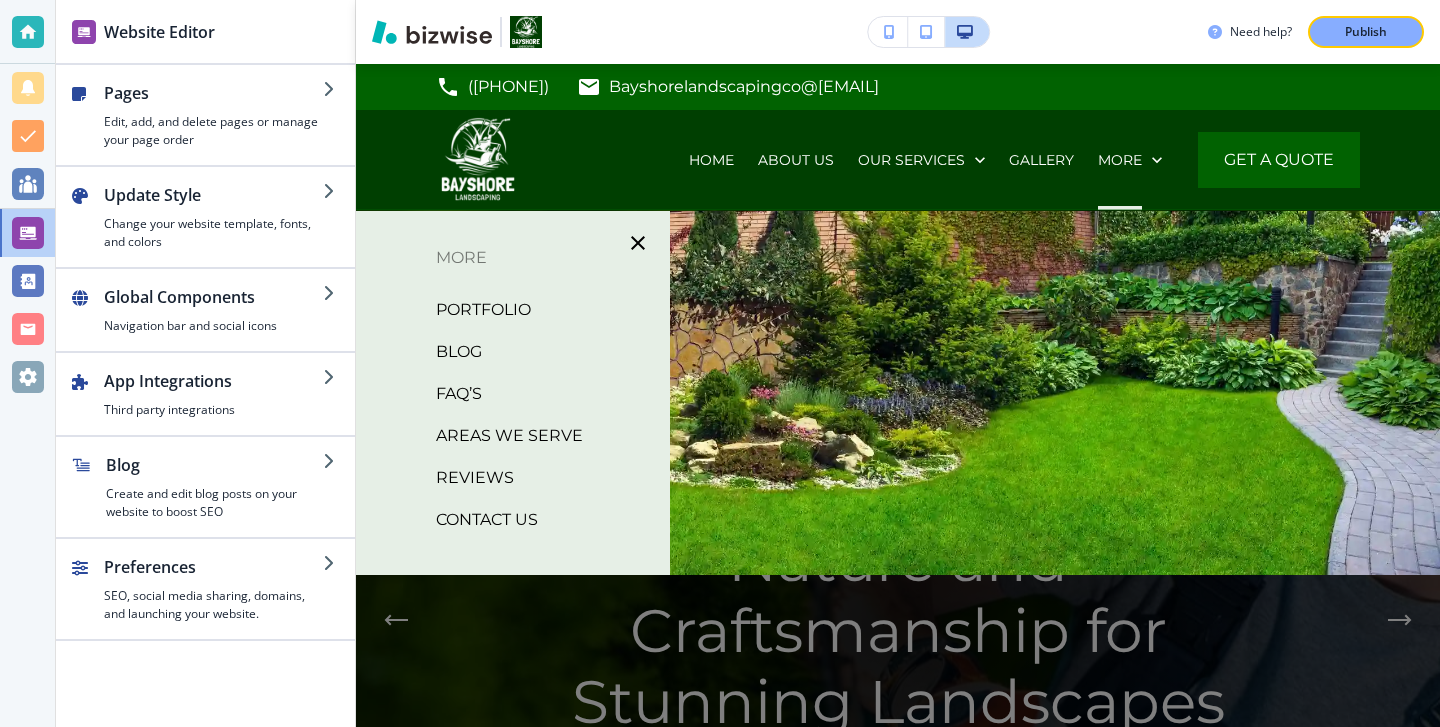 click on "BLOG" at bounding box center (459, 352) 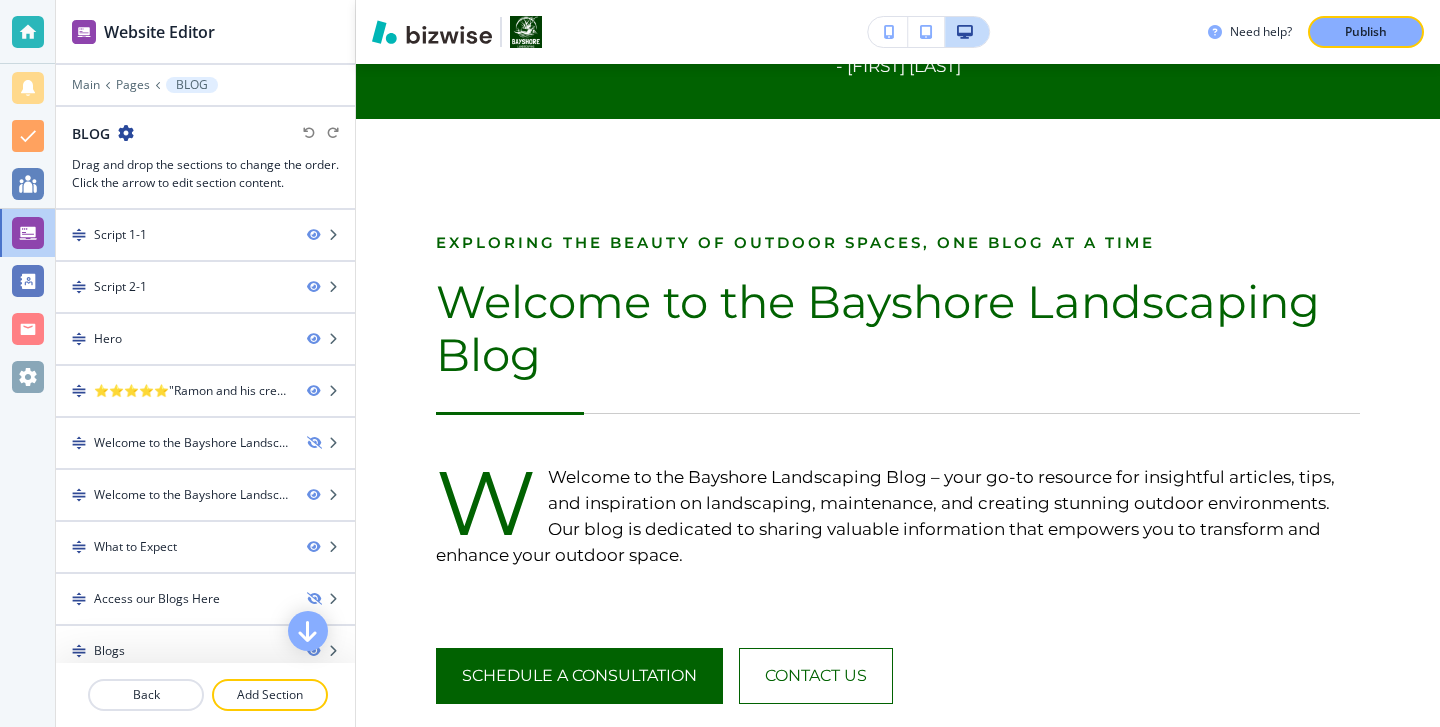 scroll, scrollTop: 943, scrollLeft: 0, axis: vertical 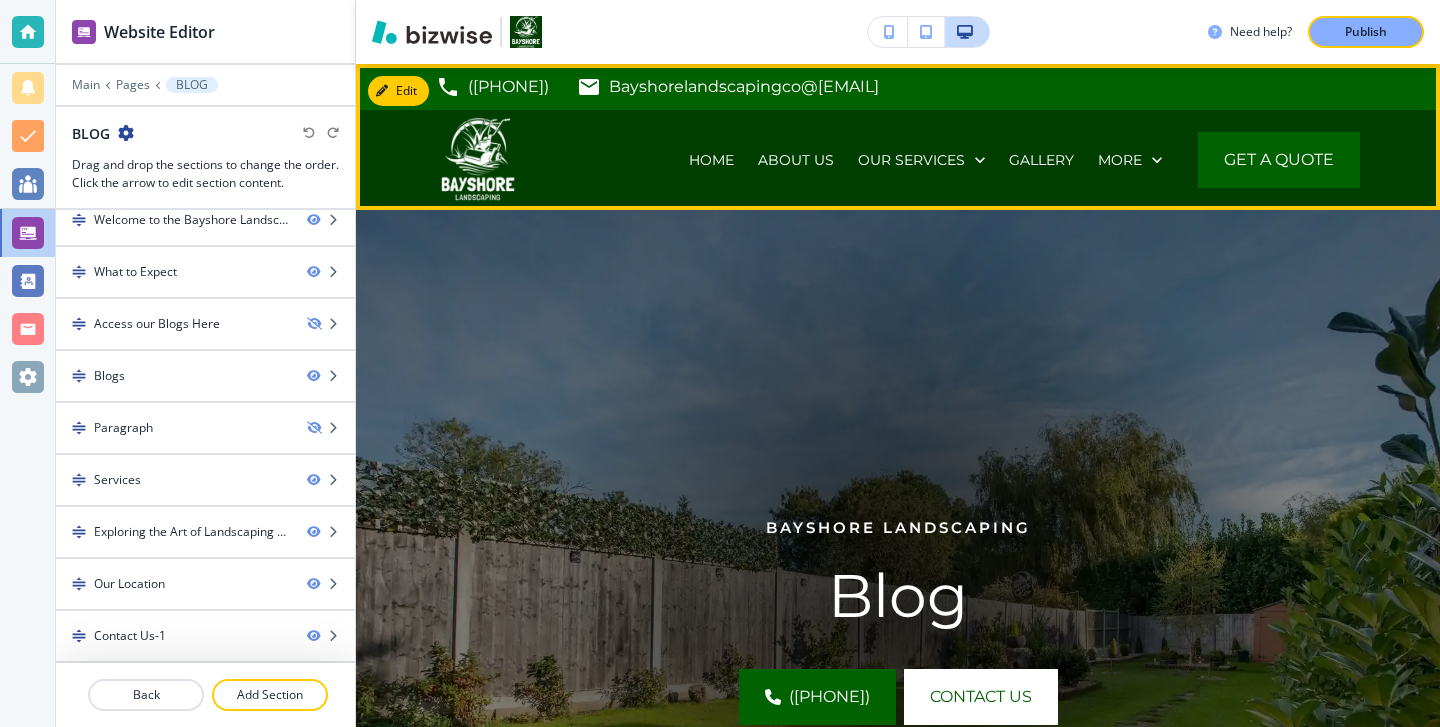 click on "More" at bounding box center [1130, 160] 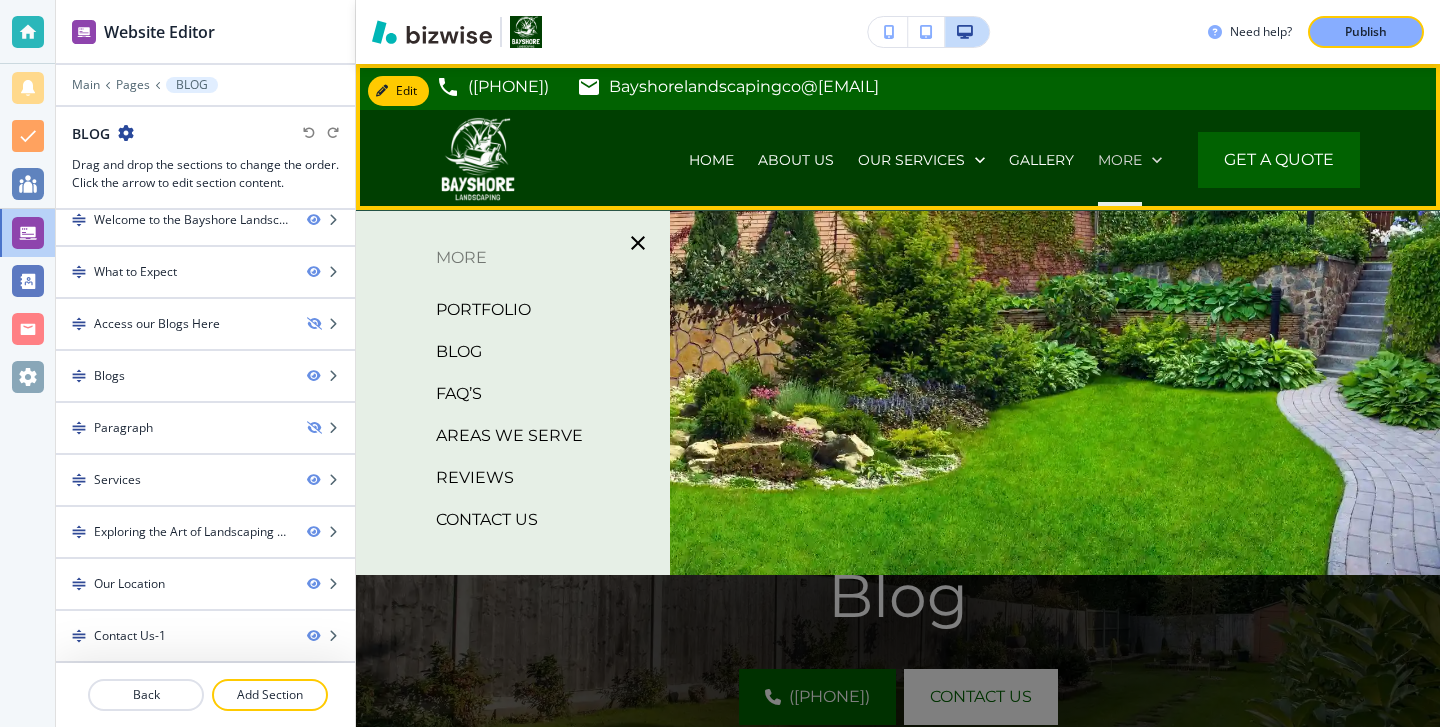 click on "More" at bounding box center [1120, 160] 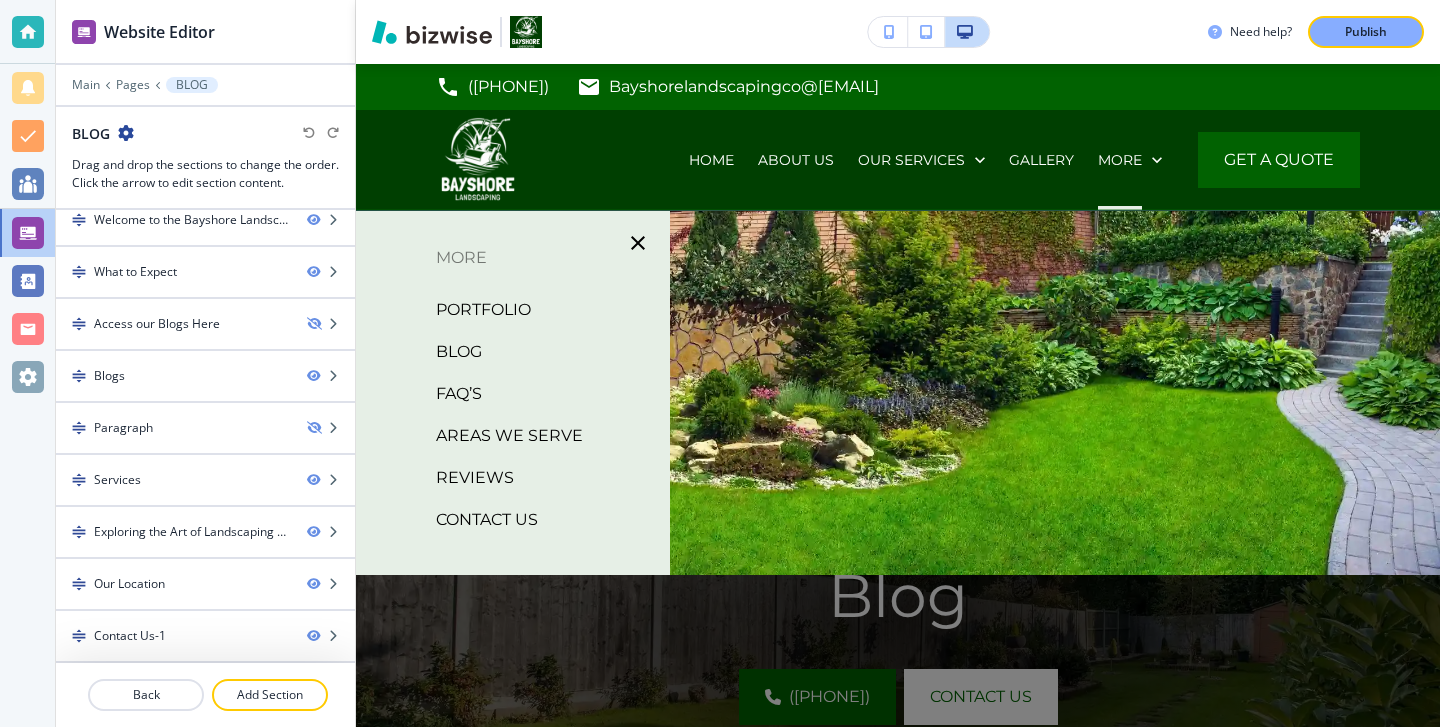 click on "FAQ’S" at bounding box center [459, 394] 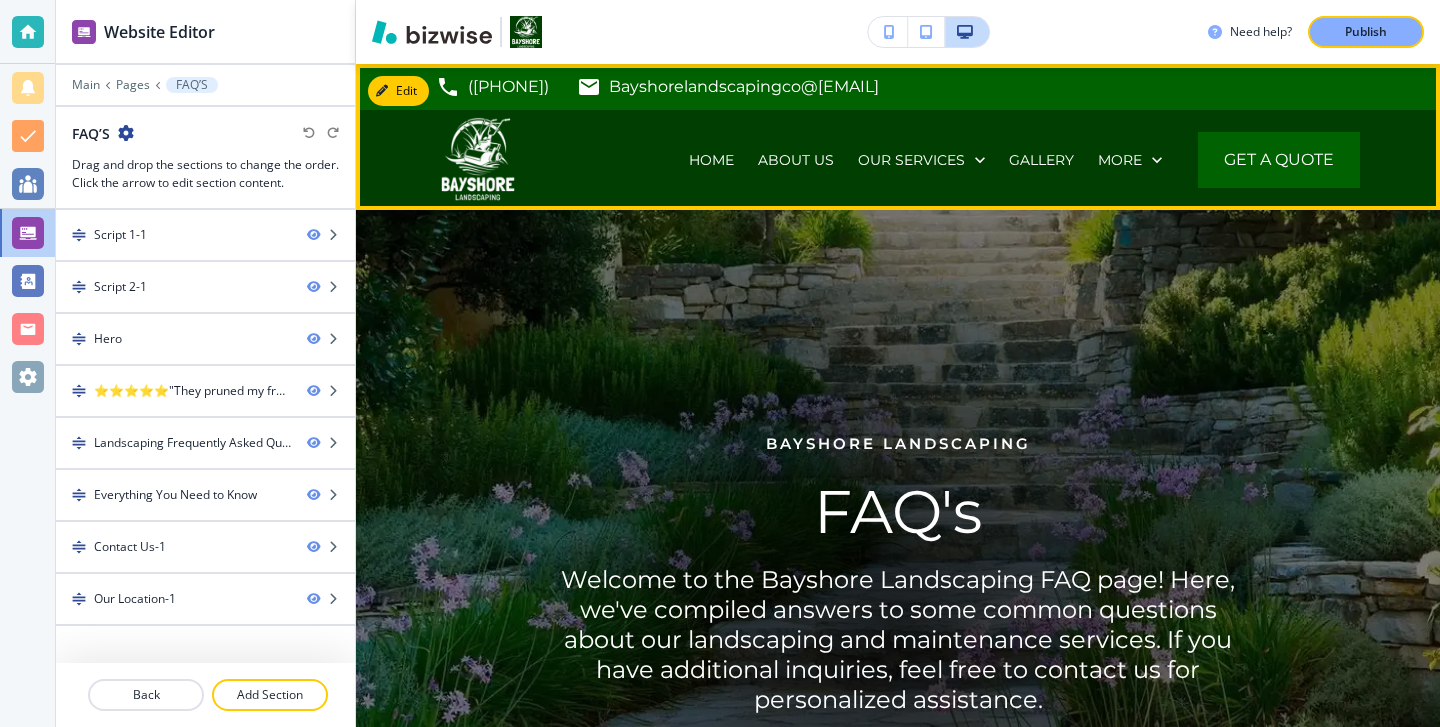 click on "More" at bounding box center (1130, 160) 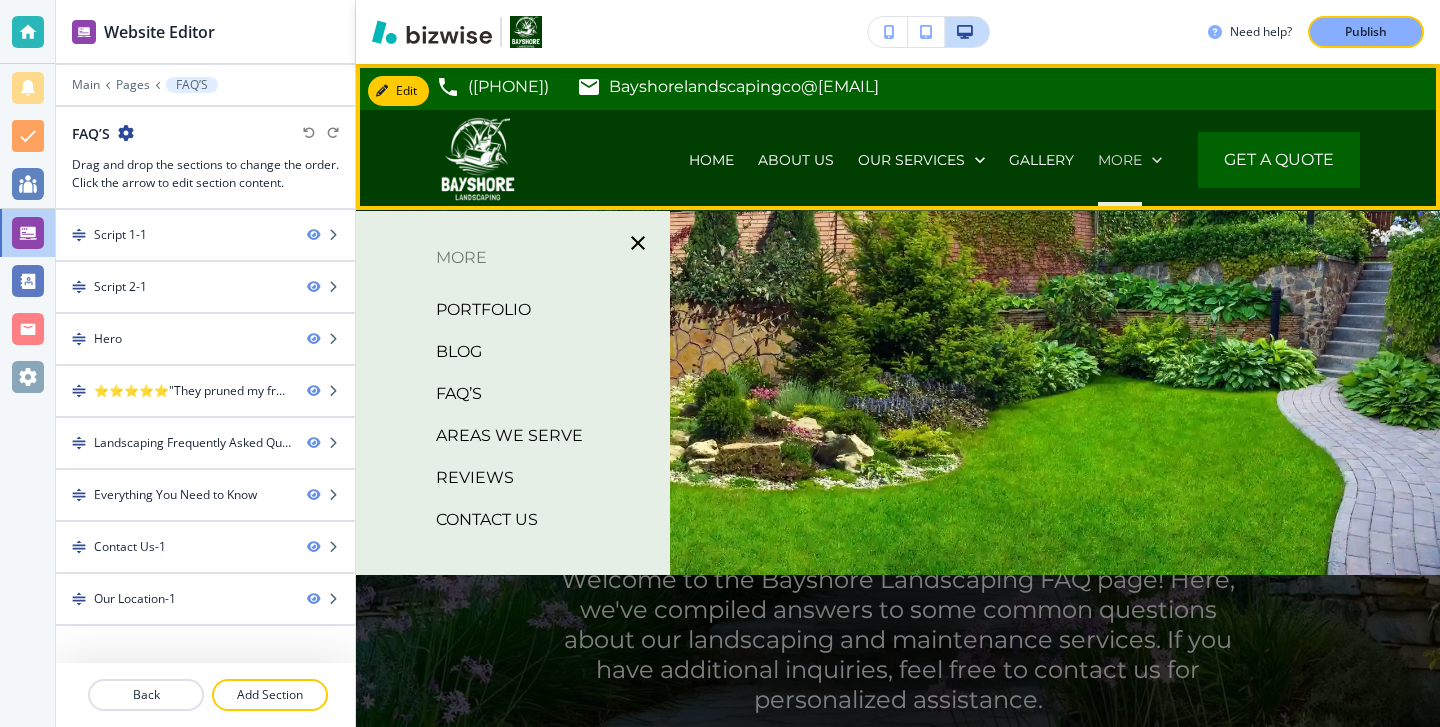click on "More" at bounding box center [1120, 160] 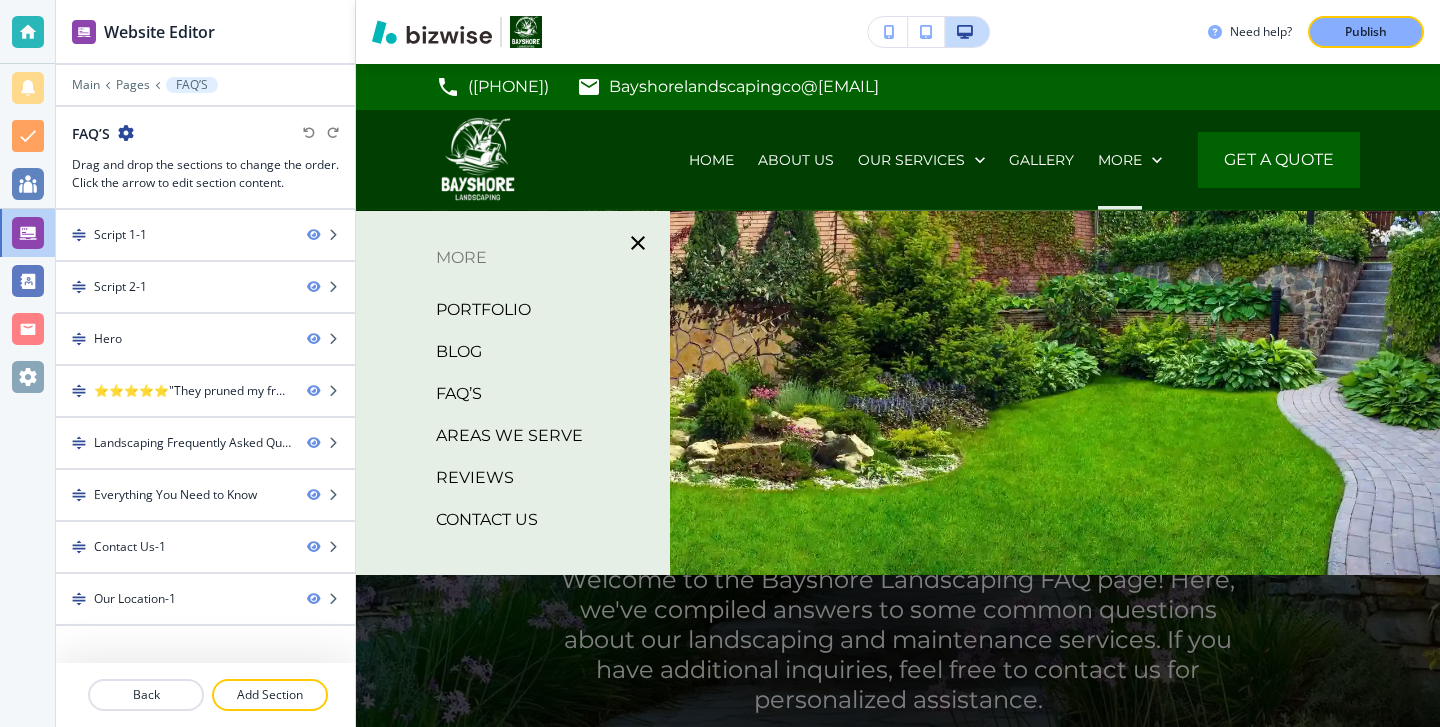 click on "BLOG" at bounding box center [459, 352] 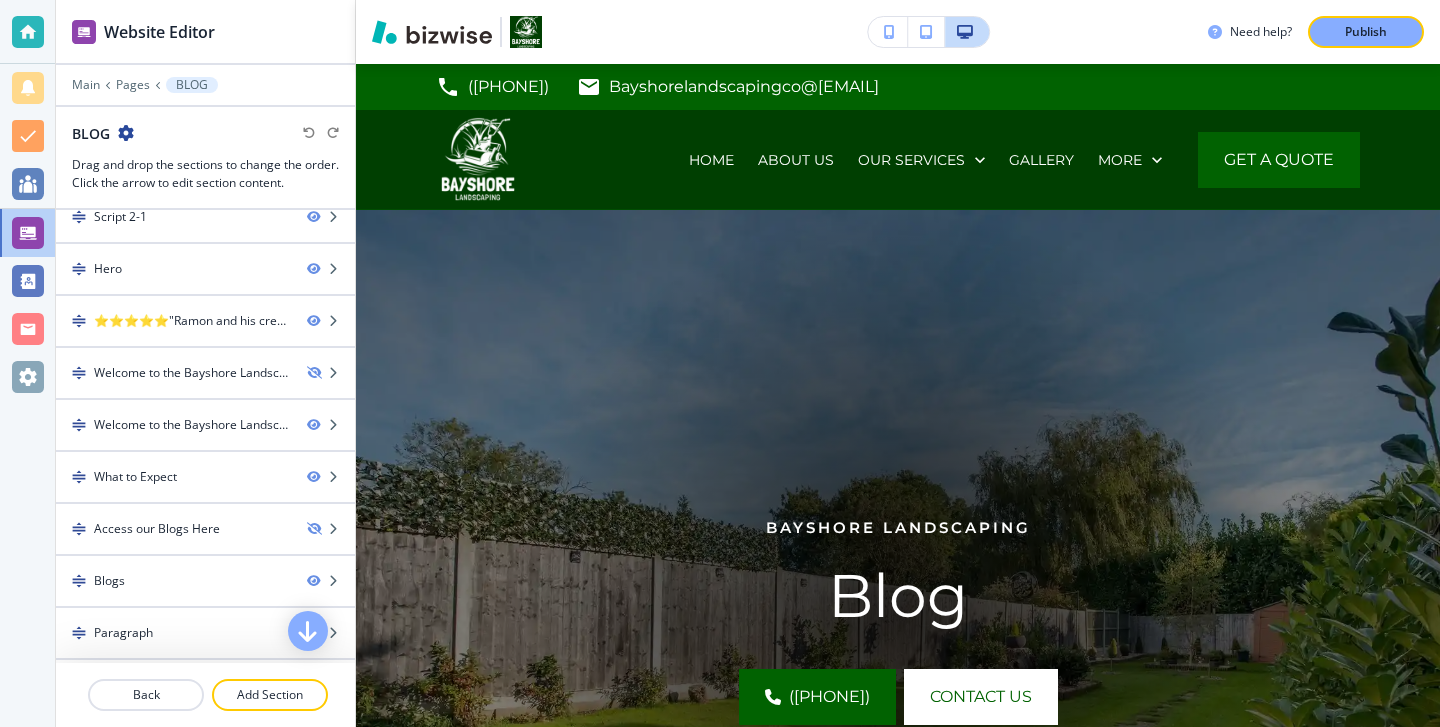 scroll, scrollTop: 109, scrollLeft: 0, axis: vertical 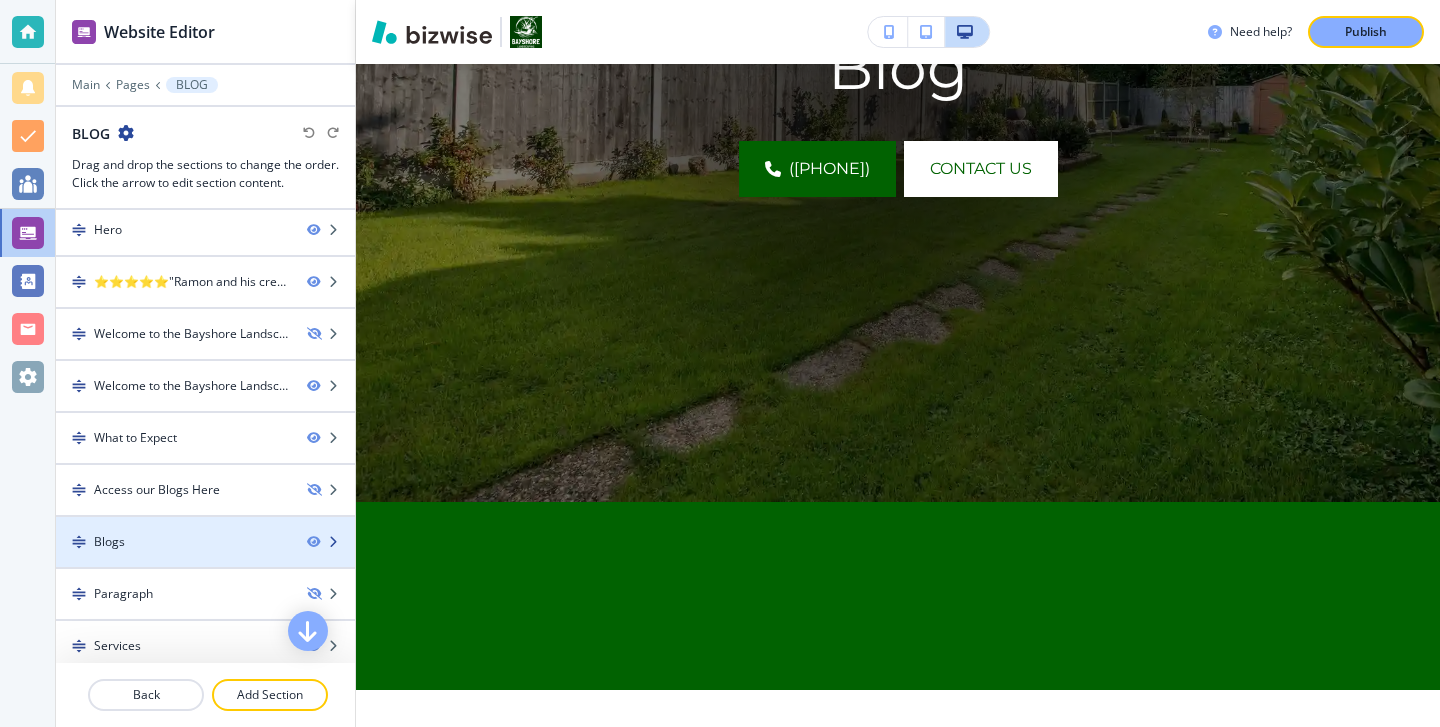 click on "Blogs" at bounding box center [173, 542] 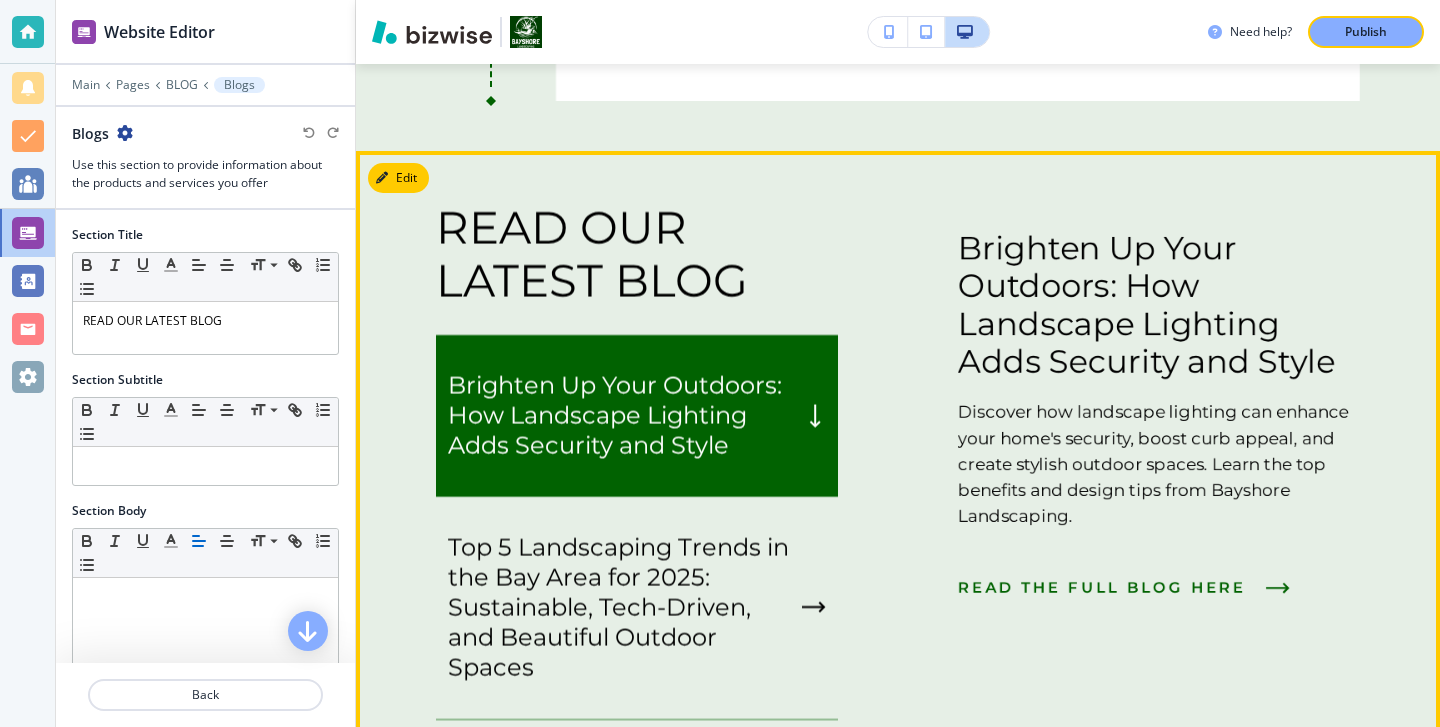 scroll, scrollTop: 3291, scrollLeft: 0, axis: vertical 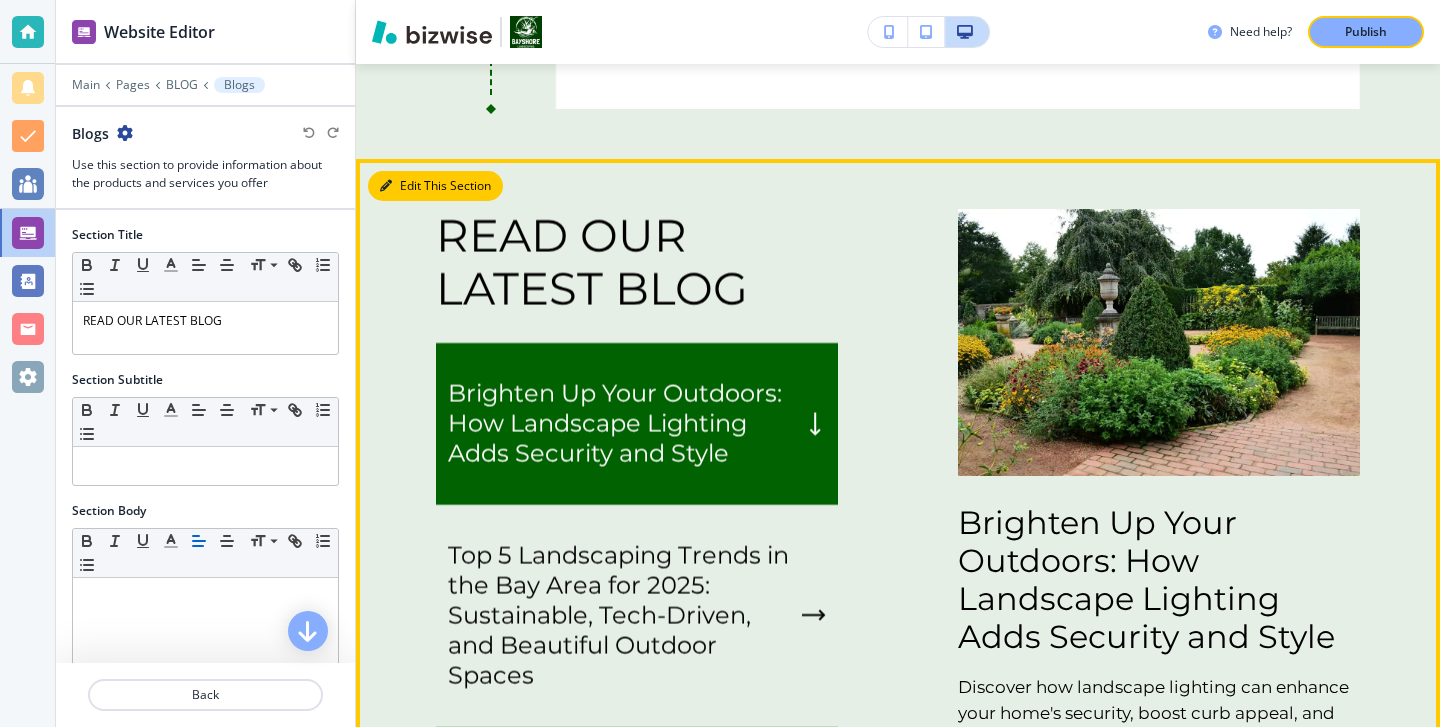 click on "Edit This Section" at bounding box center [435, 186] 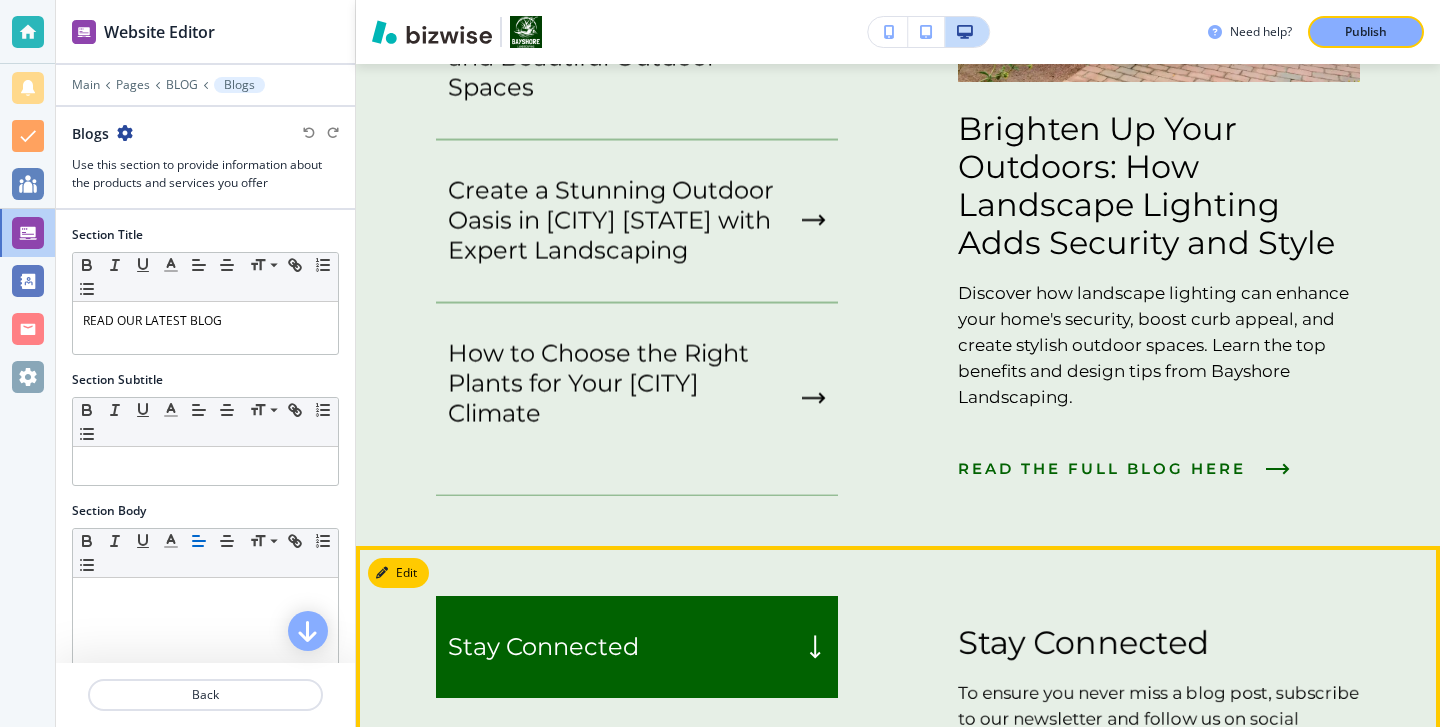 scroll, scrollTop: 3855, scrollLeft: 0, axis: vertical 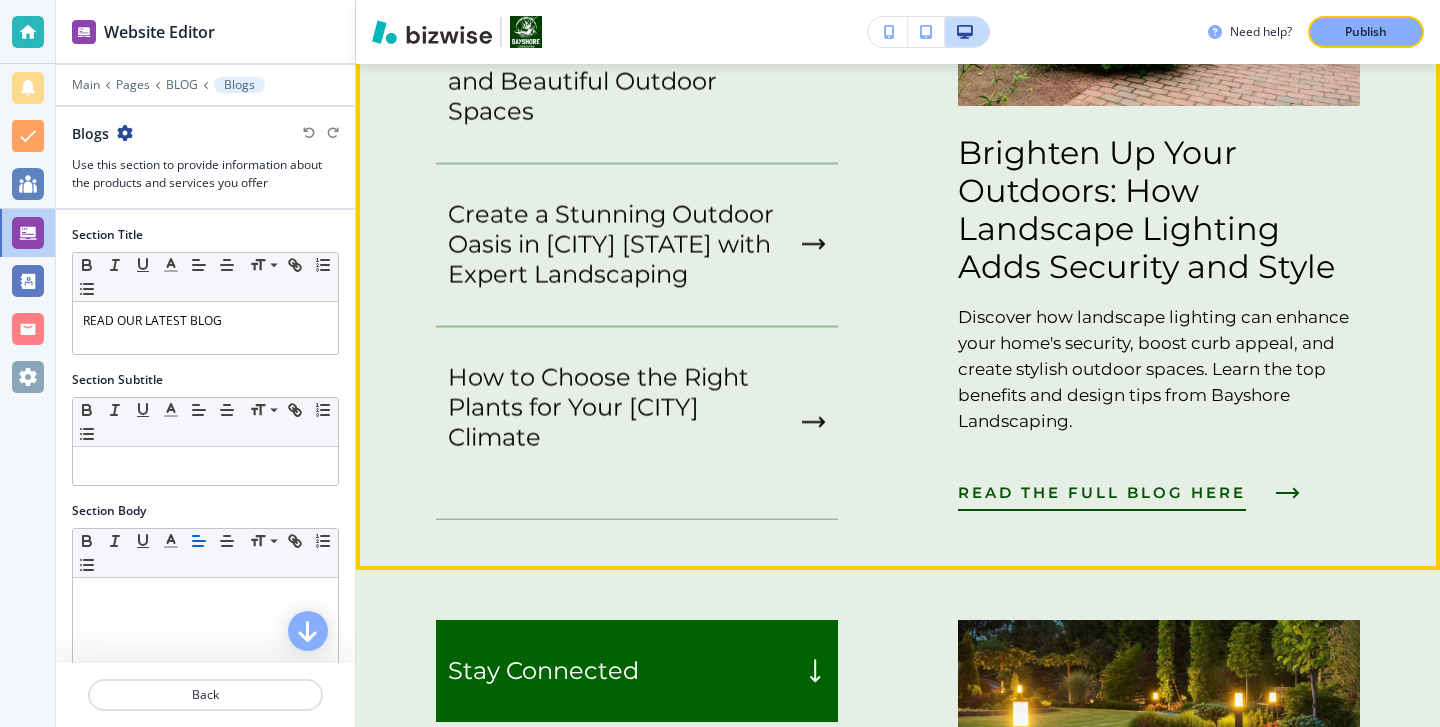 click on "READ THE FULL BLOG HERE" at bounding box center (1102, 493) 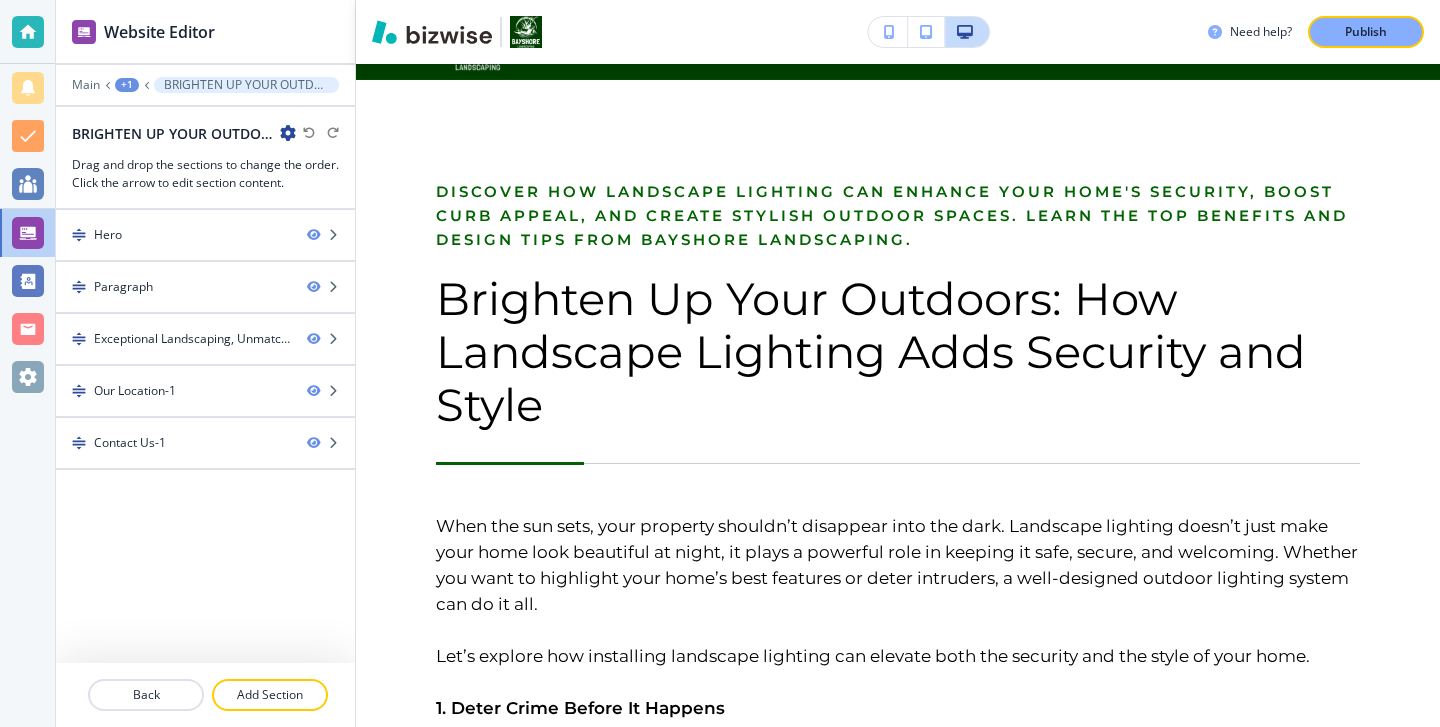 scroll, scrollTop: 0, scrollLeft: 0, axis: both 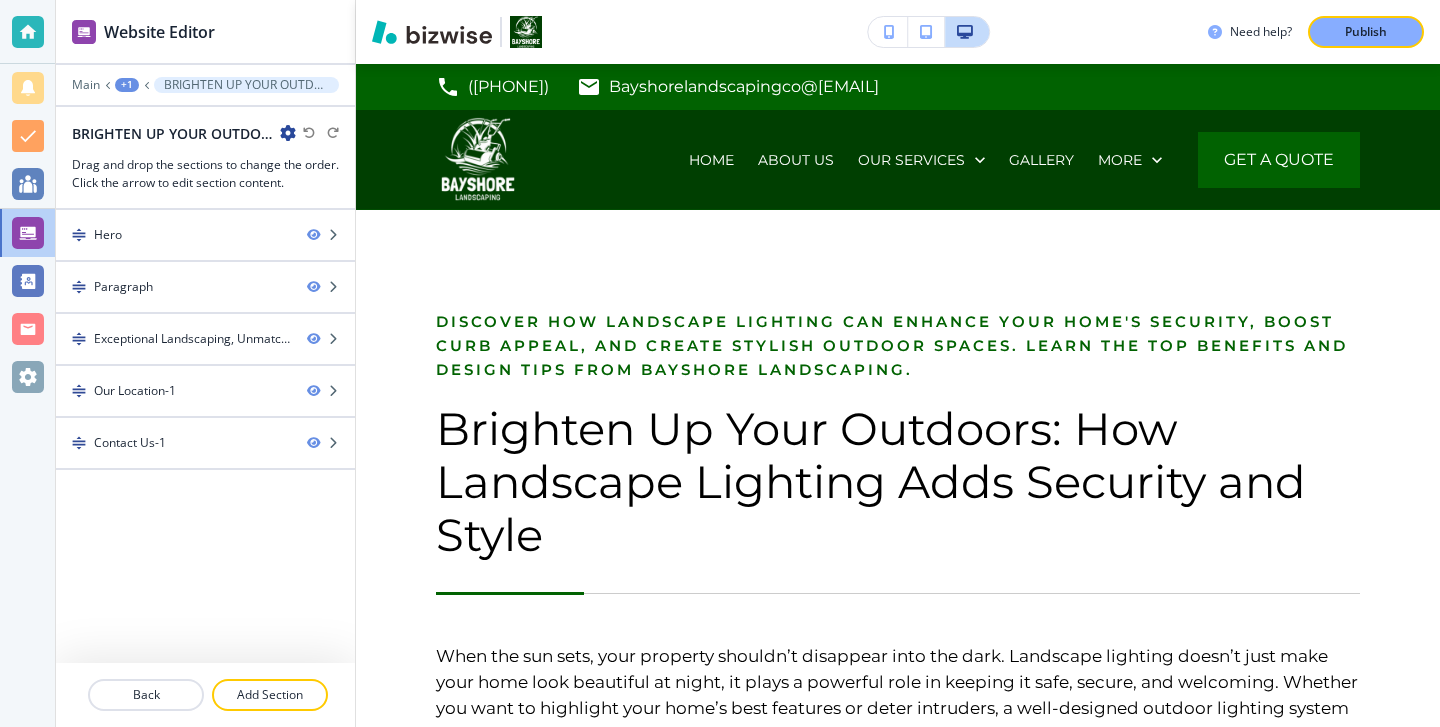 click on "Discover how landscape lighting can enhance your home's security, boost curb appeal, and create stylish outdoor spaces. Learn the top benefits and design tips from Bayshore Landscaping. Brighten Up Your Outdoors: How Landscape Lighting Adds Security and Style When the sun sets, your property shouldn’t disappear into the dark. Landscape lighting doesn’t just make your home look beautiful at night, it plays a powerful role in keeping it safe, secure, and welcoming. Whether you want to highlight your home’s best features or deter intruders, a well-designed outdoor lighting system can do it all. Let’s explore how installing landscape lighting can elevate both the security and the style of your home. 1. Deter Crime Before It Happens Why Burglars Hate Outdoor Lighting Criminals love the cover of darkness—but outdoor lighting takes that advantage away. A well-lit exterior removes hiding places, makes trespassers more visible, and signals that your property is cared for and possibly monitored." at bounding box center (898, 1663) 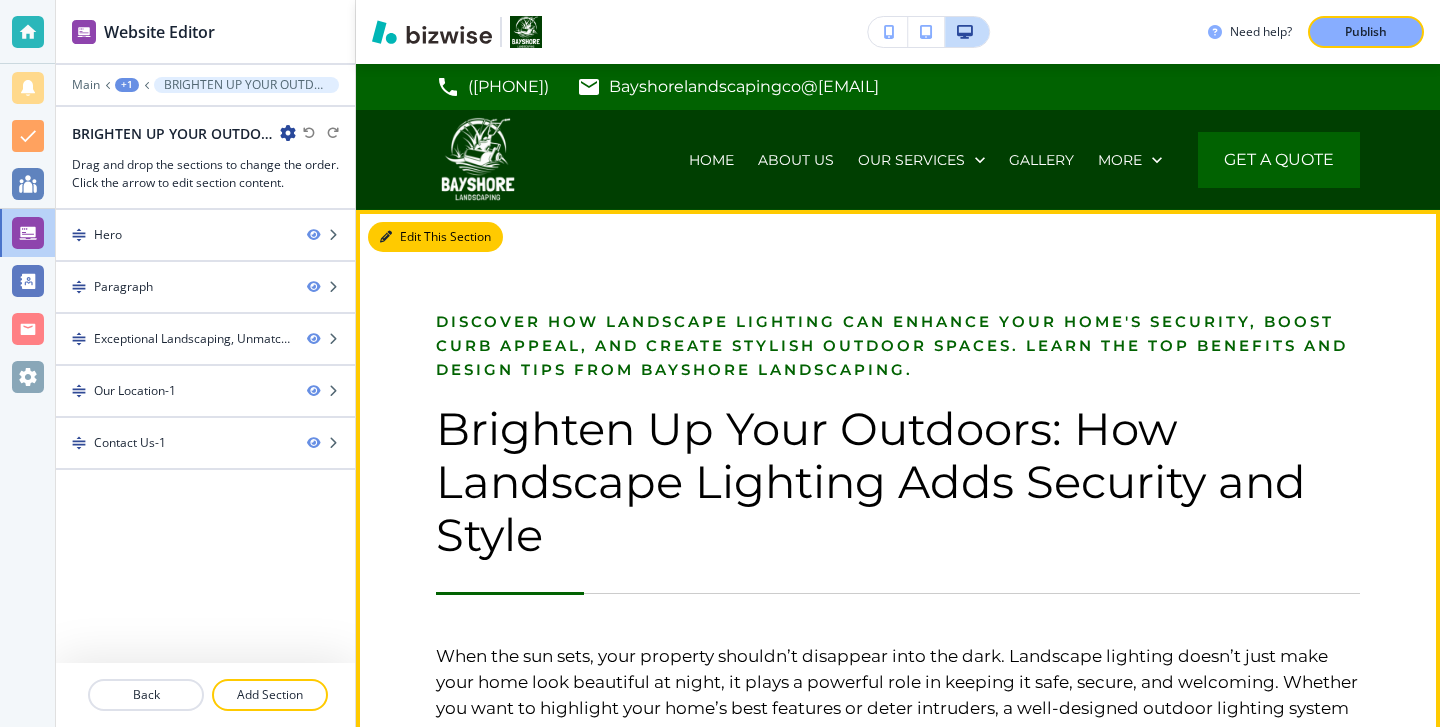 click on "Edit This Section" at bounding box center [435, 237] 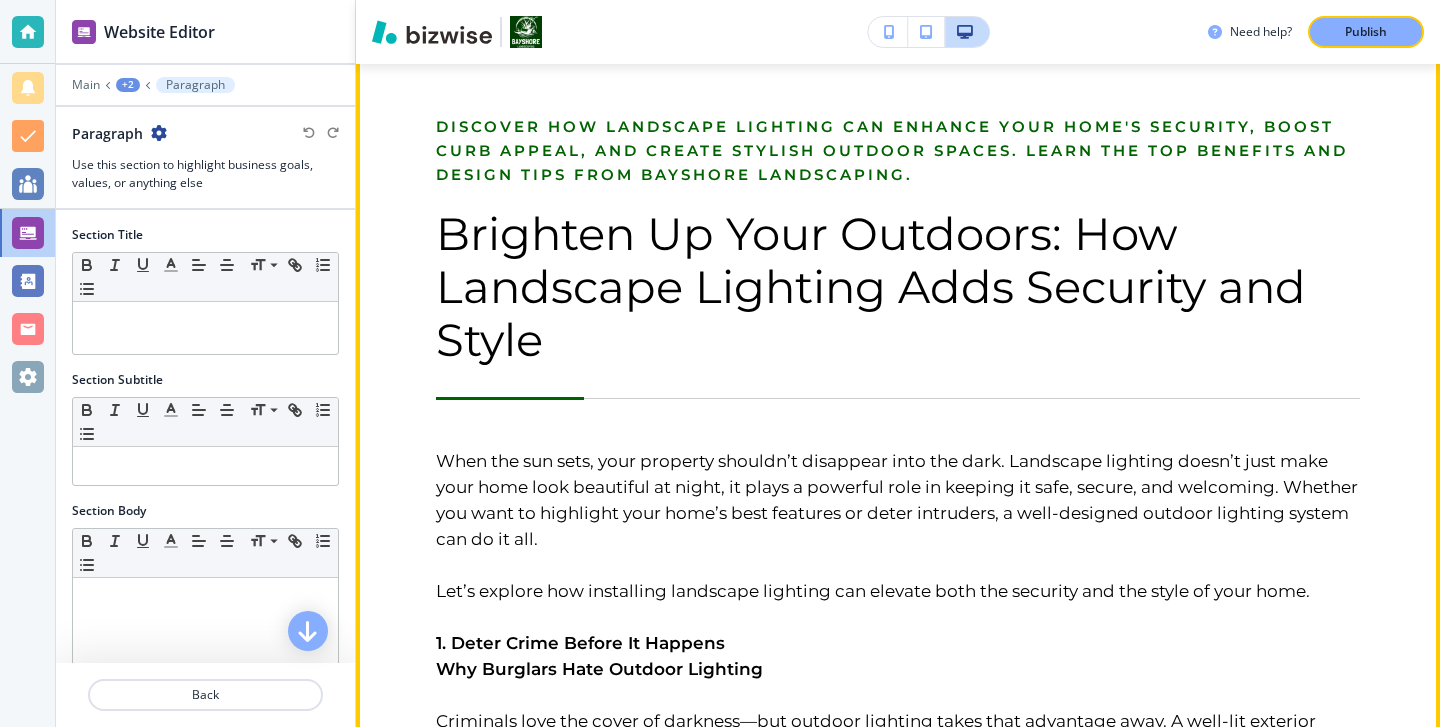 scroll, scrollTop: 209, scrollLeft: 0, axis: vertical 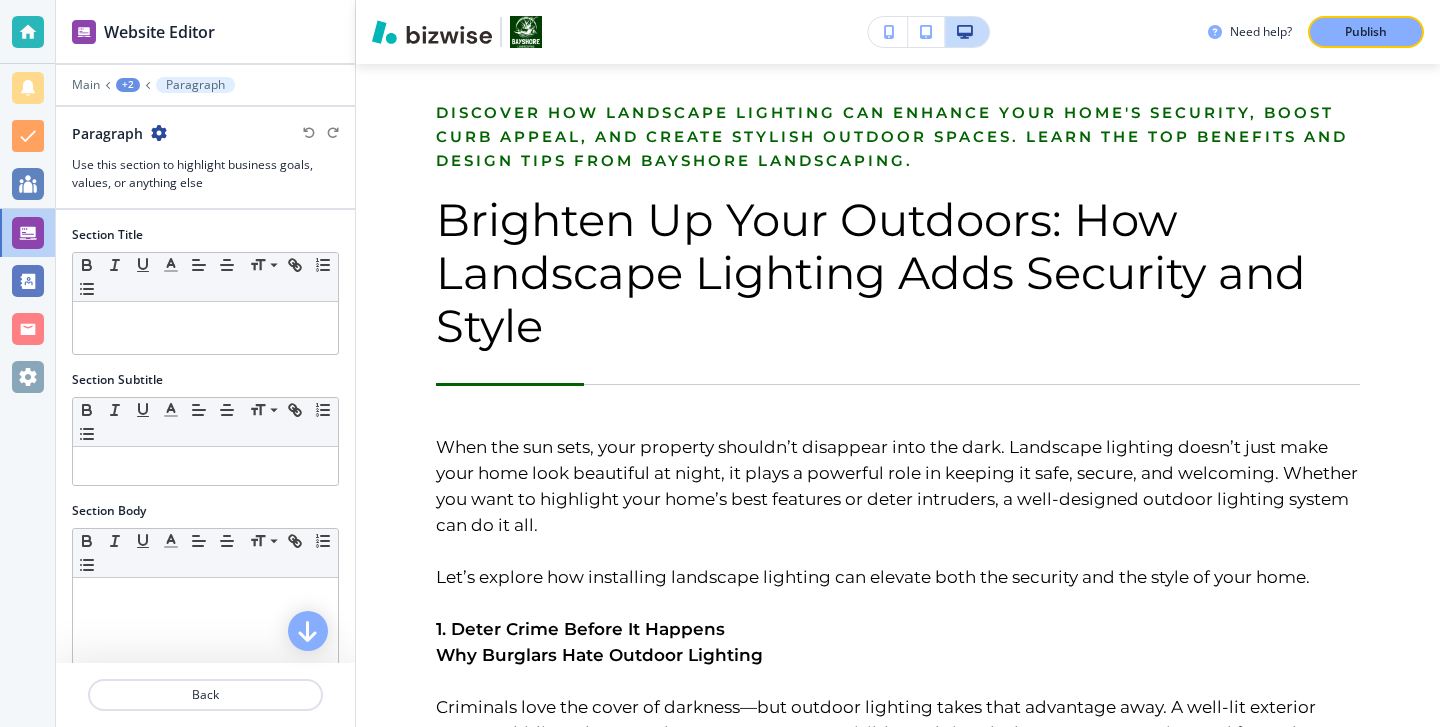 click at bounding box center (159, 133) 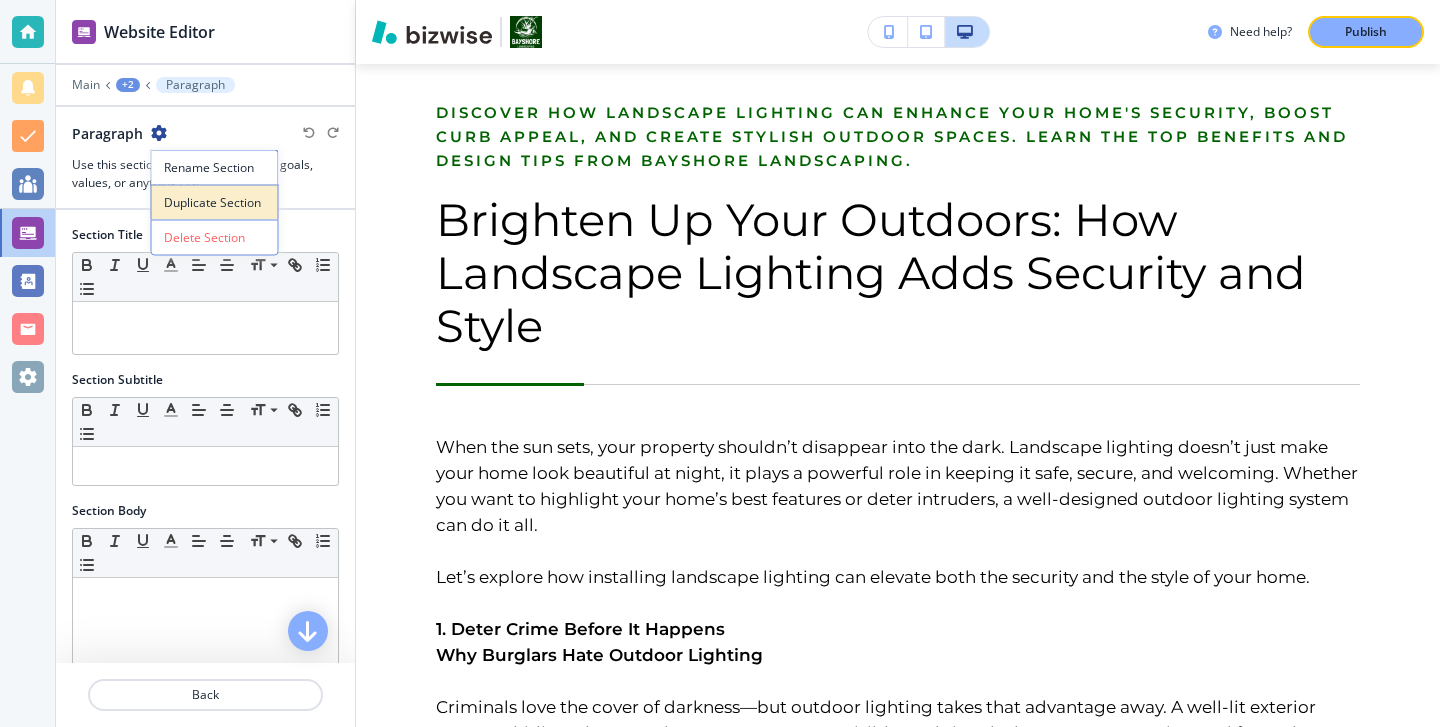 click on "Duplicate Section" at bounding box center [215, 203] 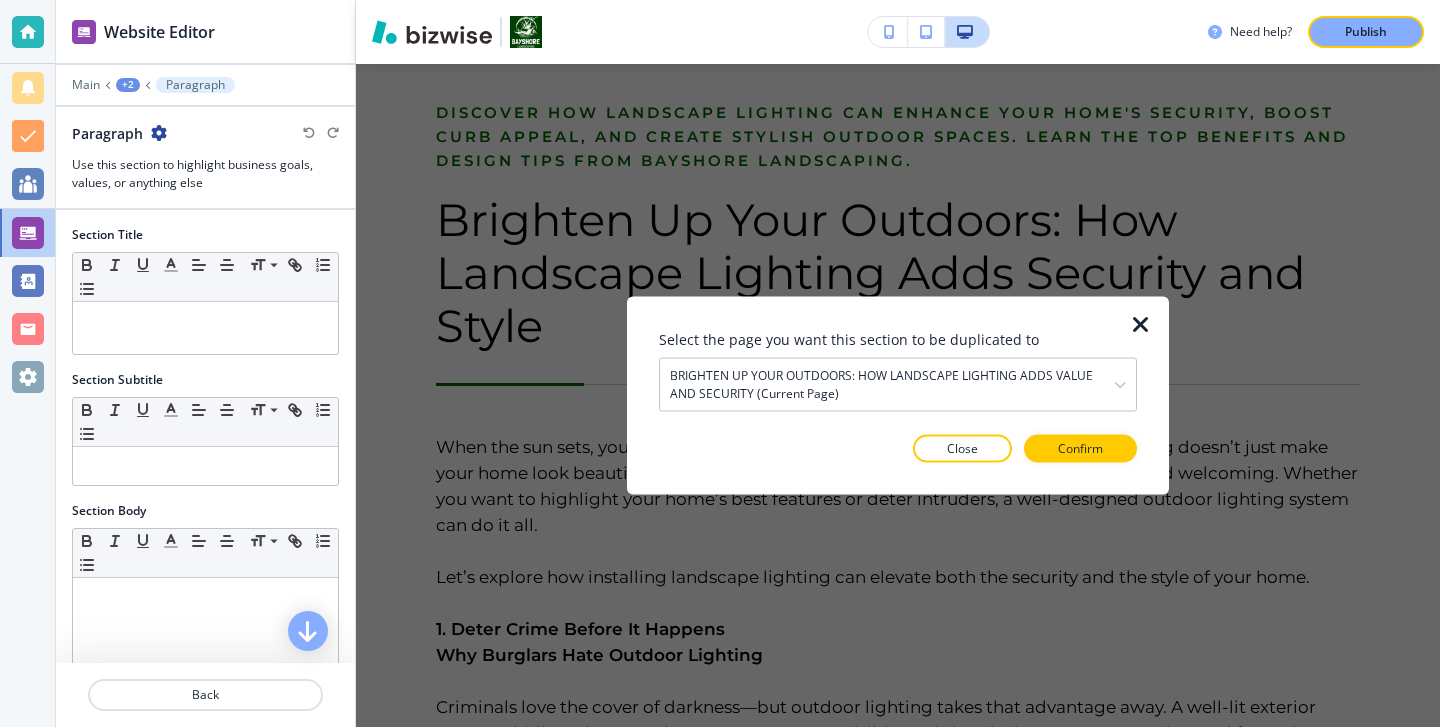 click at bounding box center [1141, 324] 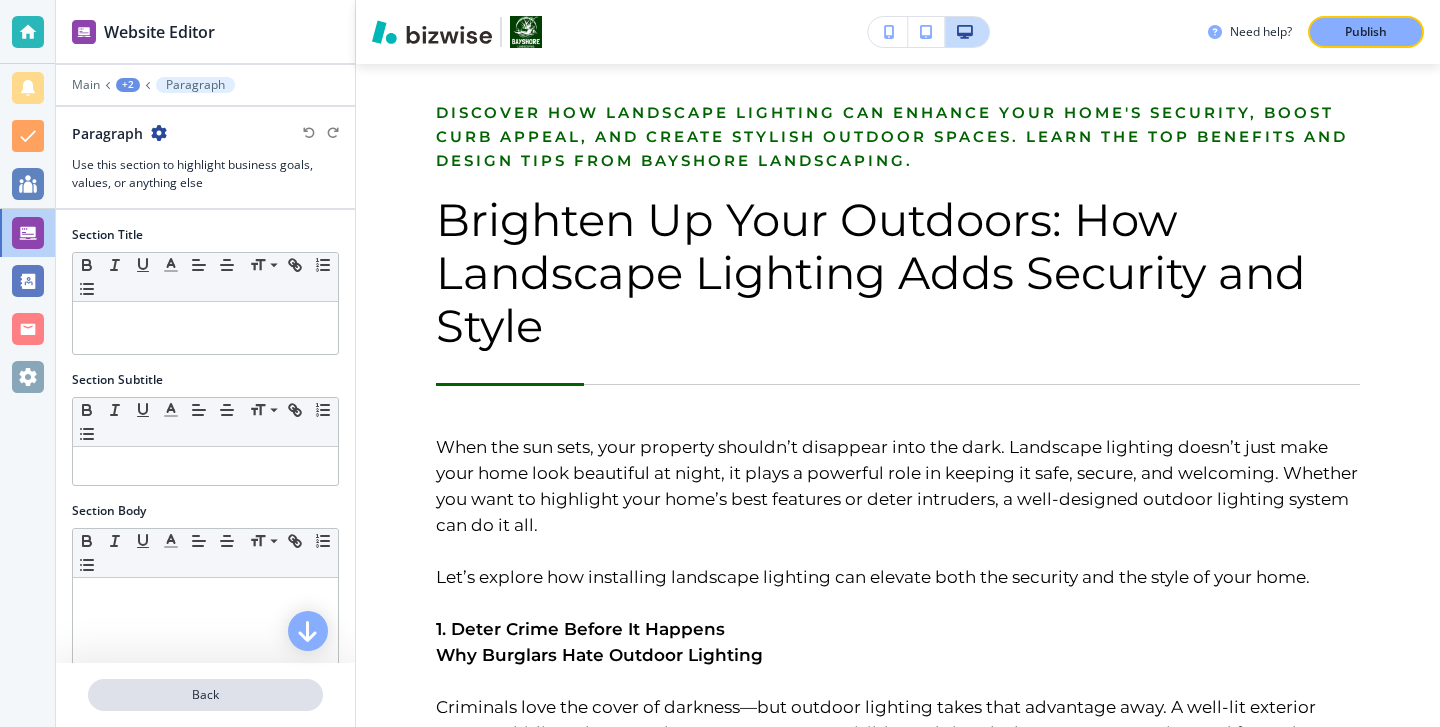 click on "Back" at bounding box center [205, 695] 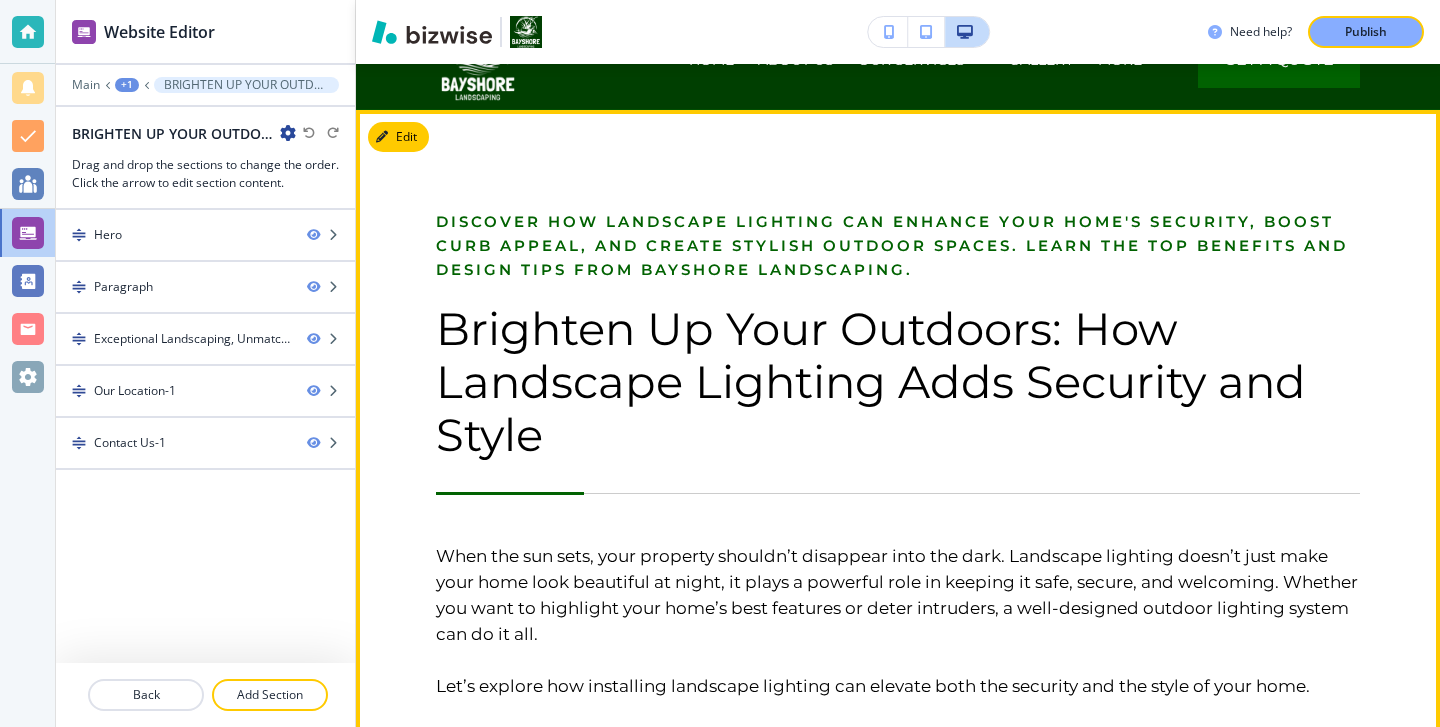 scroll, scrollTop: 0, scrollLeft: 0, axis: both 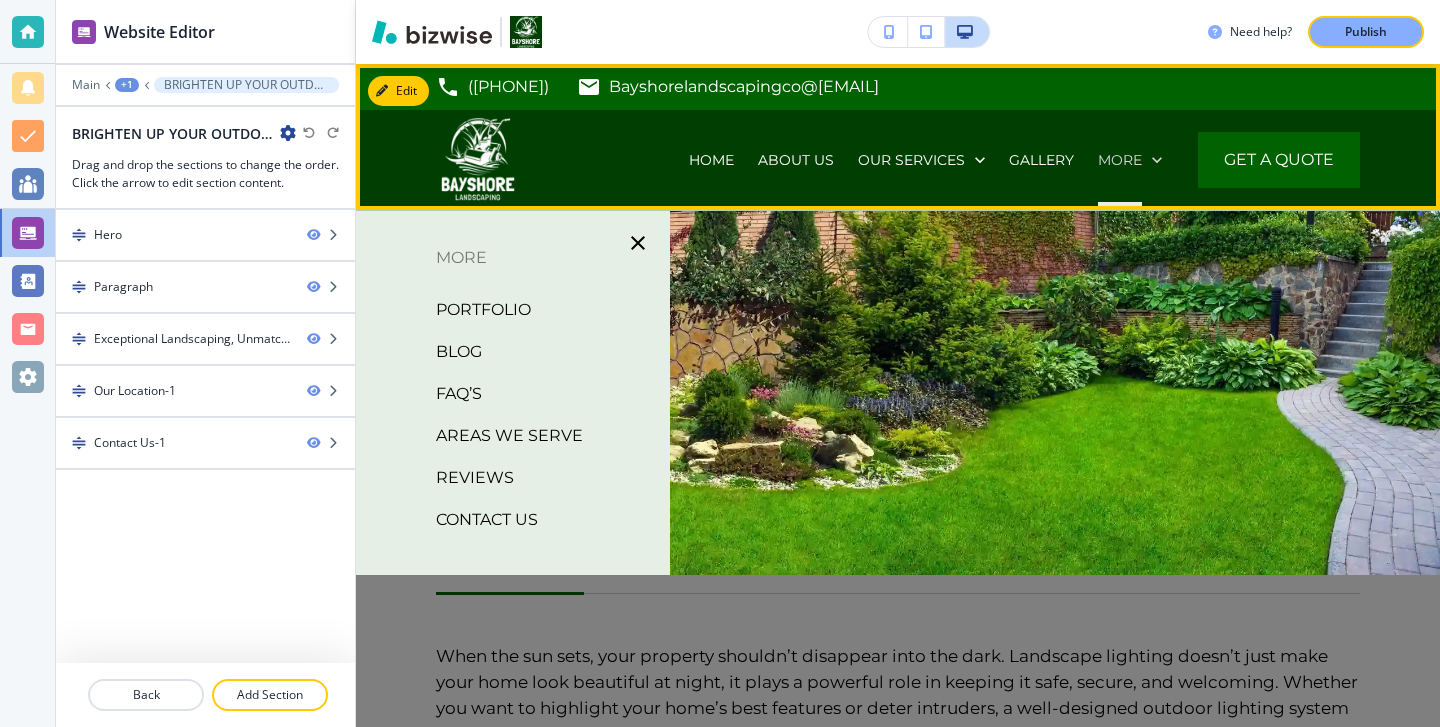click on "More" at bounding box center (1120, 160) 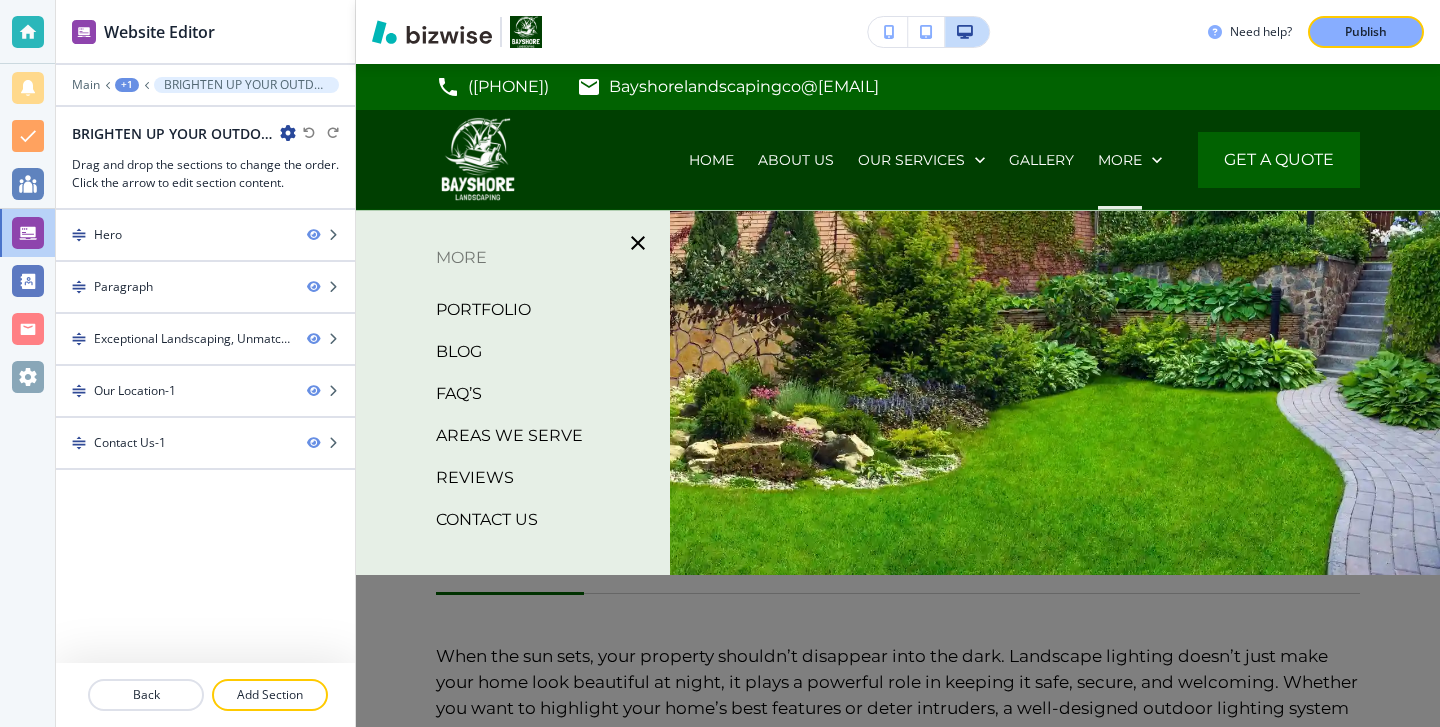 click on "BLOG" at bounding box center [459, 352] 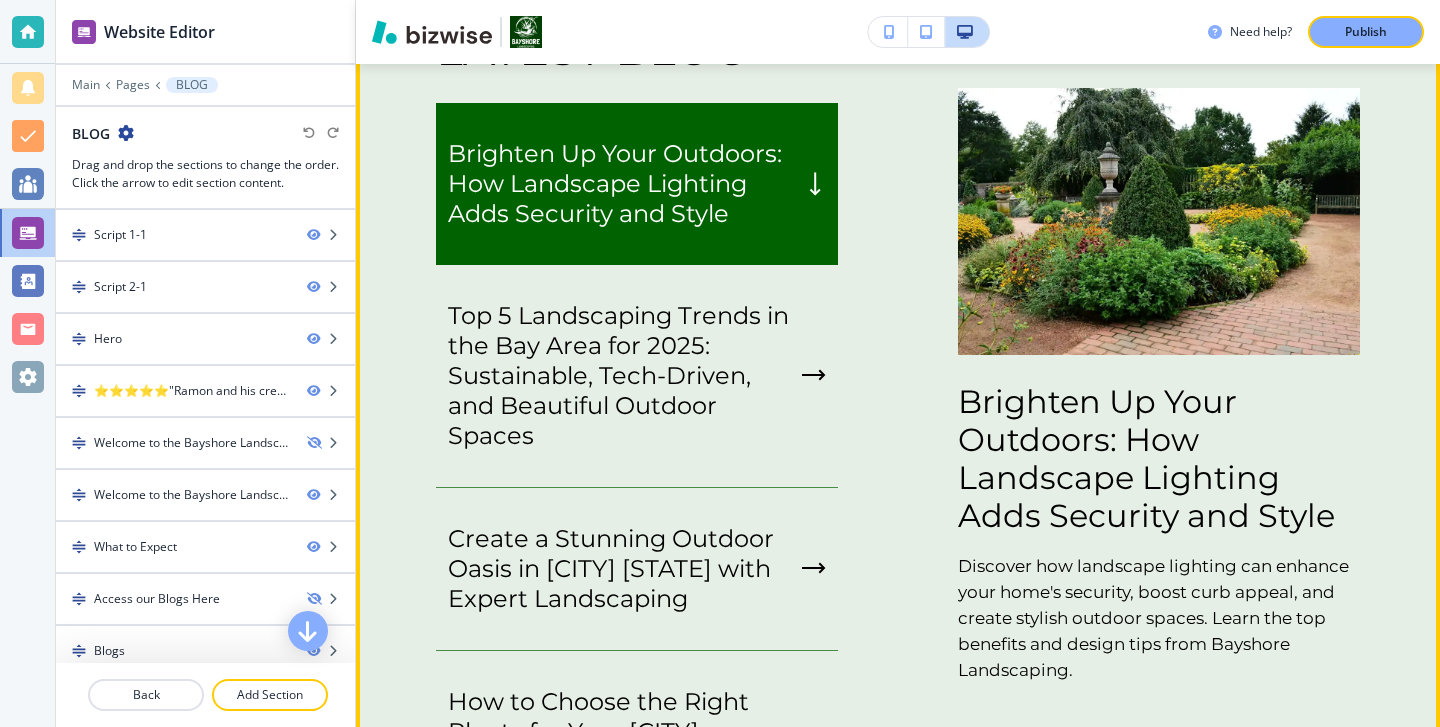 scroll, scrollTop: 3780, scrollLeft: 0, axis: vertical 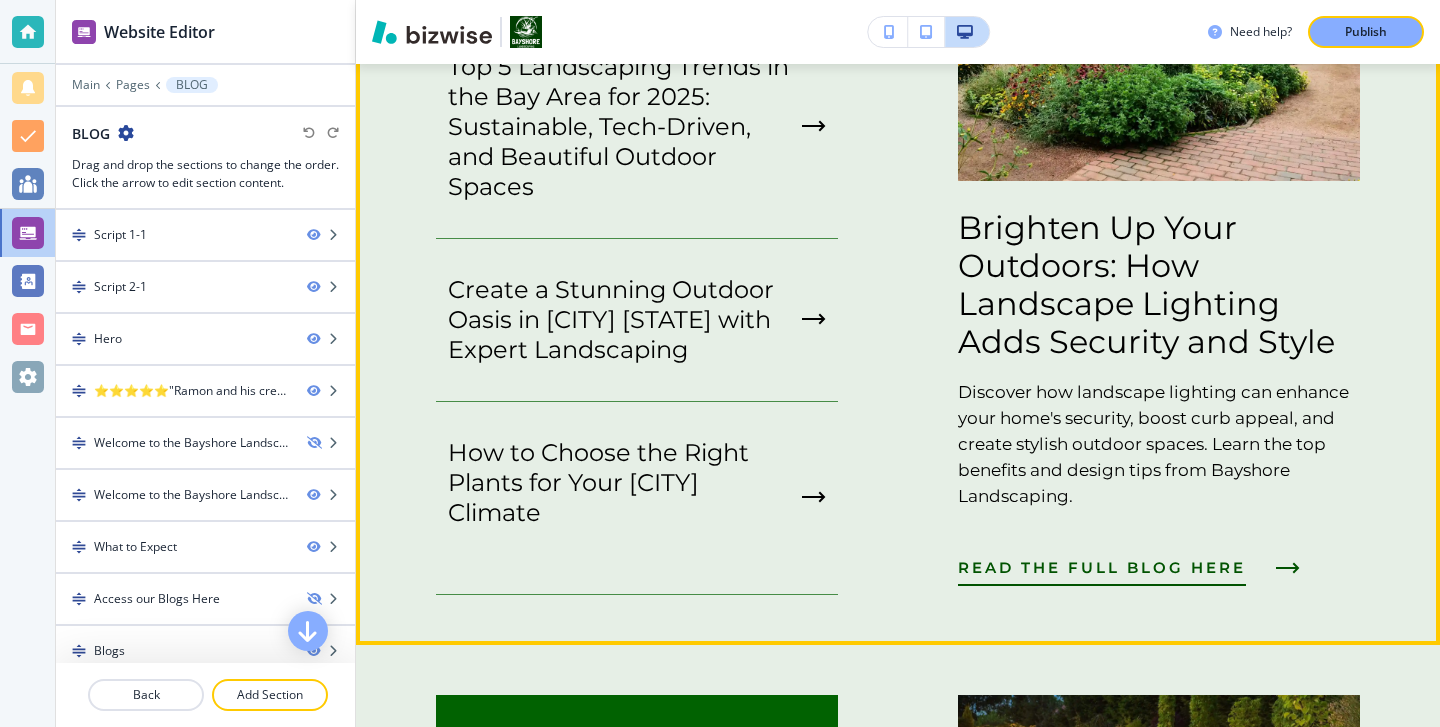 click on "READ THE FULL BLOG HERE" at bounding box center [1124, 568] 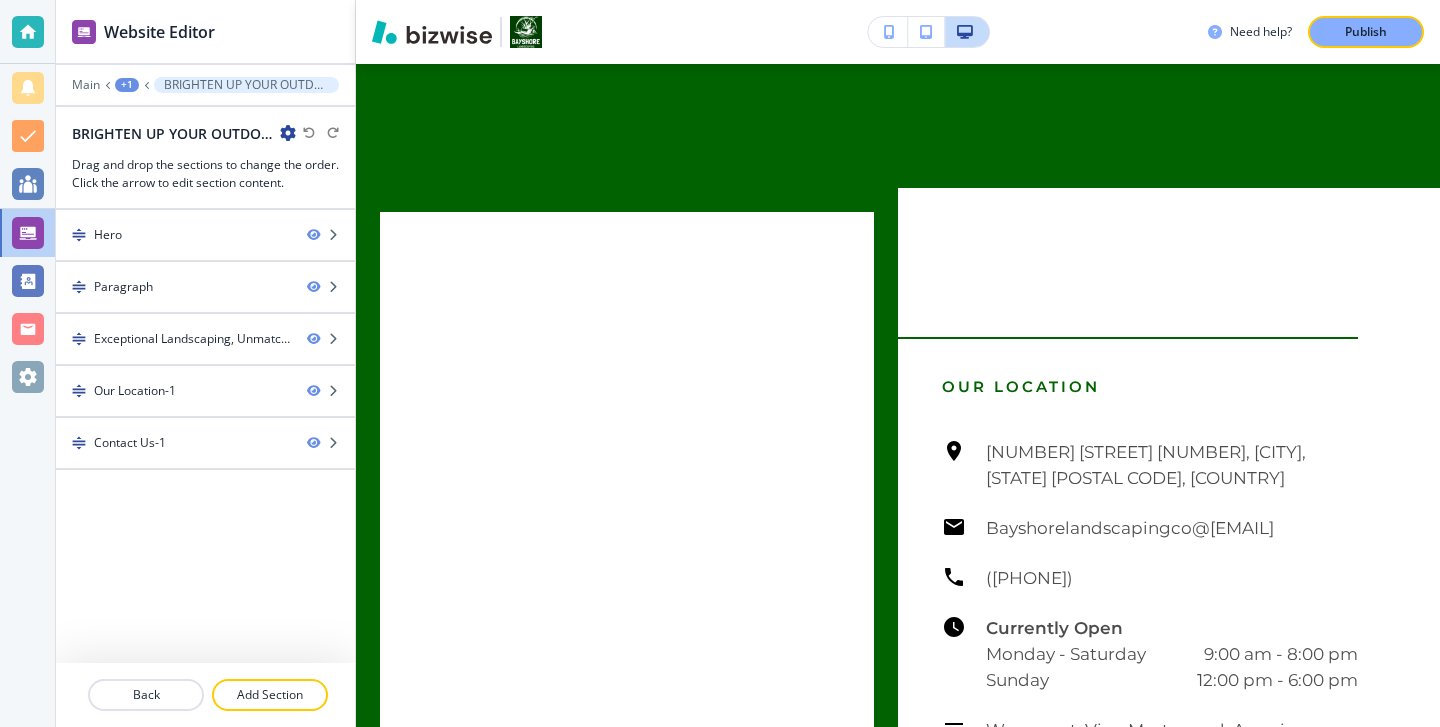 scroll, scrollTop: 0, scrollLeft: 0, axis: both 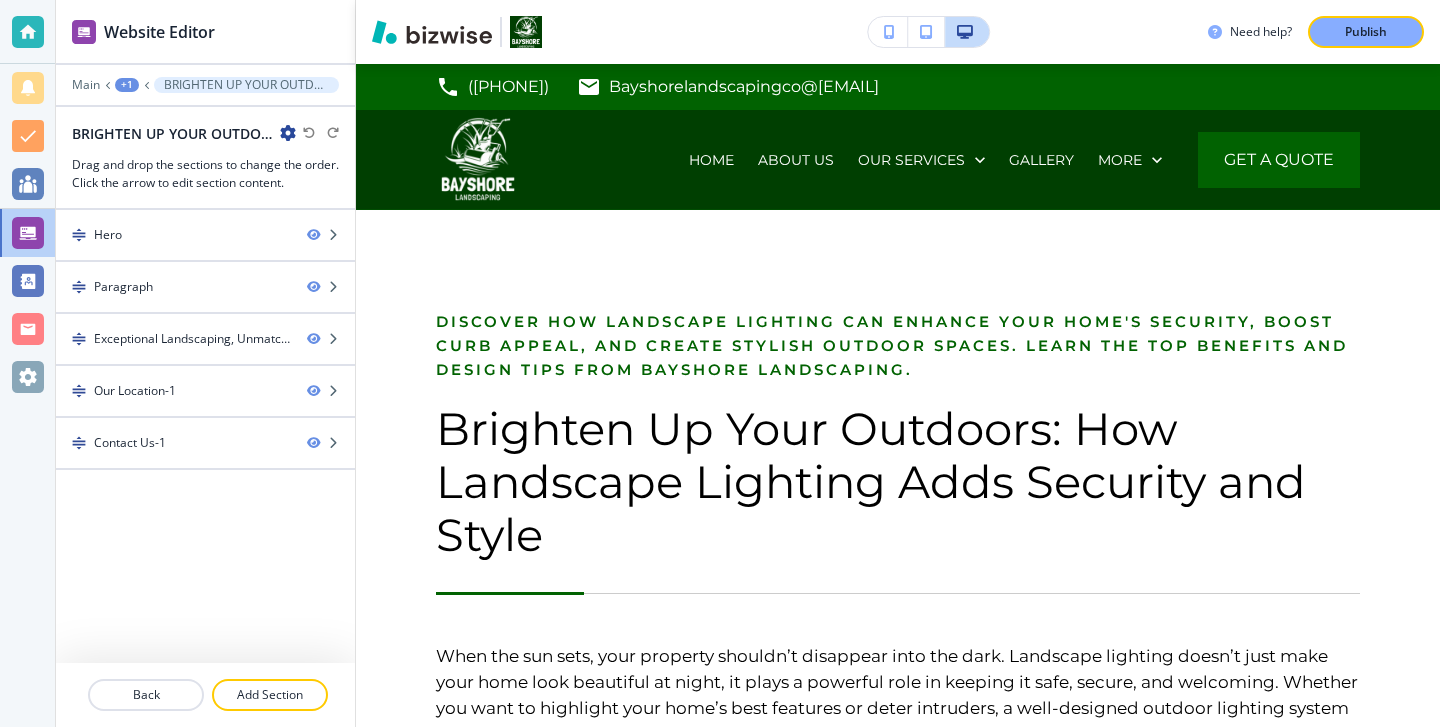 click at bounding box center [288, 133] 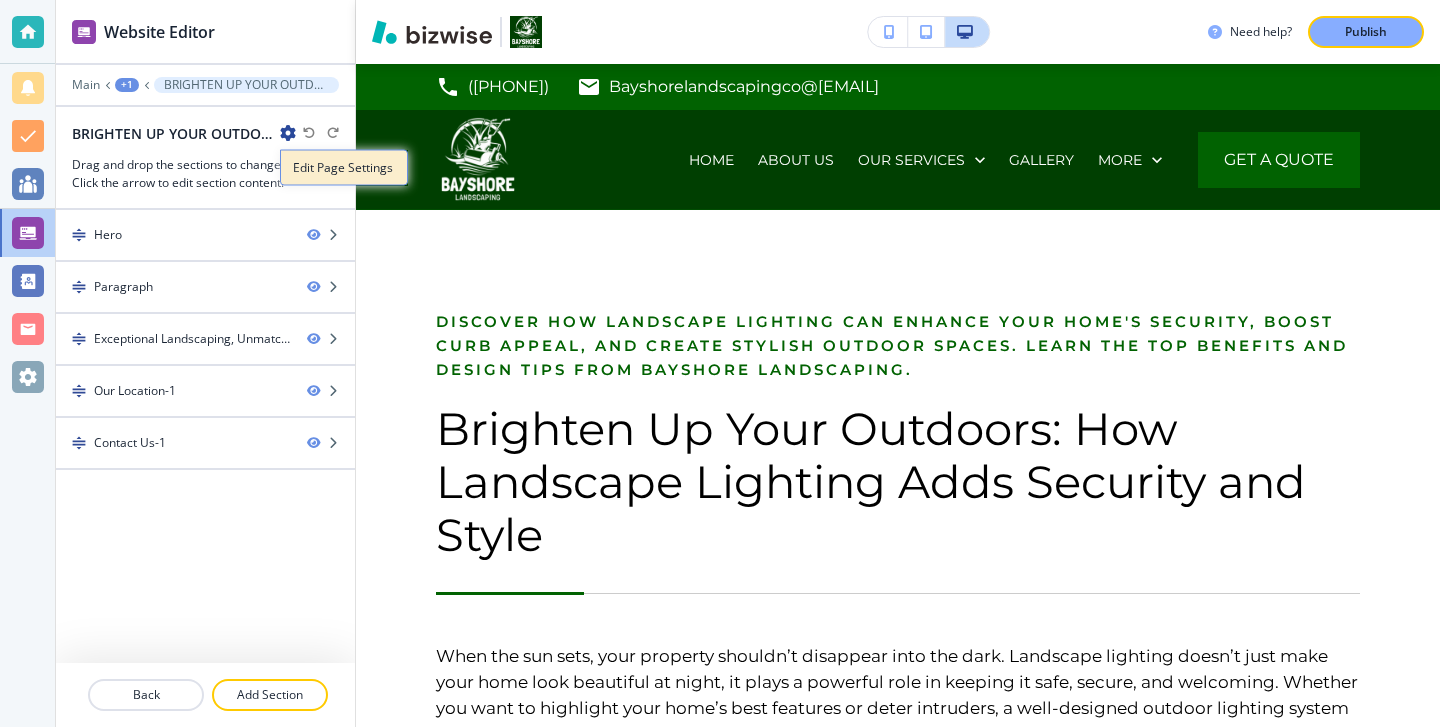 click on "Edit Page Settings" at bounding box center (344, 168) 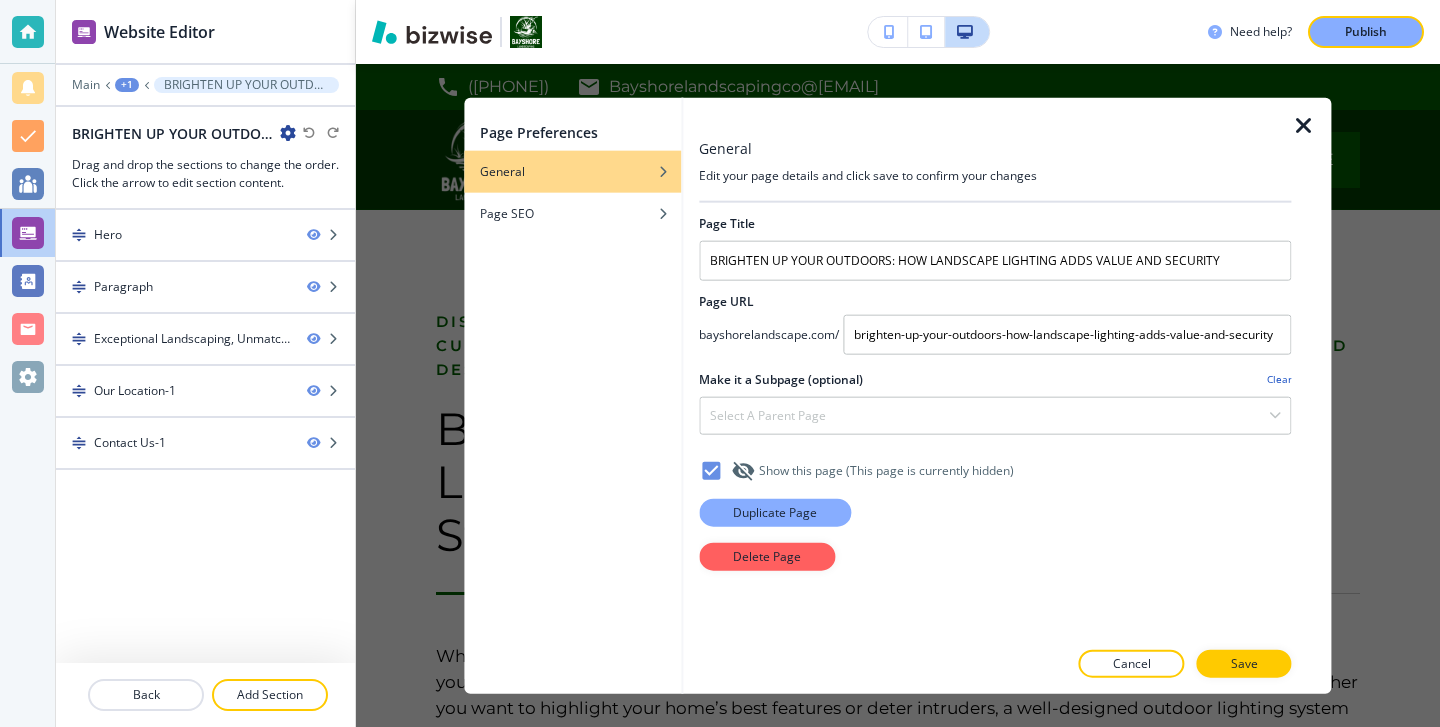 click on "Duplicate Page" at bounding box center (775, 512) 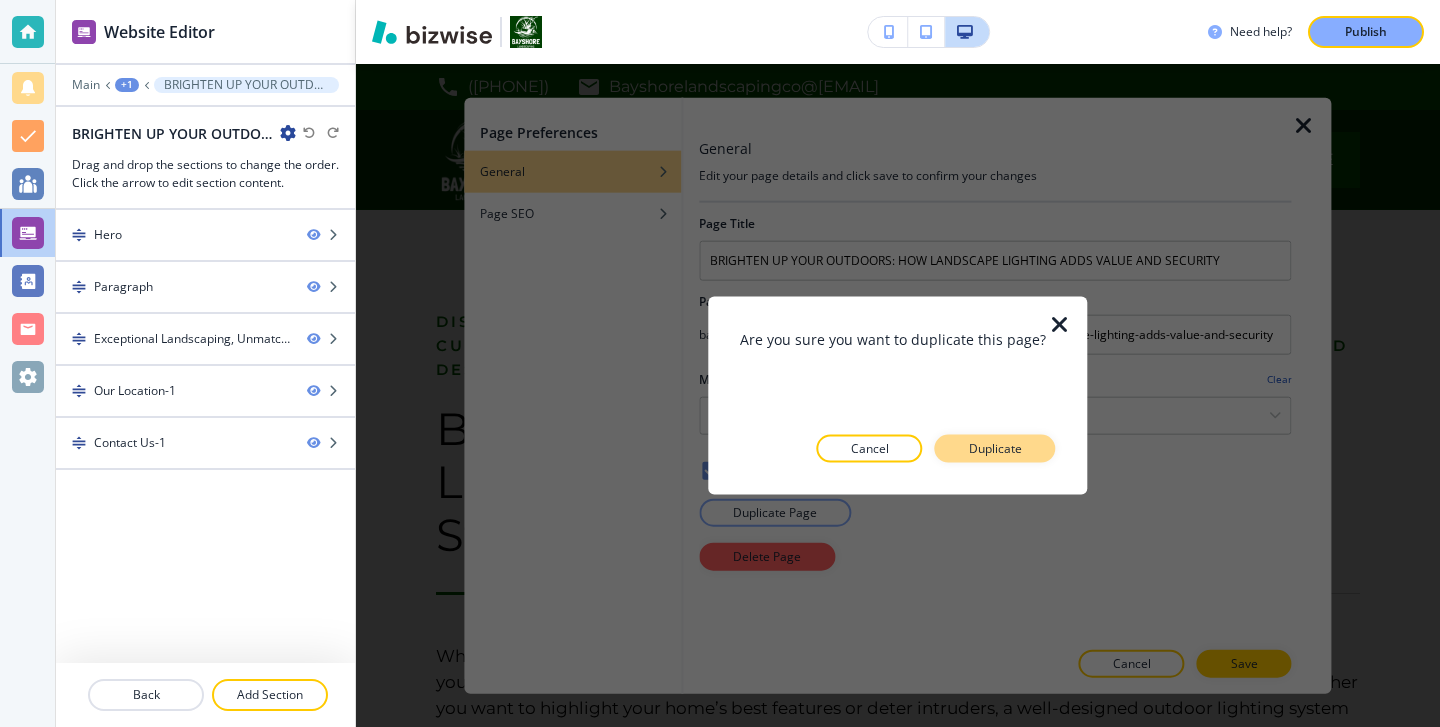 click on "Duplicate" at bounding box center (995, 449) 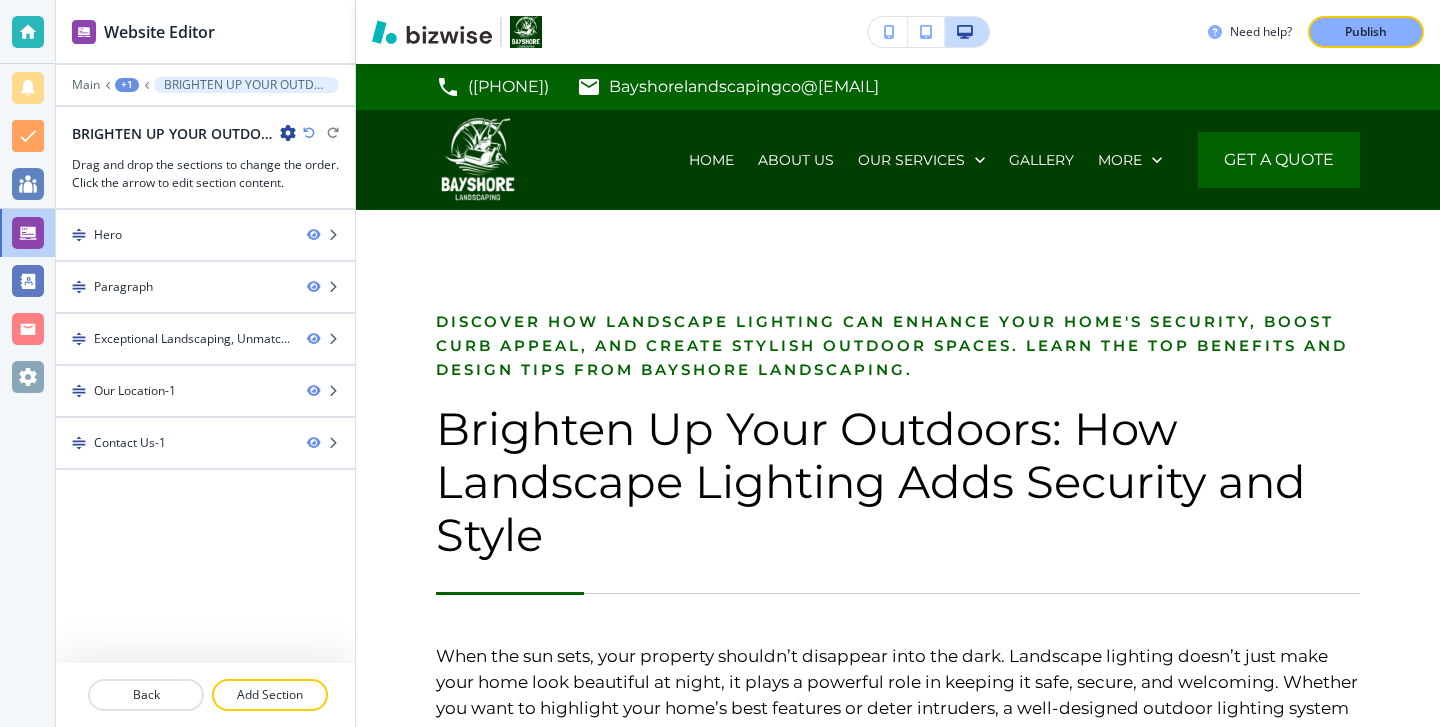 click at bounding box center [288, 133] 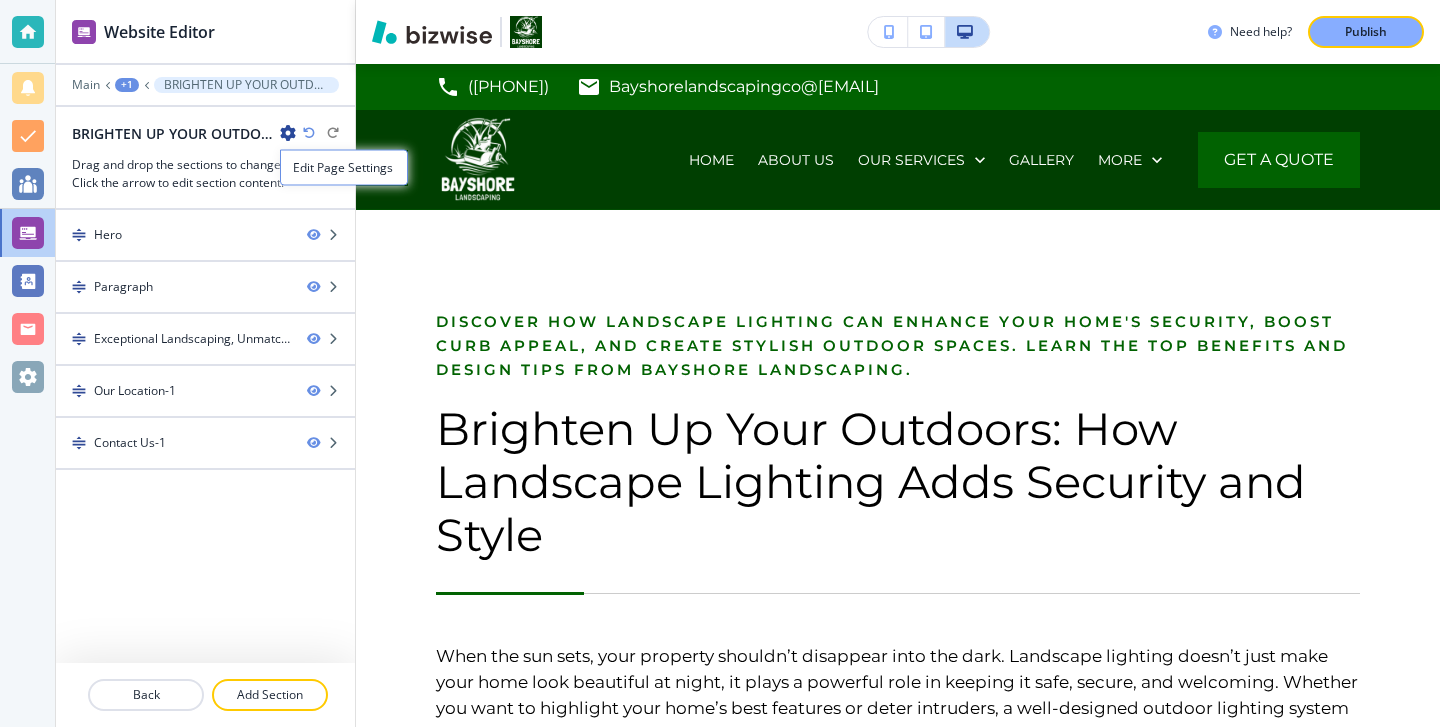 click on "Edit Page Settings" at bounding box center [344, 168] 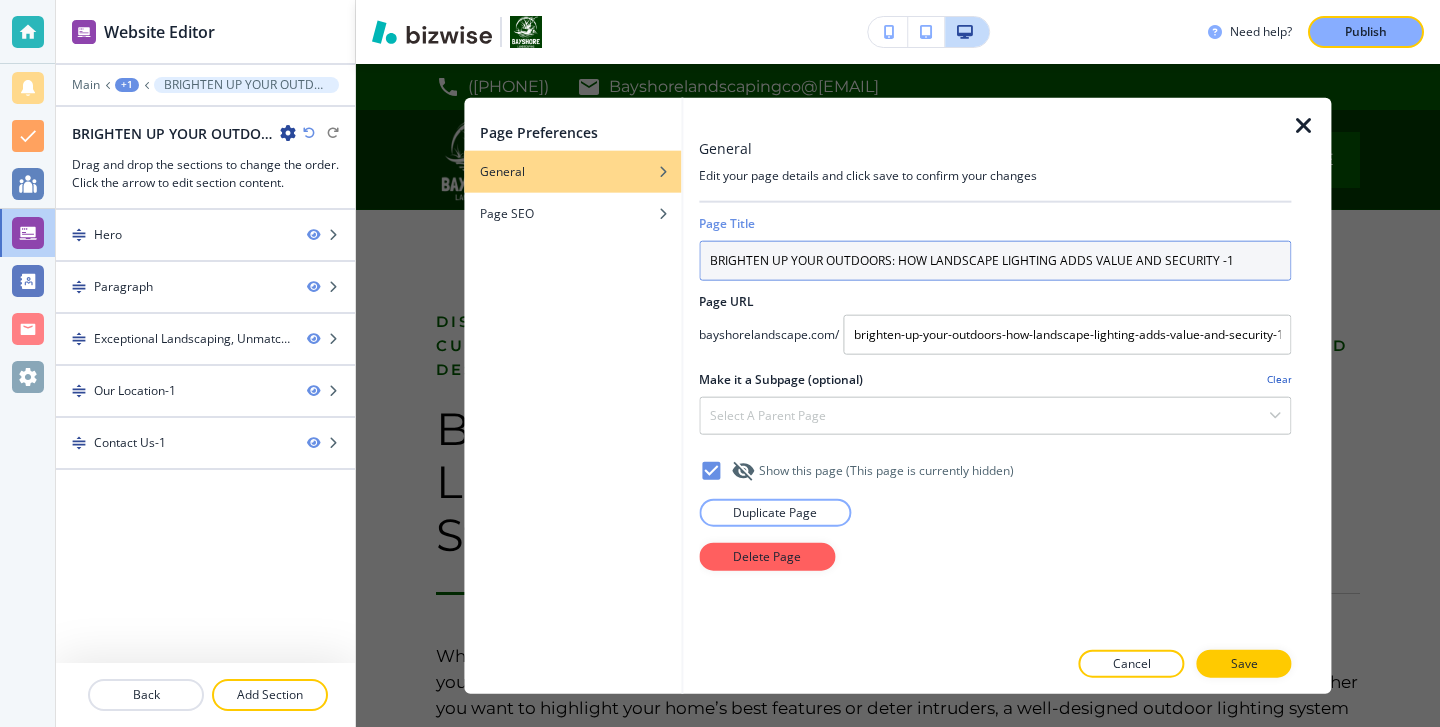 drag, startPoint x: 1253, startPoint y: 270, endPoint x: 645, endPoint y: 247, distance: 608.4349 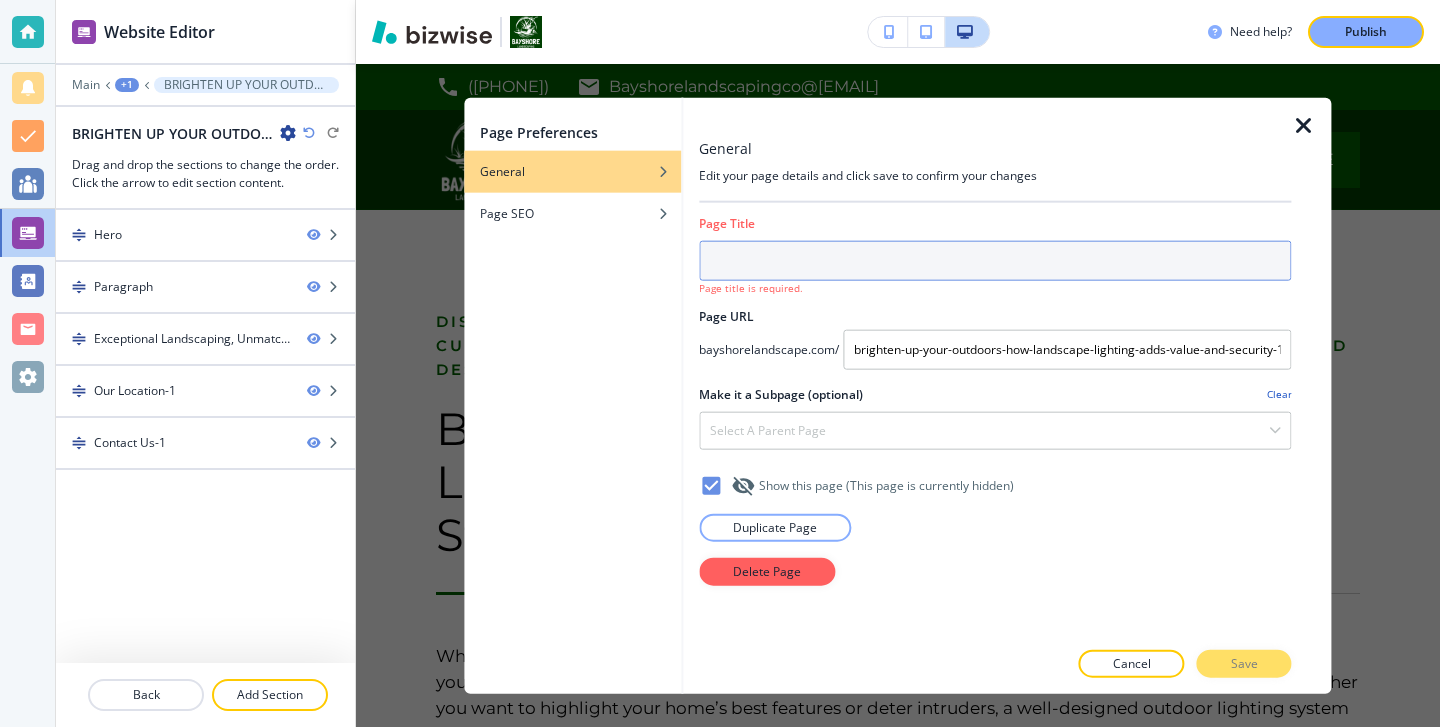 paste on "The Difference Between Hardscaping and Landscaping and Why You Need Both" 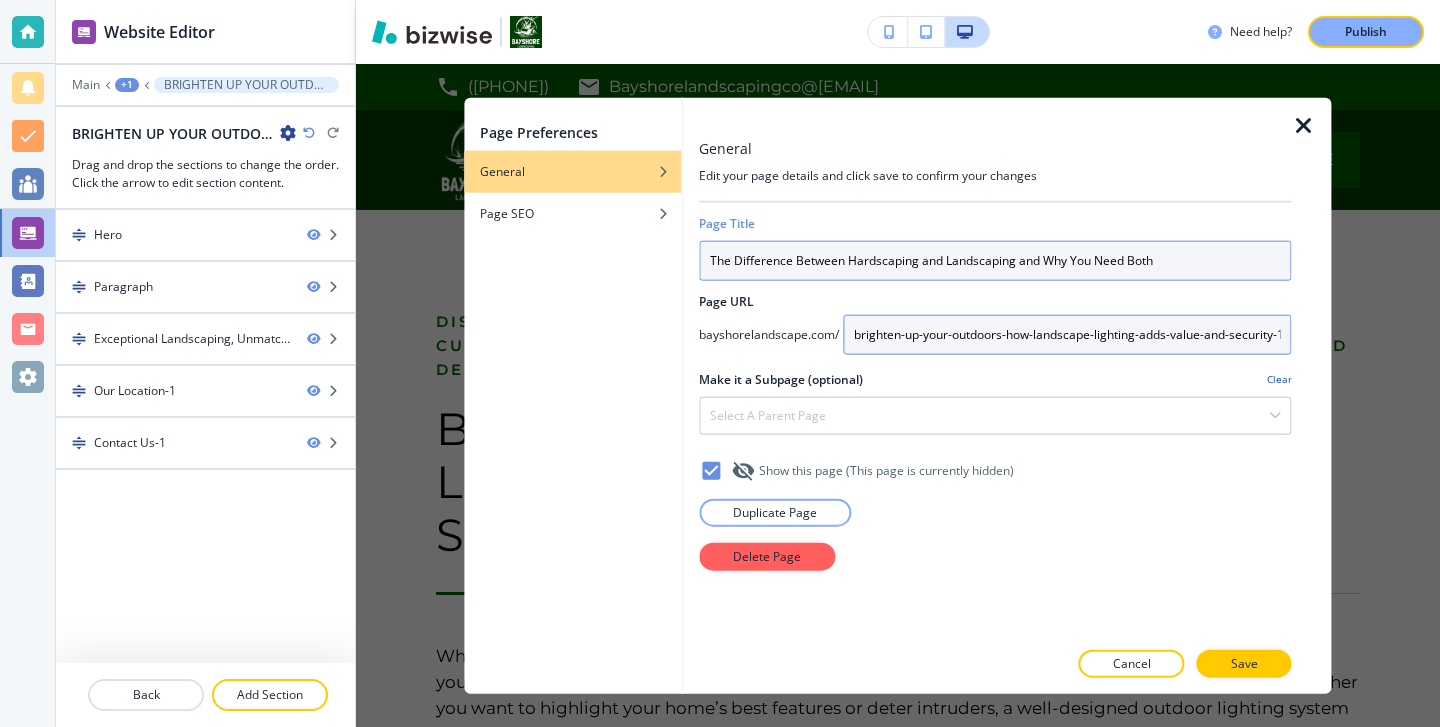type on "The Difference Between Hardscaping and Landscaping and Why You Need Both" 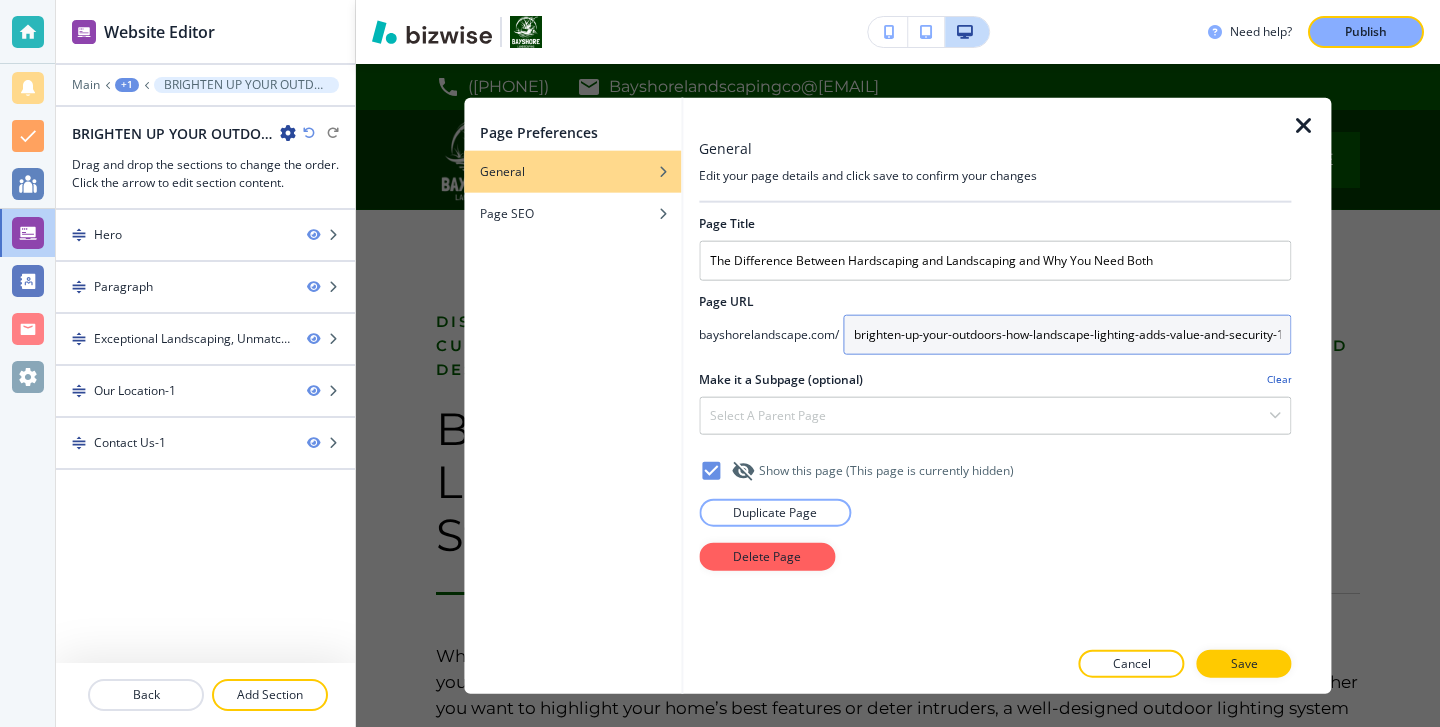 scroll, scrollTop: 0, scrollLeft: 6, axis: horizontal 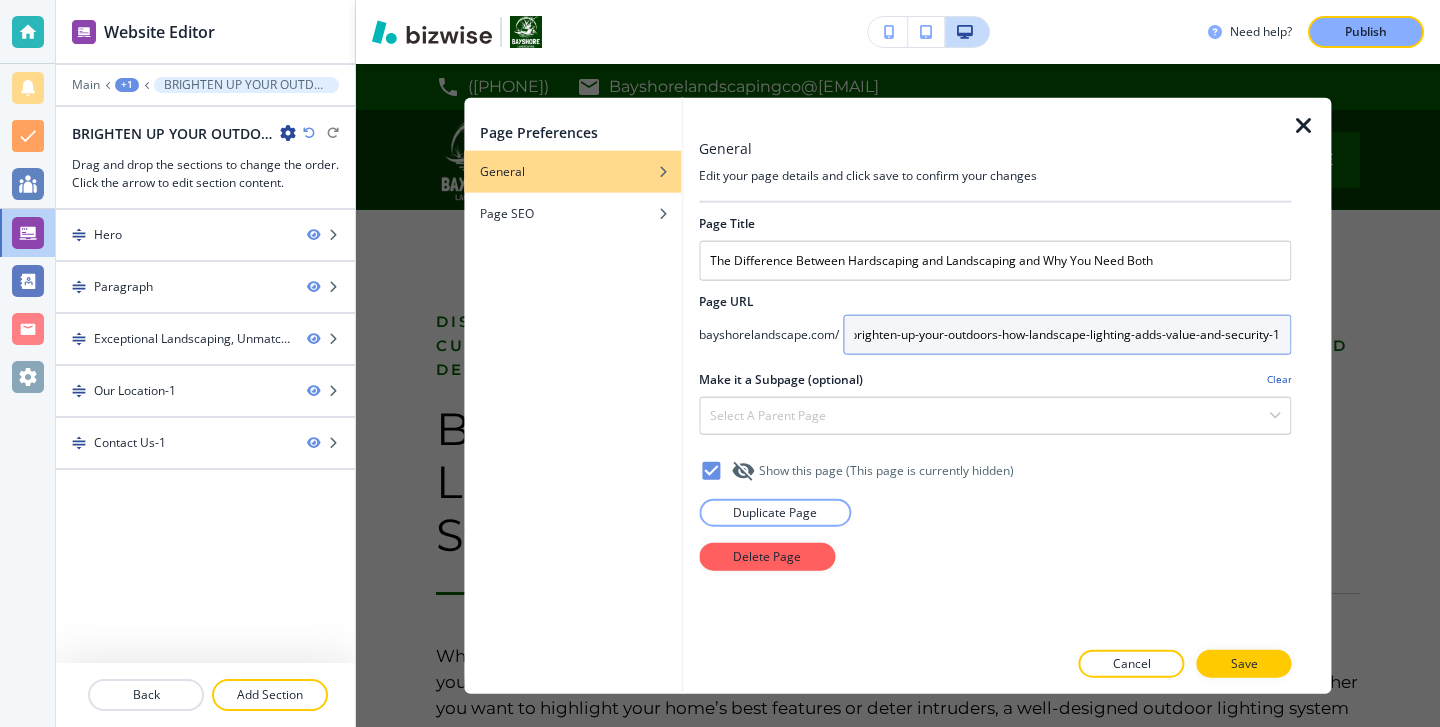 drag, startPoint x: 854, startPoint y: 334, endPoint x: 1292, endPoint y: 350, distance: 438.29214 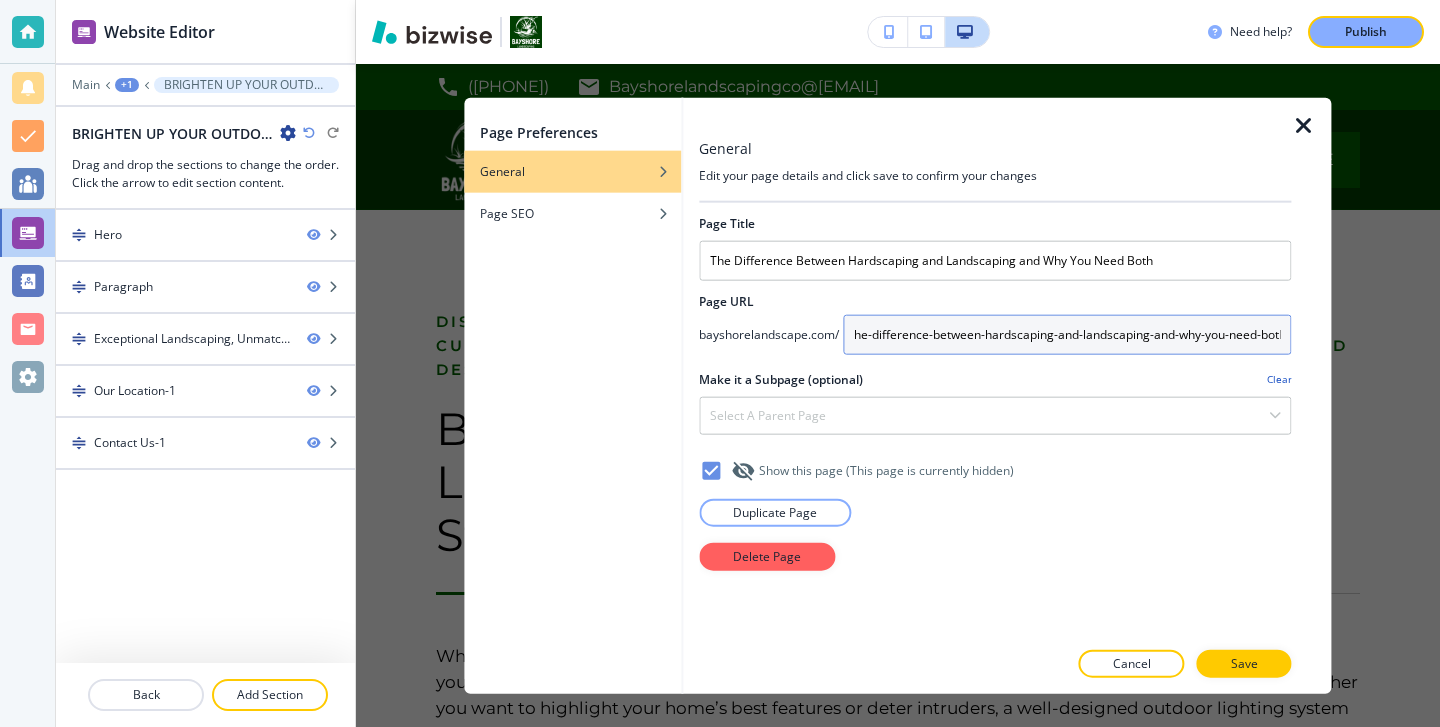 scroll, scrollTop: 0, scrollLeft: 11, axis: horizontal 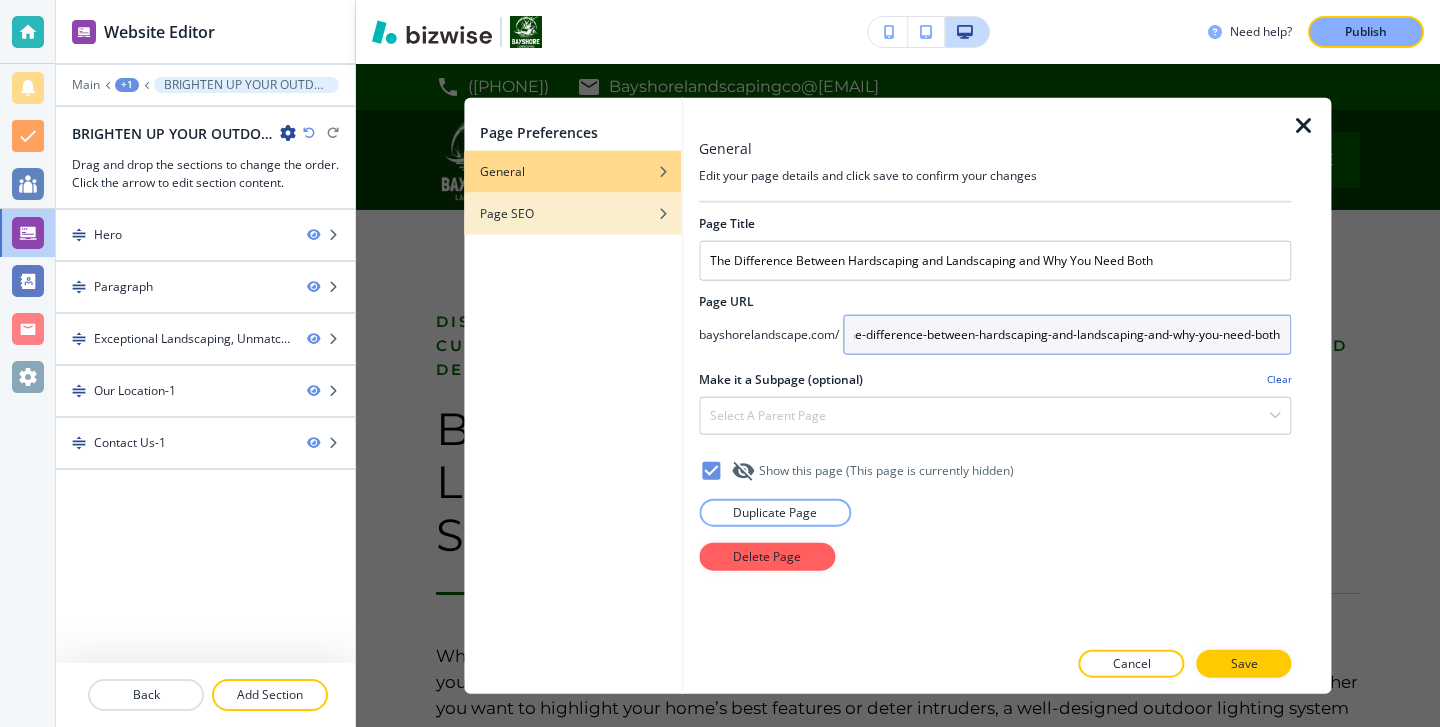 type on "the-difference-between-hardscaping-and-landscaping-and-why-you-need-both" 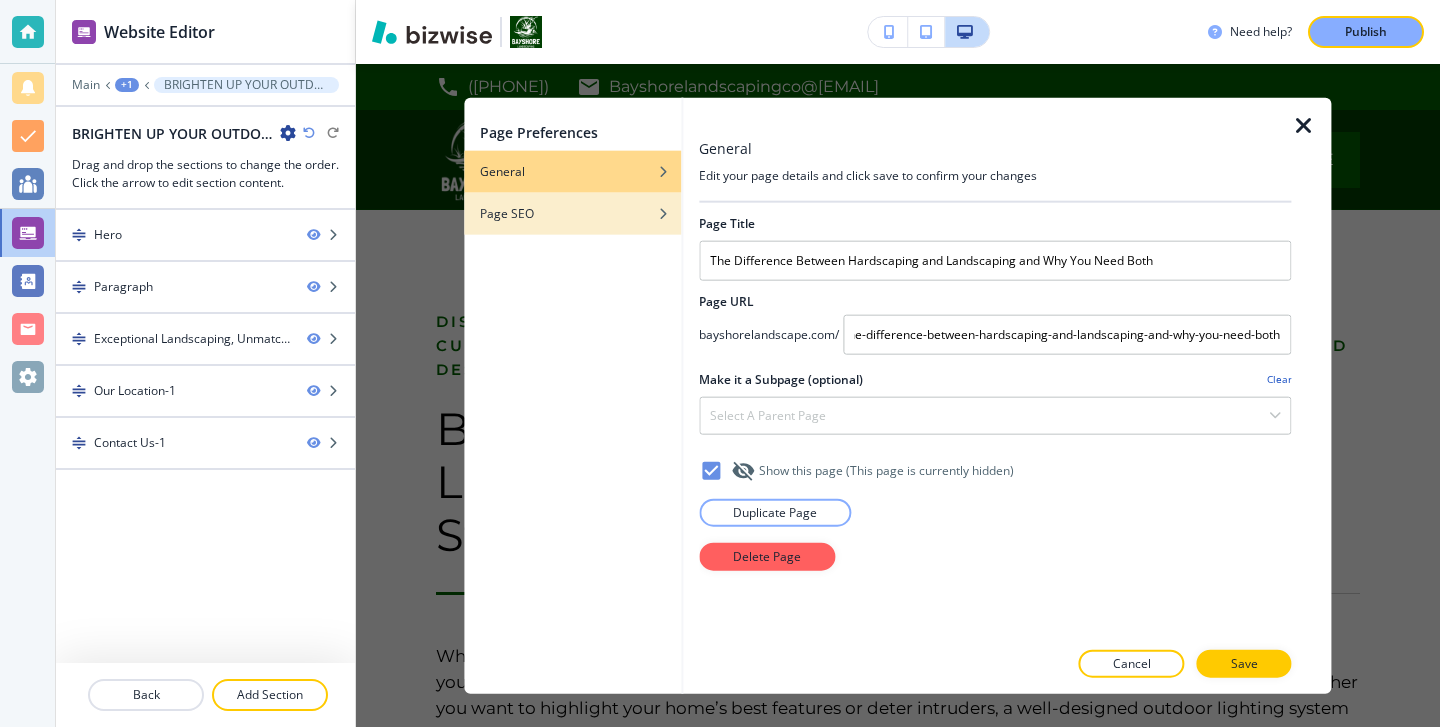 click at bounding box center [572, 198] 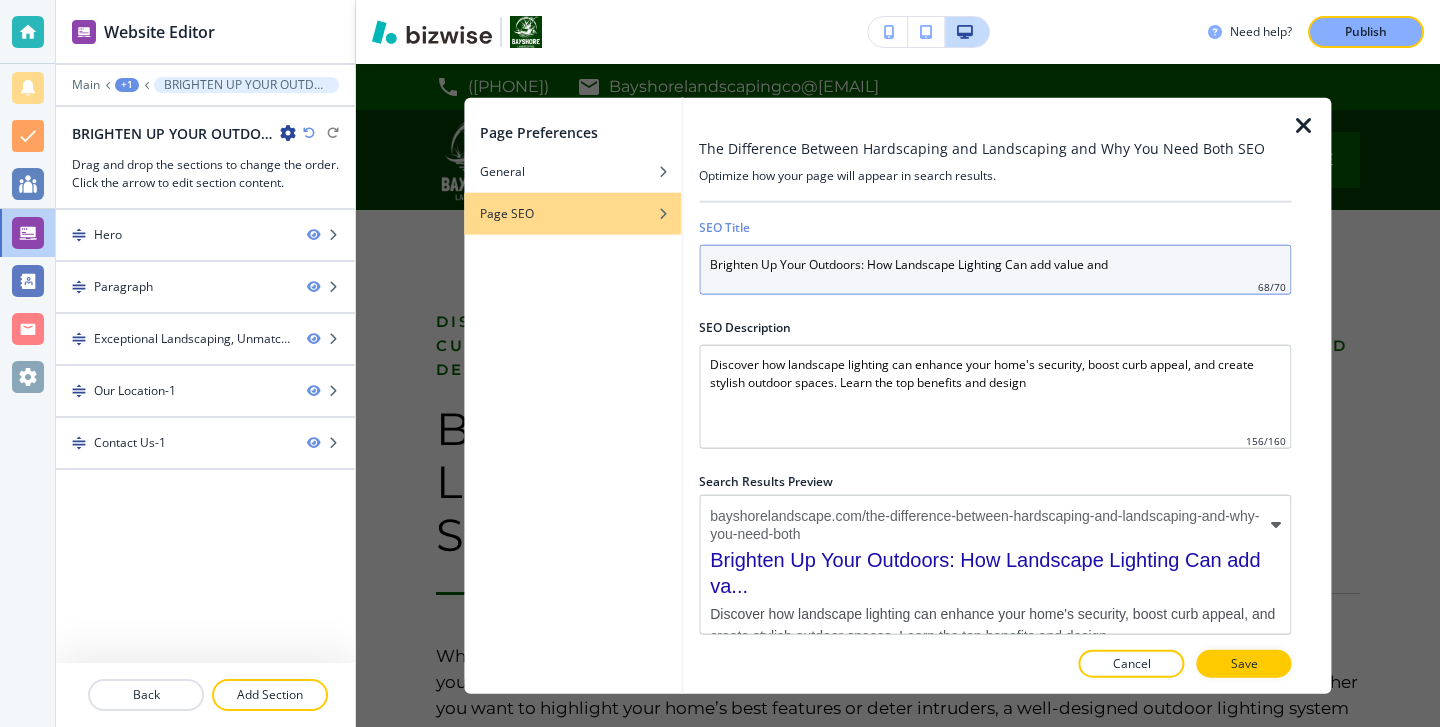 drag, startPoint x: 1126, startPoint y: 280, endPoint x: 690, endPoint y: 256, distance: 436.66006 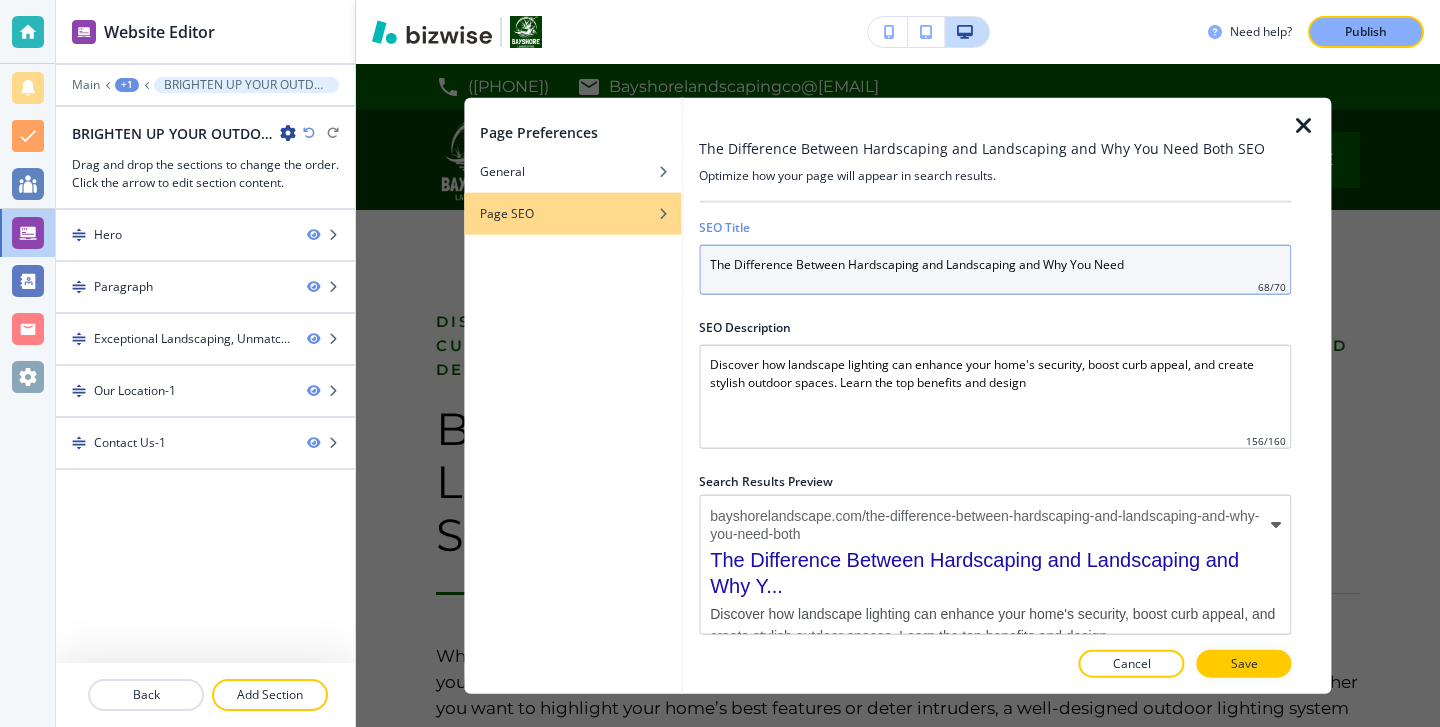 type on "The Difference Between Hardscaping and Landscaping and Why You Need" 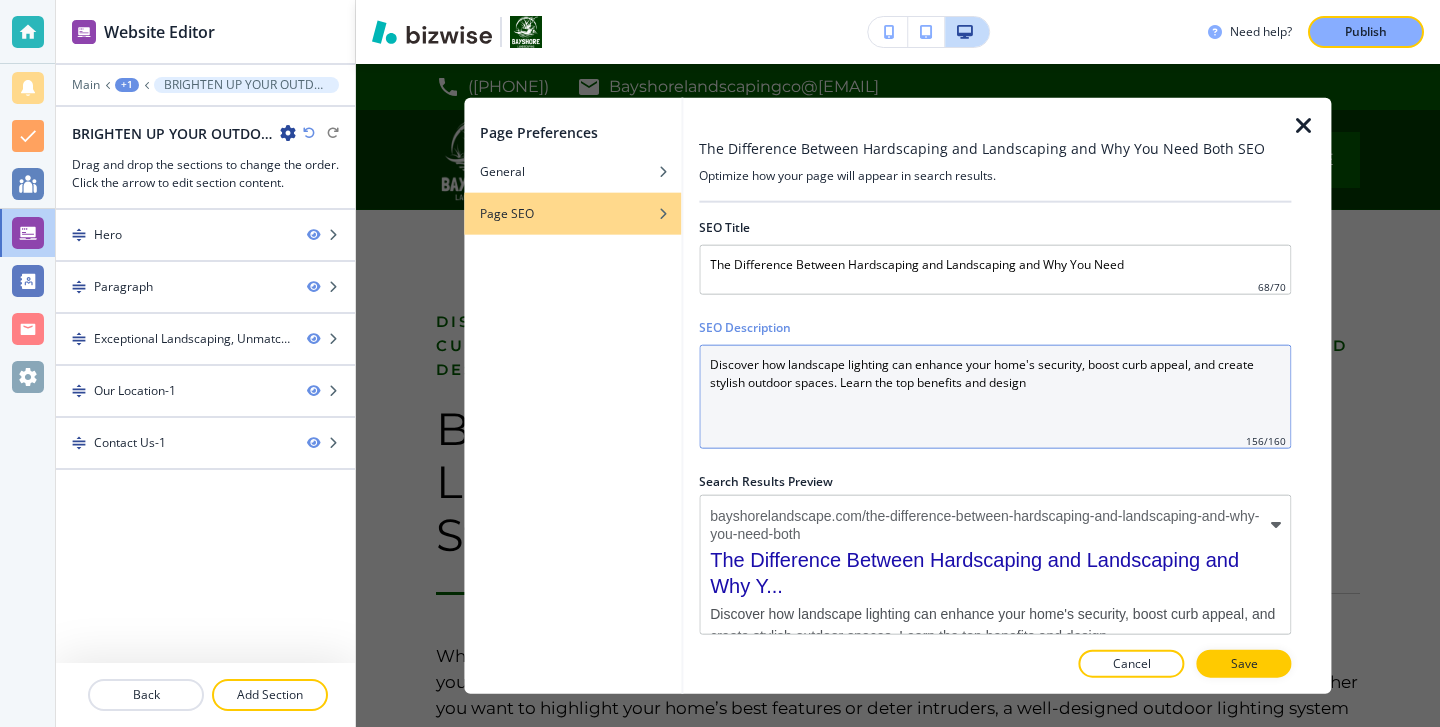 drag, startPoint x: 1081, startPoint y: 408, endPoint x: 673, endPoint y: 340, distance: 413.62784 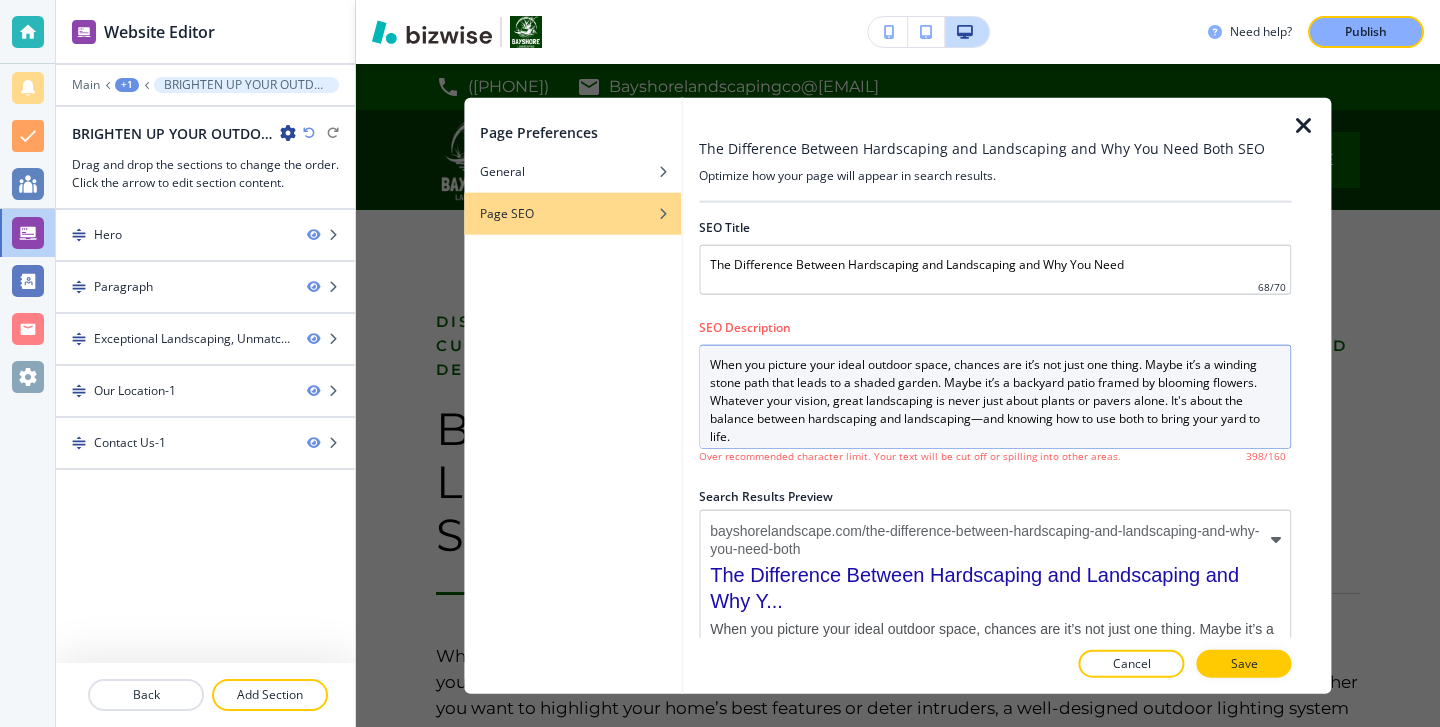 drag, startPoint x: 743, startPoint y: 429, endPoint x: 690, endPoint y: 403, distance: 59.03389 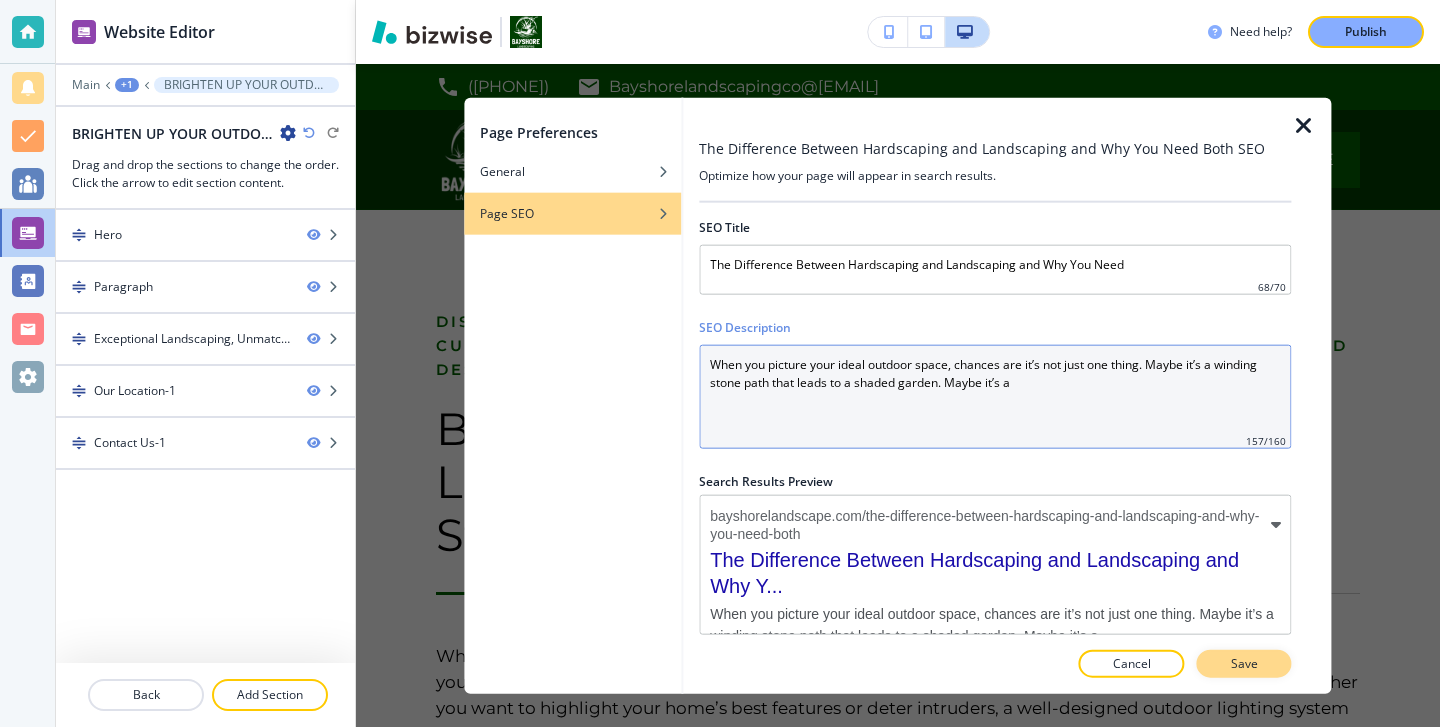type on "When you picture your ideal outdoor space, chances are it’s not just one thing. Maybe it’s a winding stone path that leads to a shaded garden. Maybe it’s a" 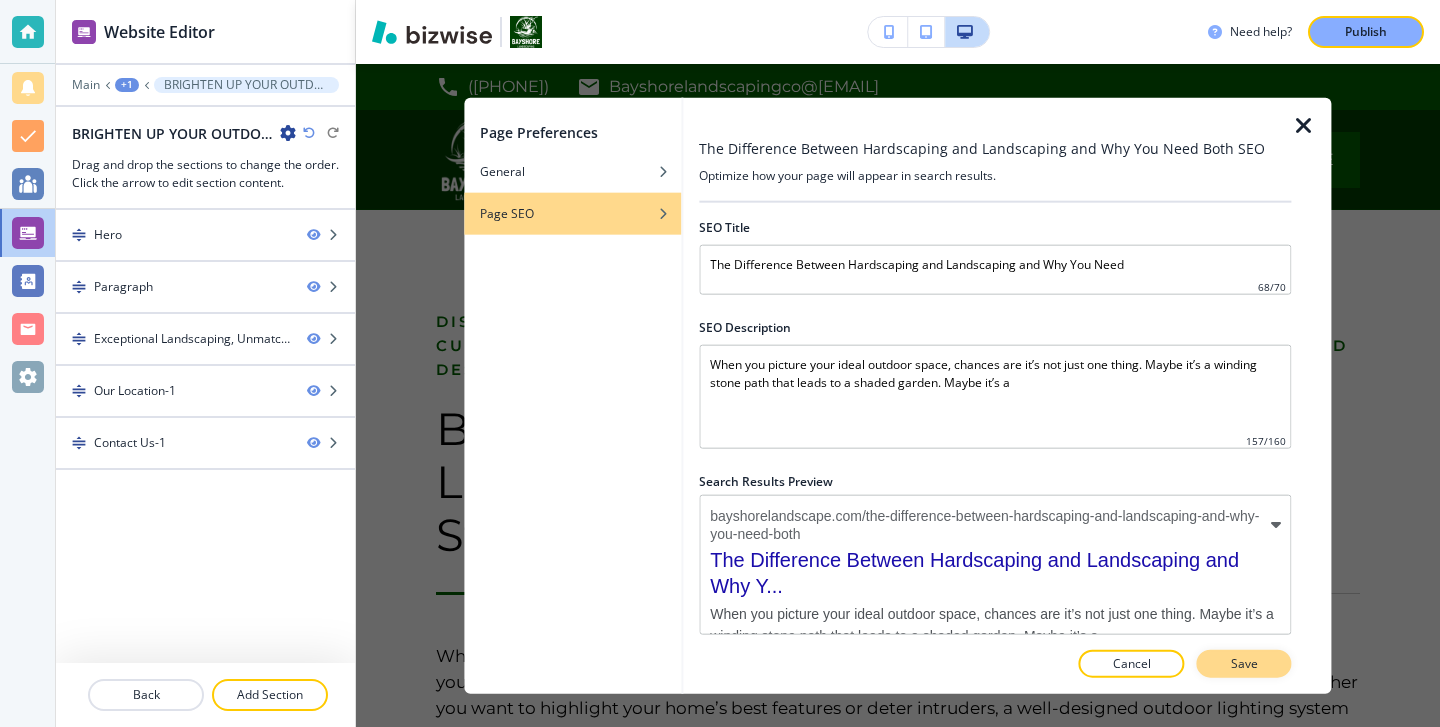 click on "Save" at bounding box center [1244, 664] 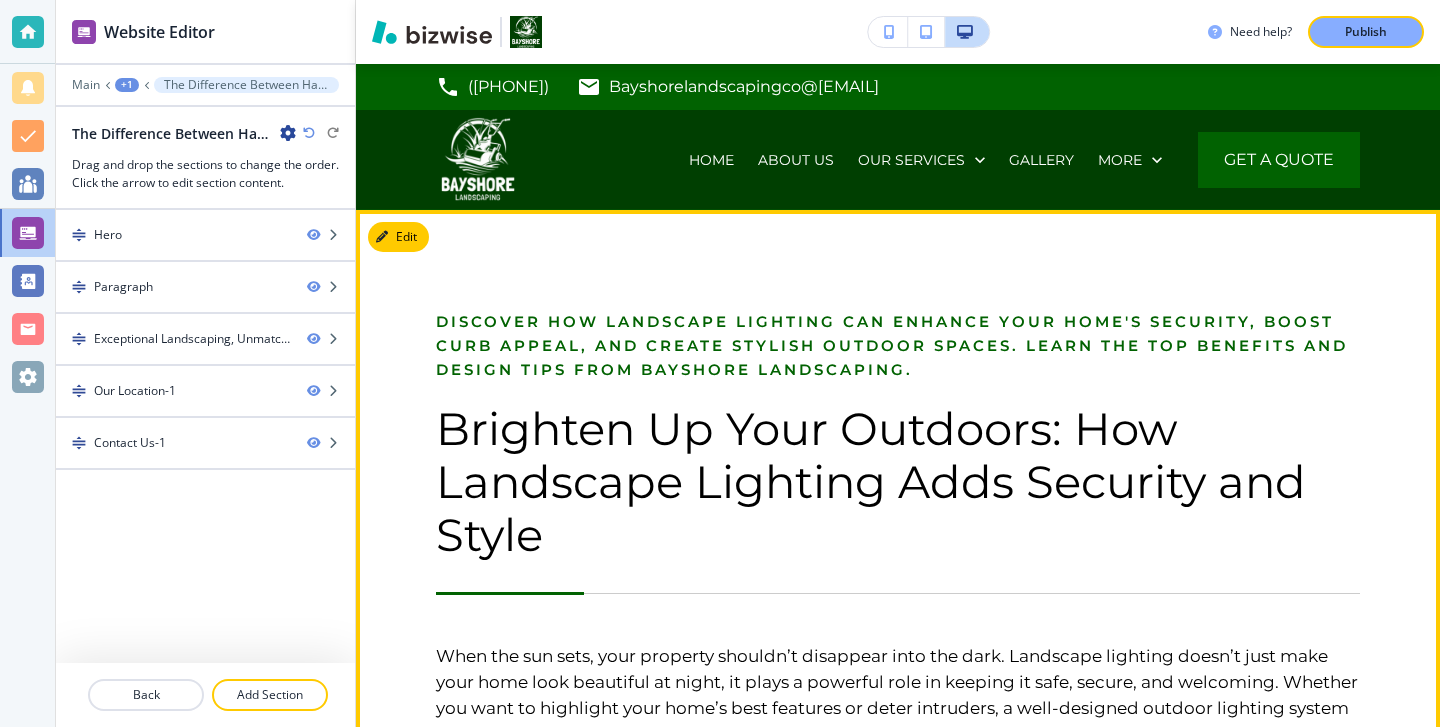 click on "Discover how landscape lighting can enhance your home's security, boost curb appeal, and create stylish outdoor spaces. Learn the top benefits and design tips from Bayshore Landscaping. Brighten Up Your Outdoors: How Landscape Lighting Adds Security and Style When the sun sets, your property shouldn’t disappear into the dark. Landscape lighting doesn’t just make your home look beautiful at night, it plays a powerful role in keeping it safe, secure, and welcoming. Whether you want to highlight your home’s best features or deter intruders, a well-designed outdoor lighting system can do it all. Let’s explore how installing landscape lighting can elevate both the security and the style of your home. 1. Deter Crime Before It Happens Why Burglars Hate Outdoor Lighting Criminals love the cover of darkness—but outdoor lighting takes that advantage away. A well-lit exterior removes hiding places, makes trespassers more visible, and signals that your property is cared for and possibly monitored." at bounding box center [898, 1663] 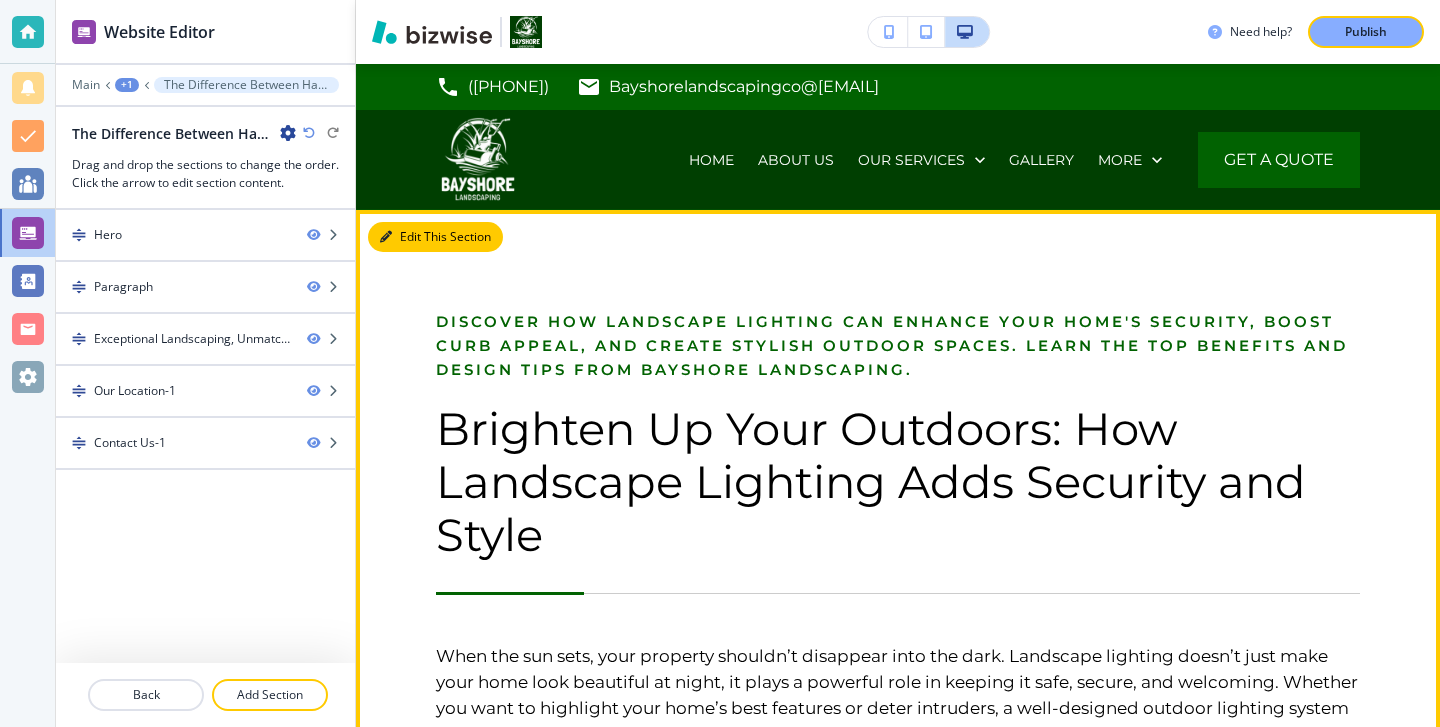 click at bounding box center [386, 237] 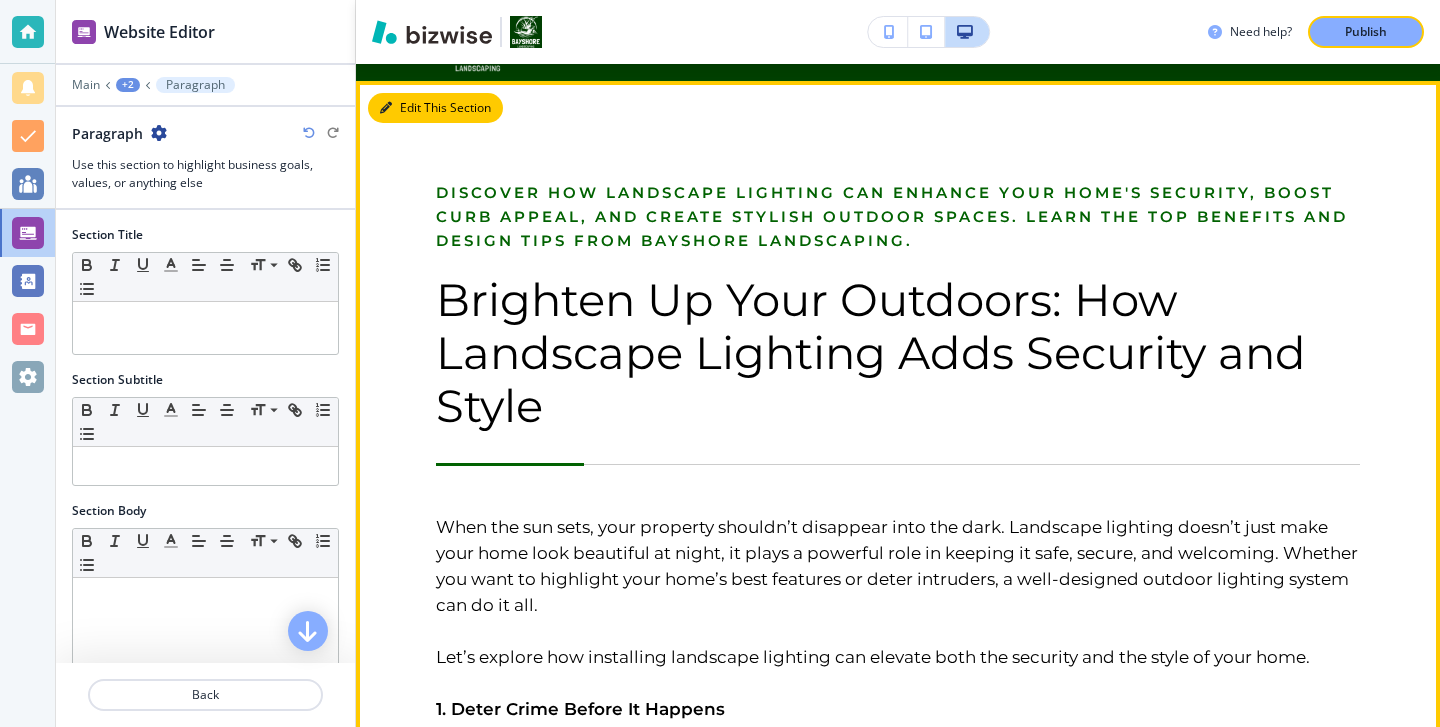 scroll, scrollTop: 146, scrollLeft: 0, axis: vertical 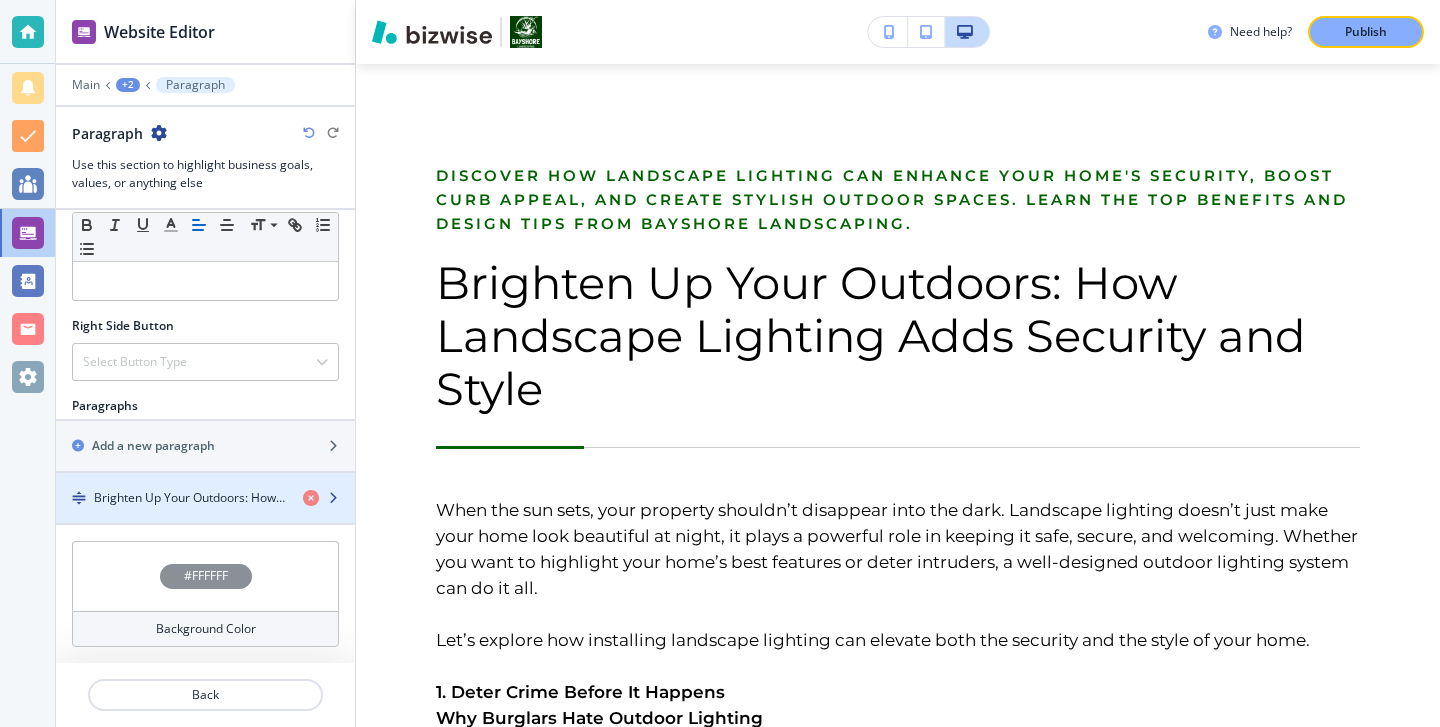 click on "Brighten Up Your Outdoors: How Landscape Lighting Adds Security and Style" at bounding box center [190, 498] 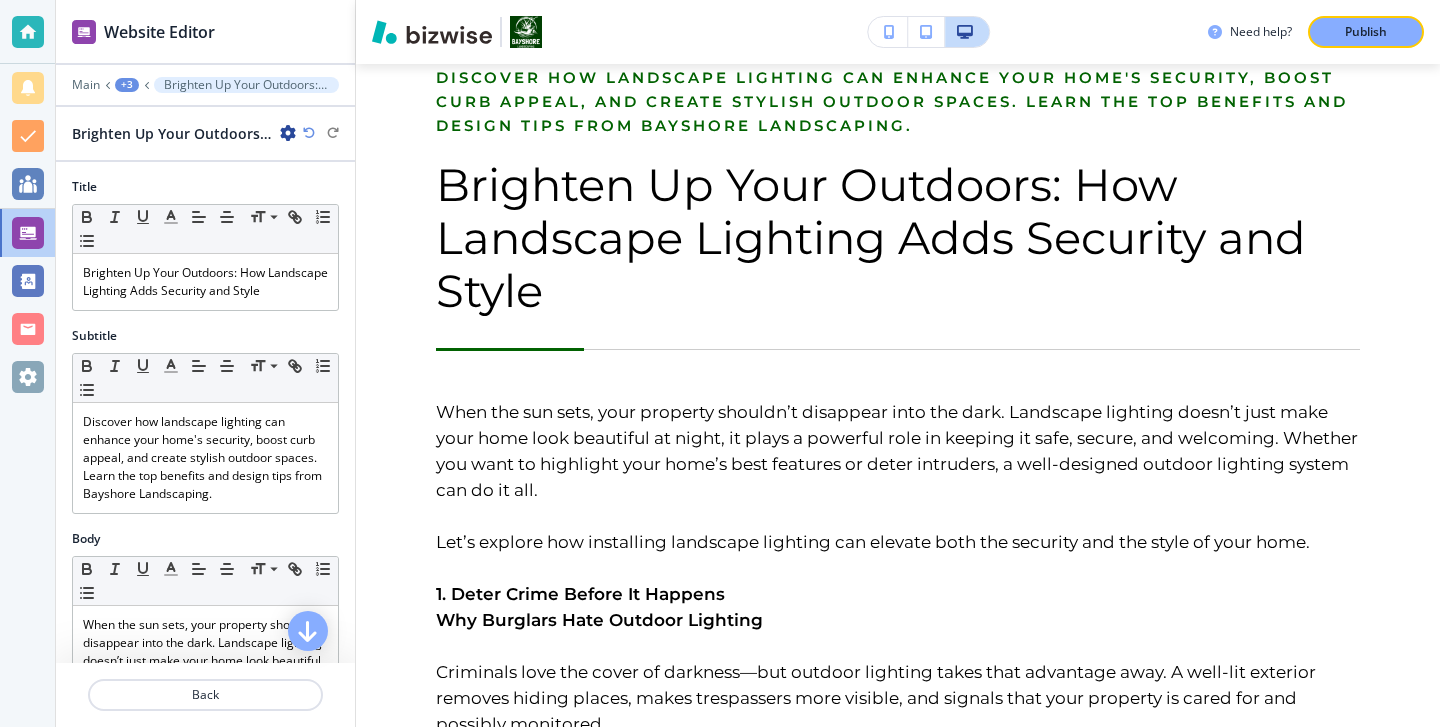 scroll, scrollTop: 246, scrollLeft: 0, axis: vertical 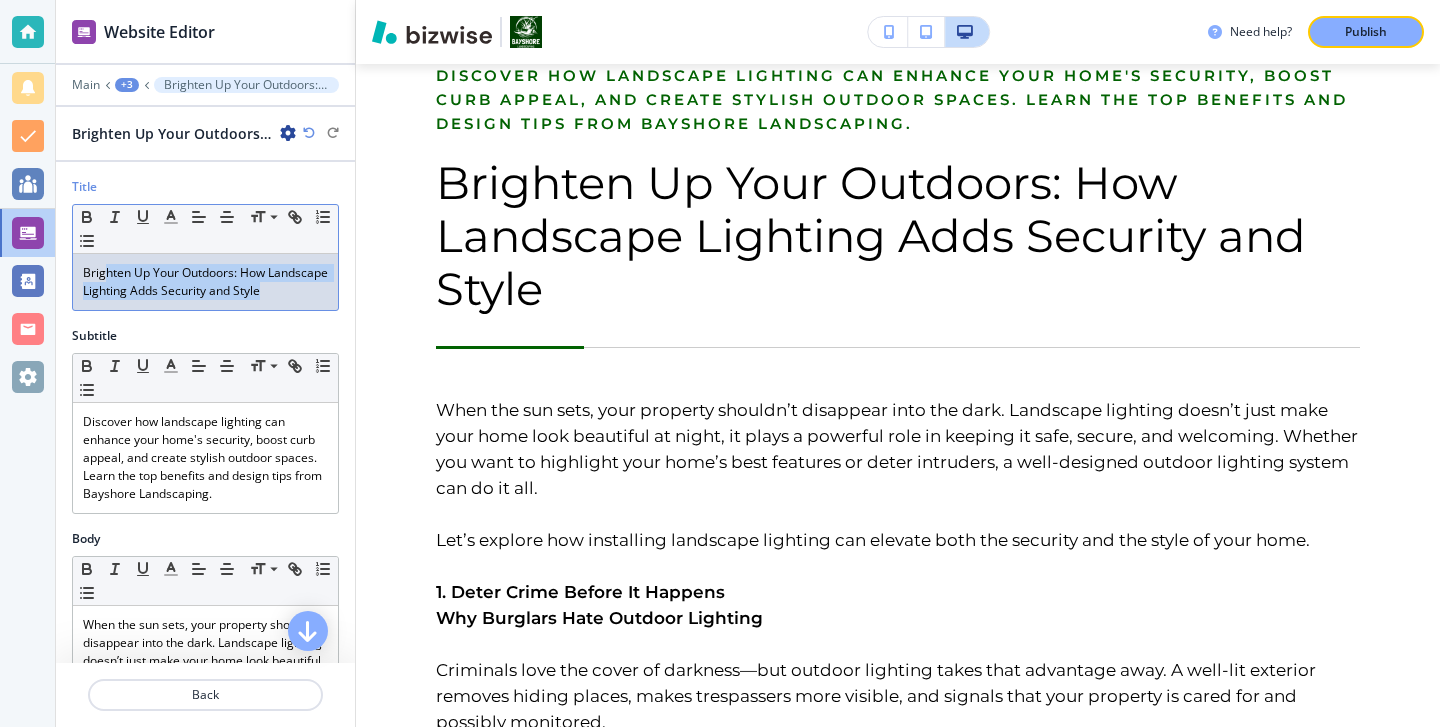 drag, startPoint x: 331, startPoint y: 296, endPoint x: 104, endPoint y: 268, distance: 228.72035 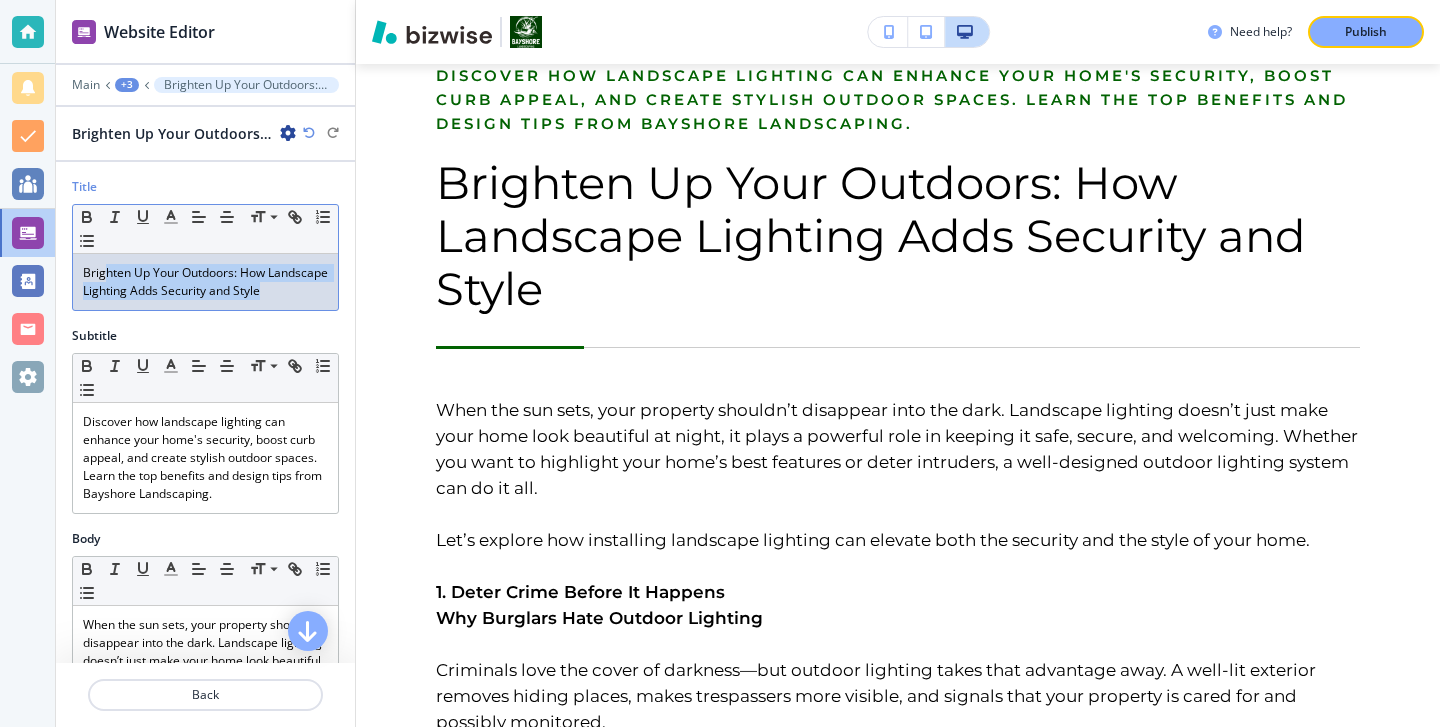 click on "Brighten Up Your Outdoors: How Landscape Lighting Adds Security and Style" at bounding box center (205, 282) 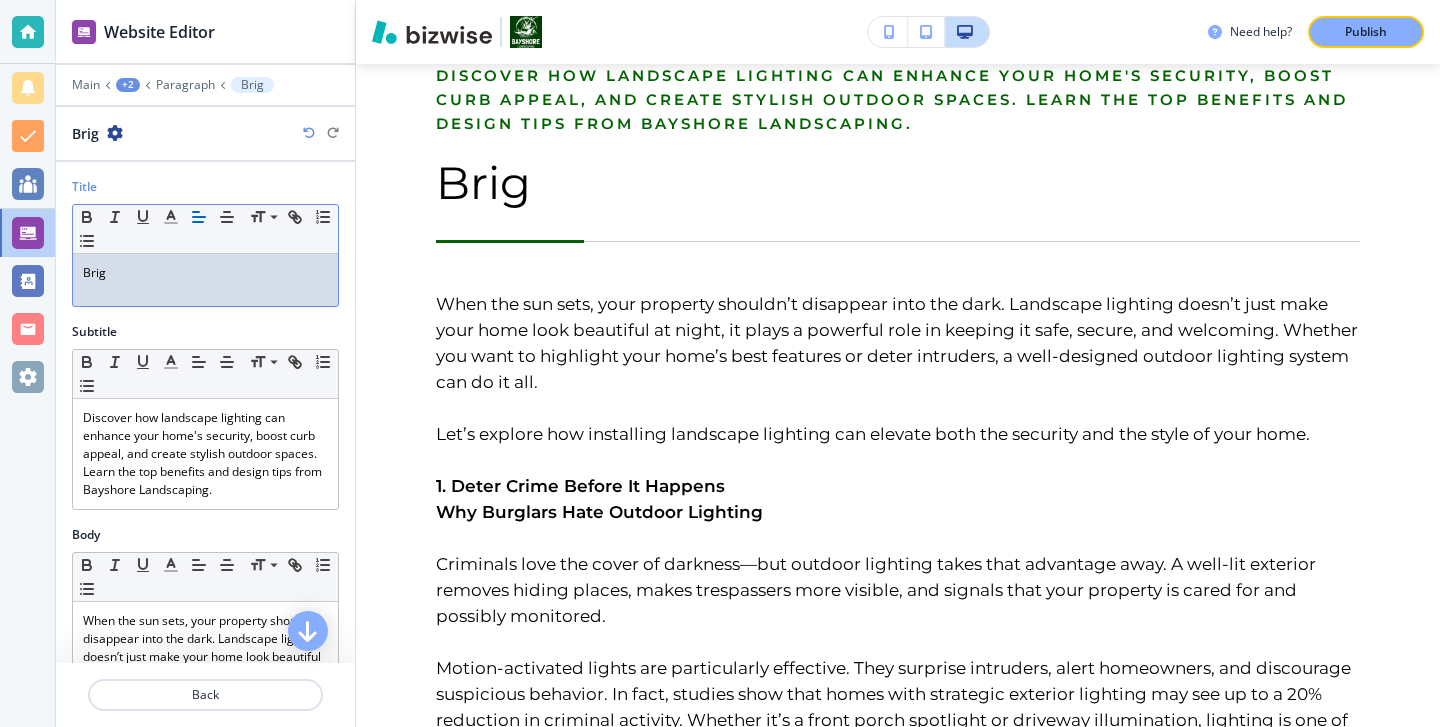 type 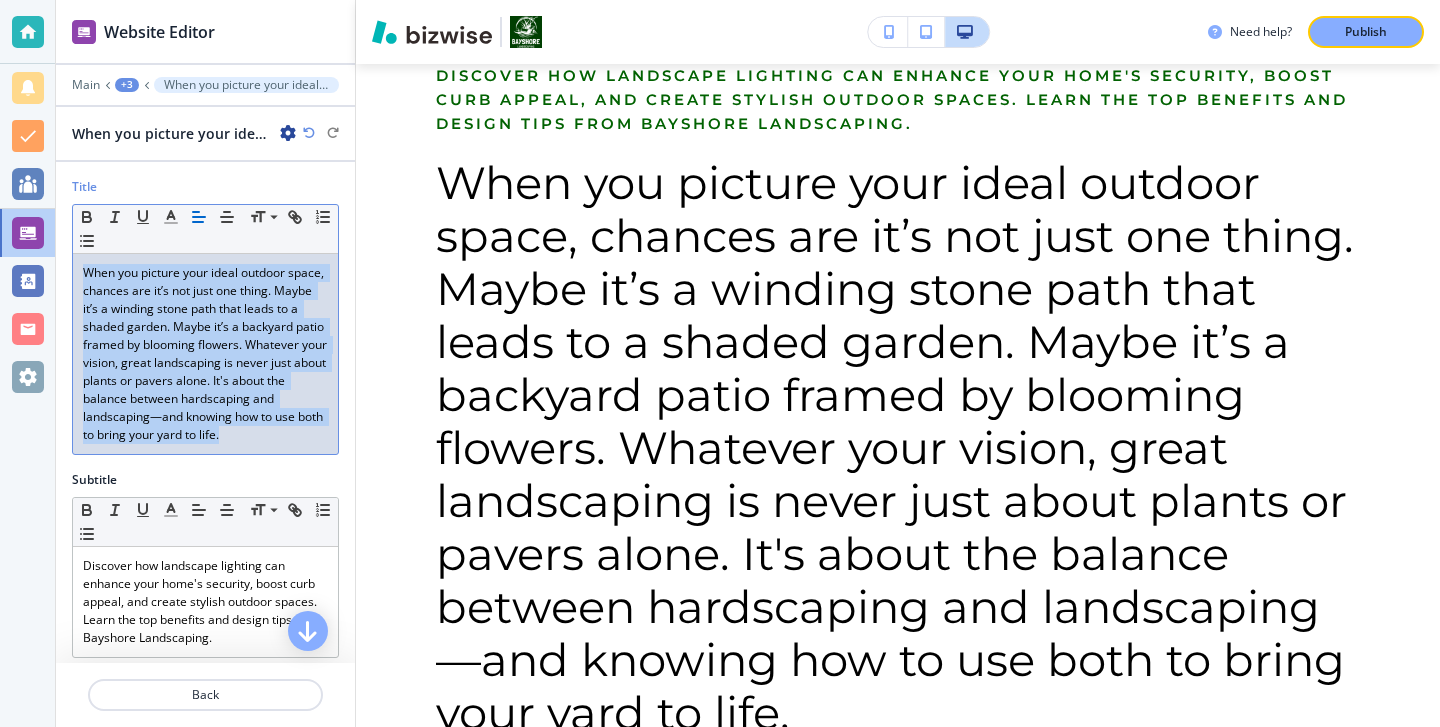 drag, startPoint x: 308, startPoint y: 435, endPoint x: 90, endPoint y: 257, distance: 281.43915 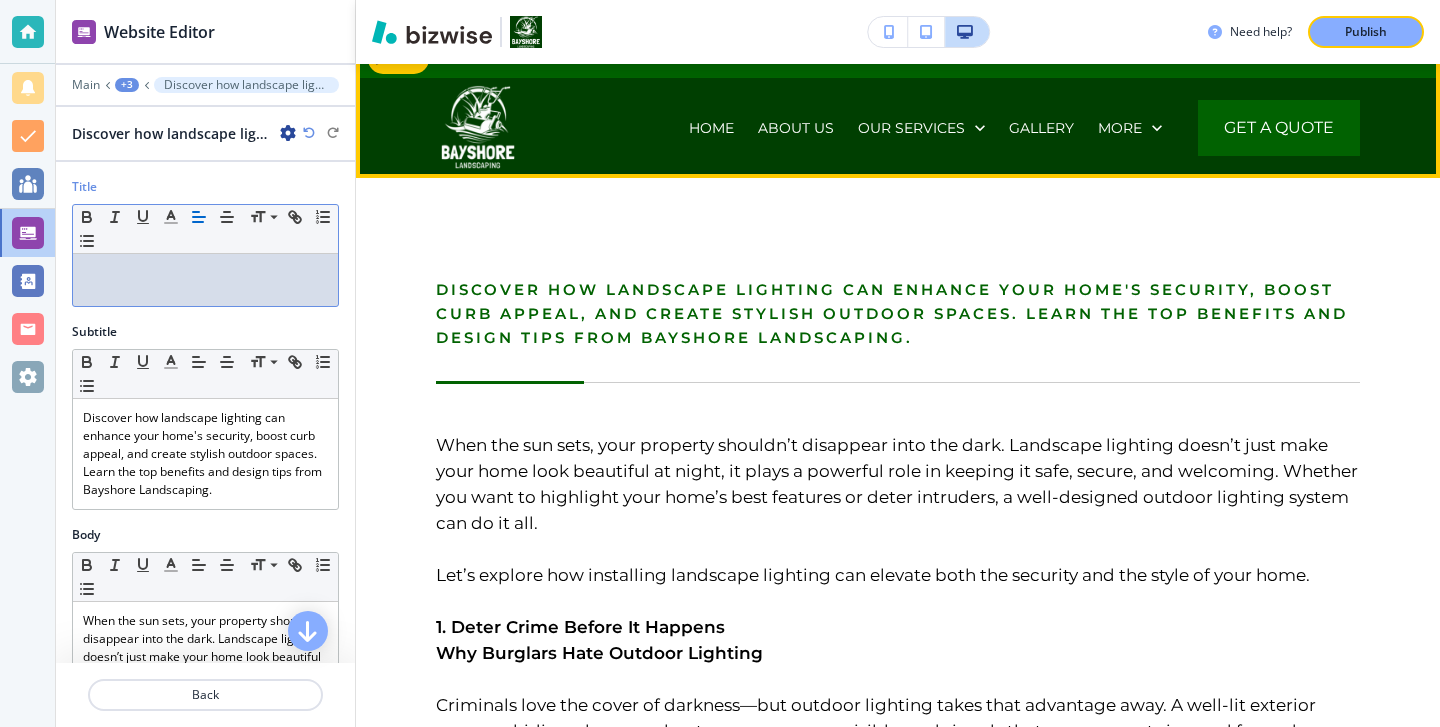 scroll, scrollTop: 26, scrollLeft: 0, axis: vertical 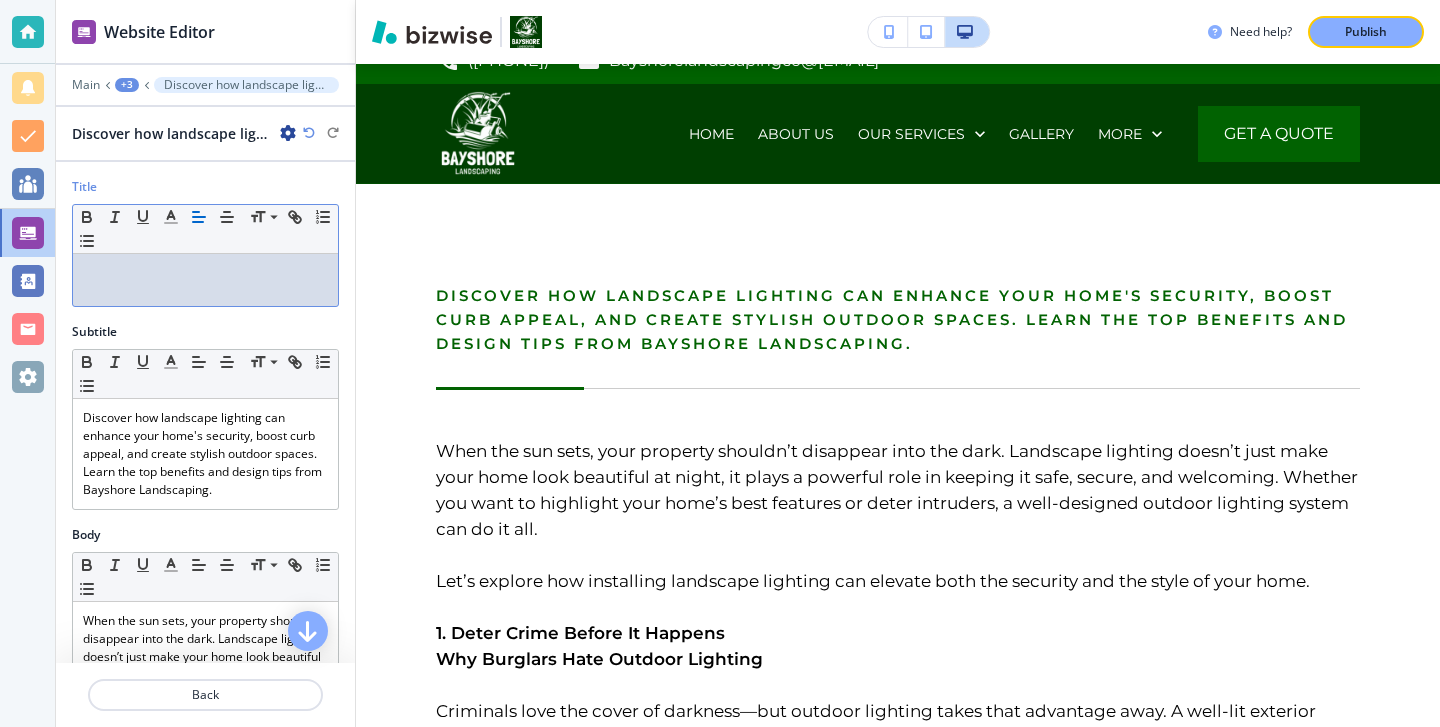click at bounding box center (205, 280) 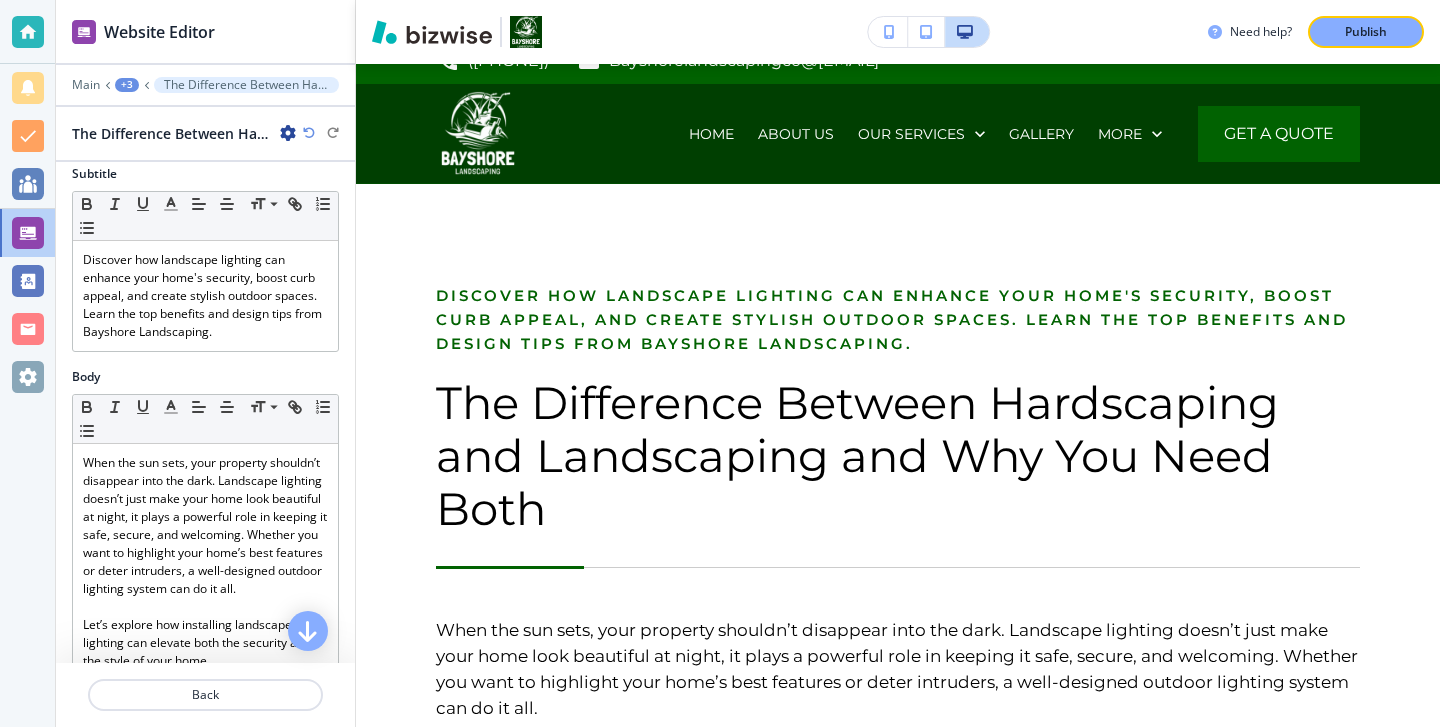 scroll, scrollTop: 158, scrollLeft: 0, axis: vertical 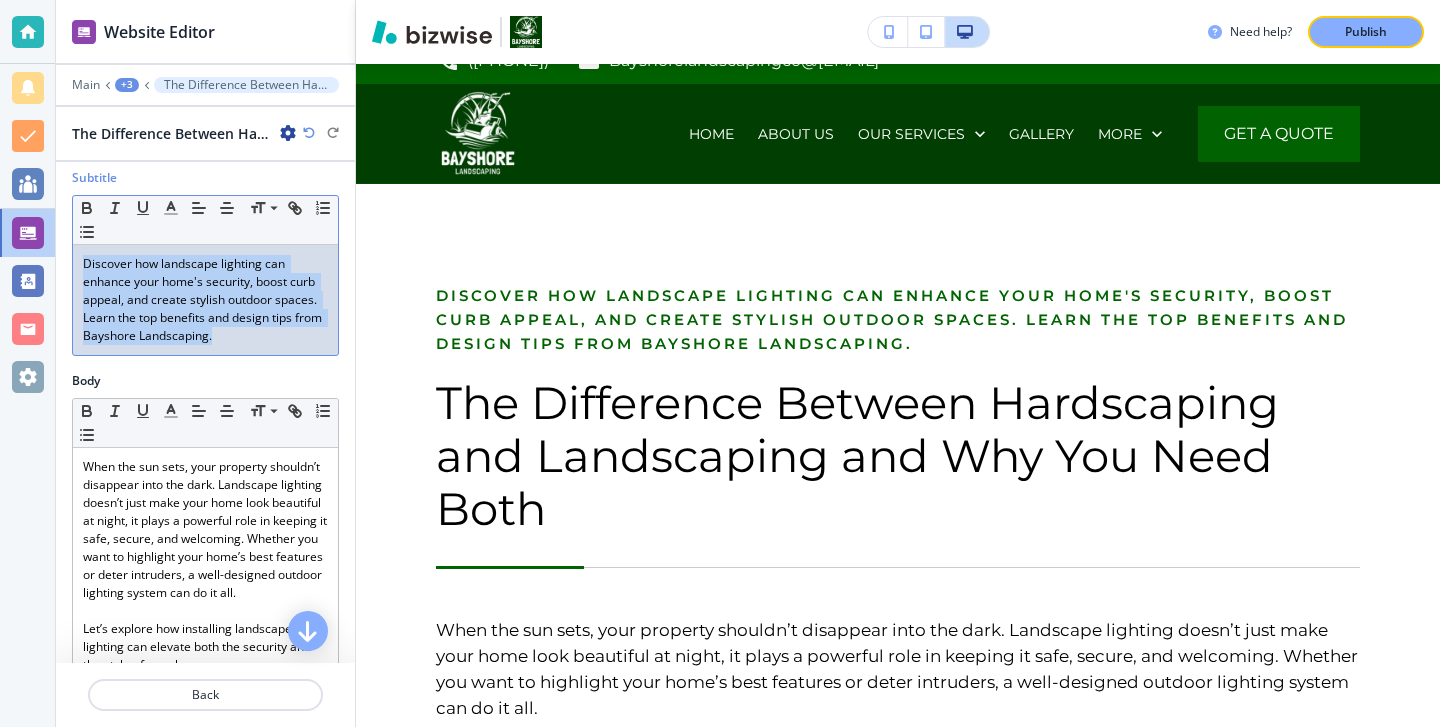 drag, startPoint x: 251, startPoint y: 352, endPoint x: 54, endPoint y: 248, distance: 222.7667 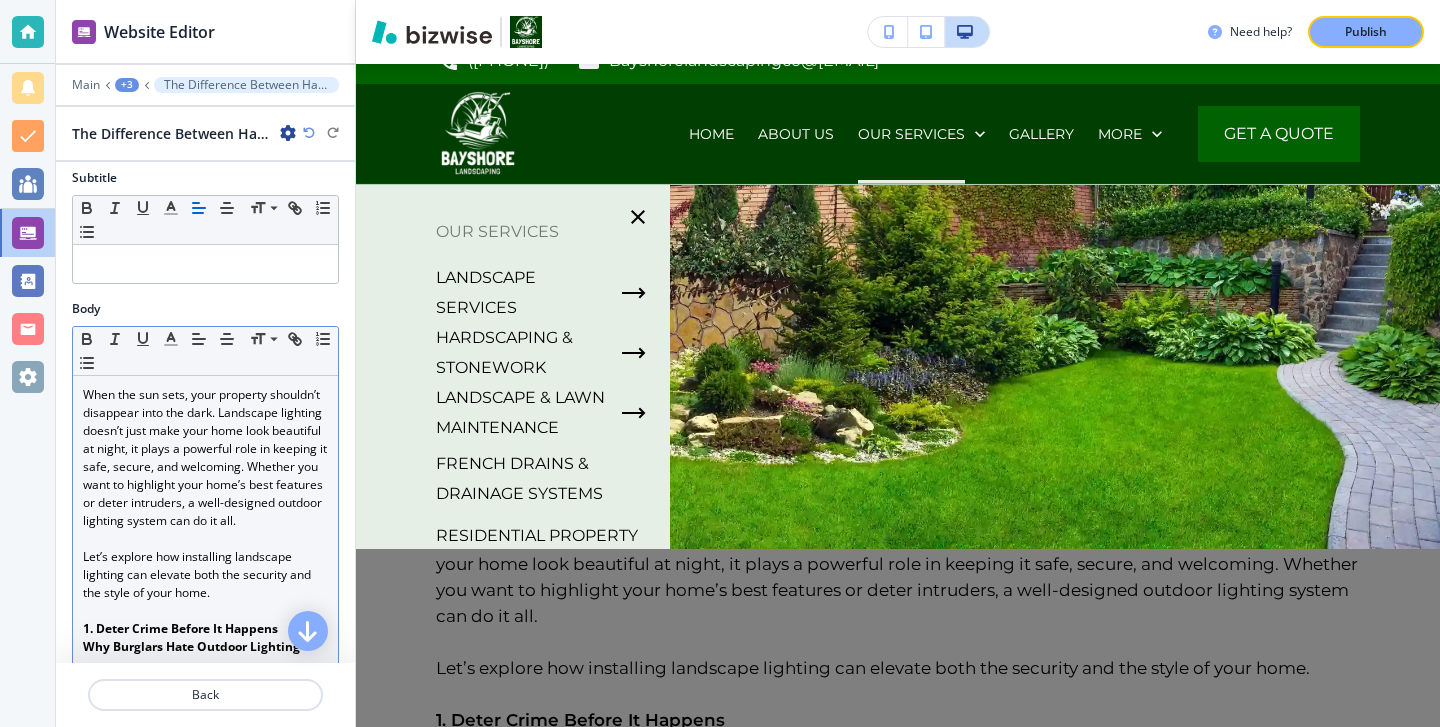 drag, startPoint x: 305, startPoint y: 529, endPoint x: 176, endPoint y: 455, distance: 148.71785 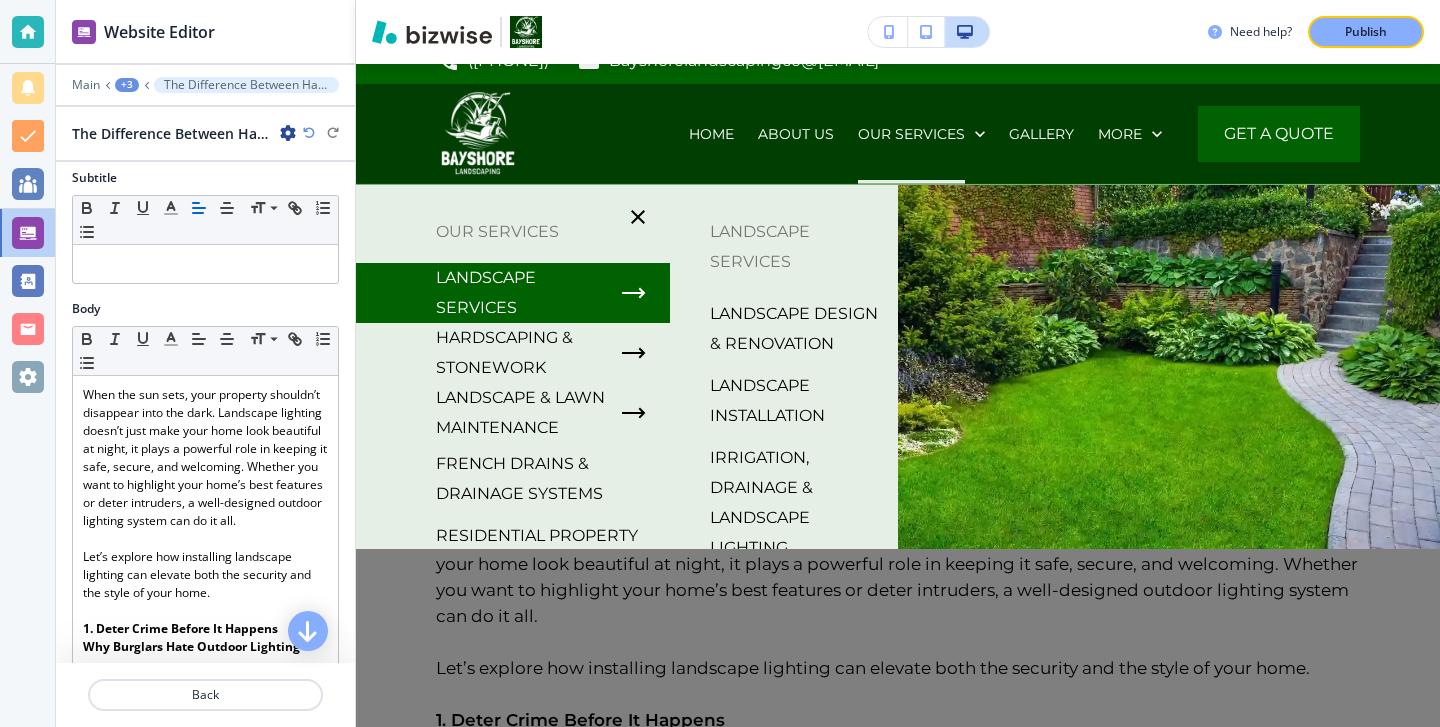 click at bounding box center [898, 475] 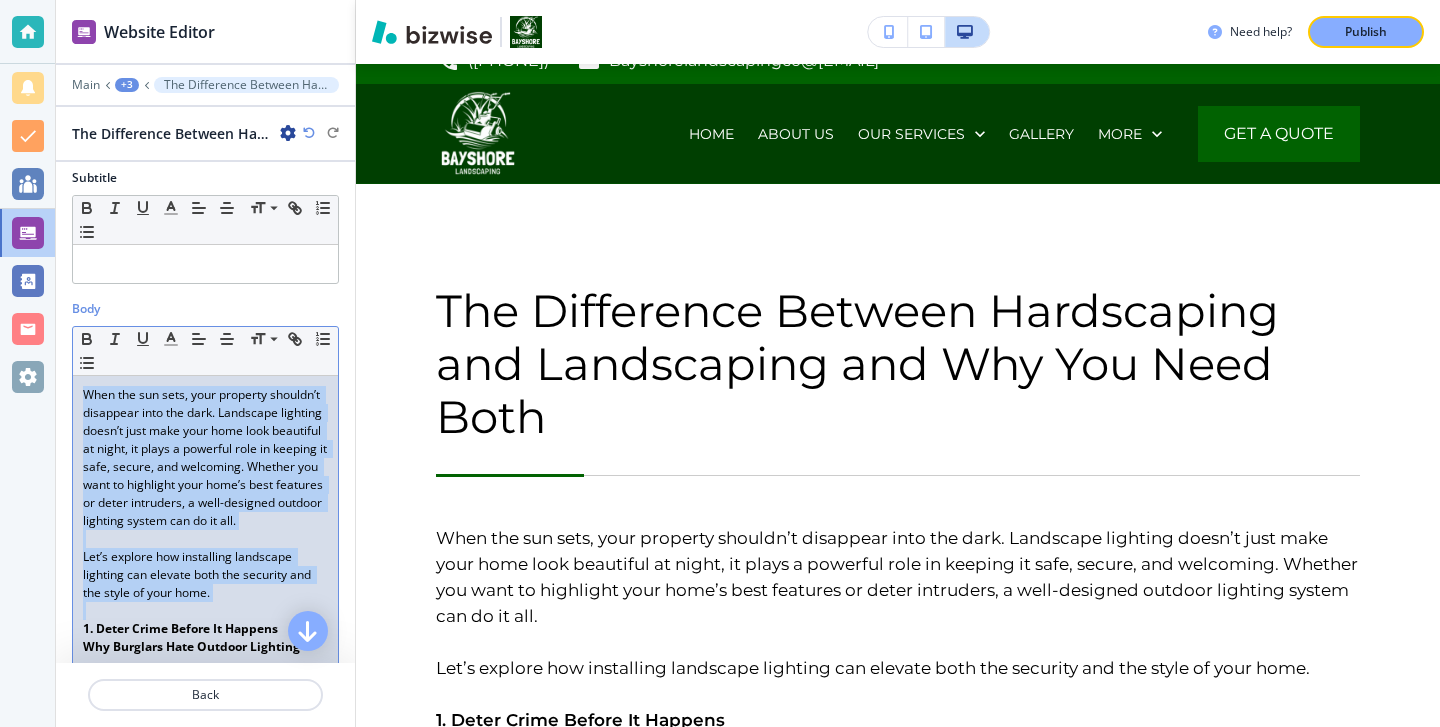 scroll, scrollTop: 0, scrollLeft: 100, axis: horizontal 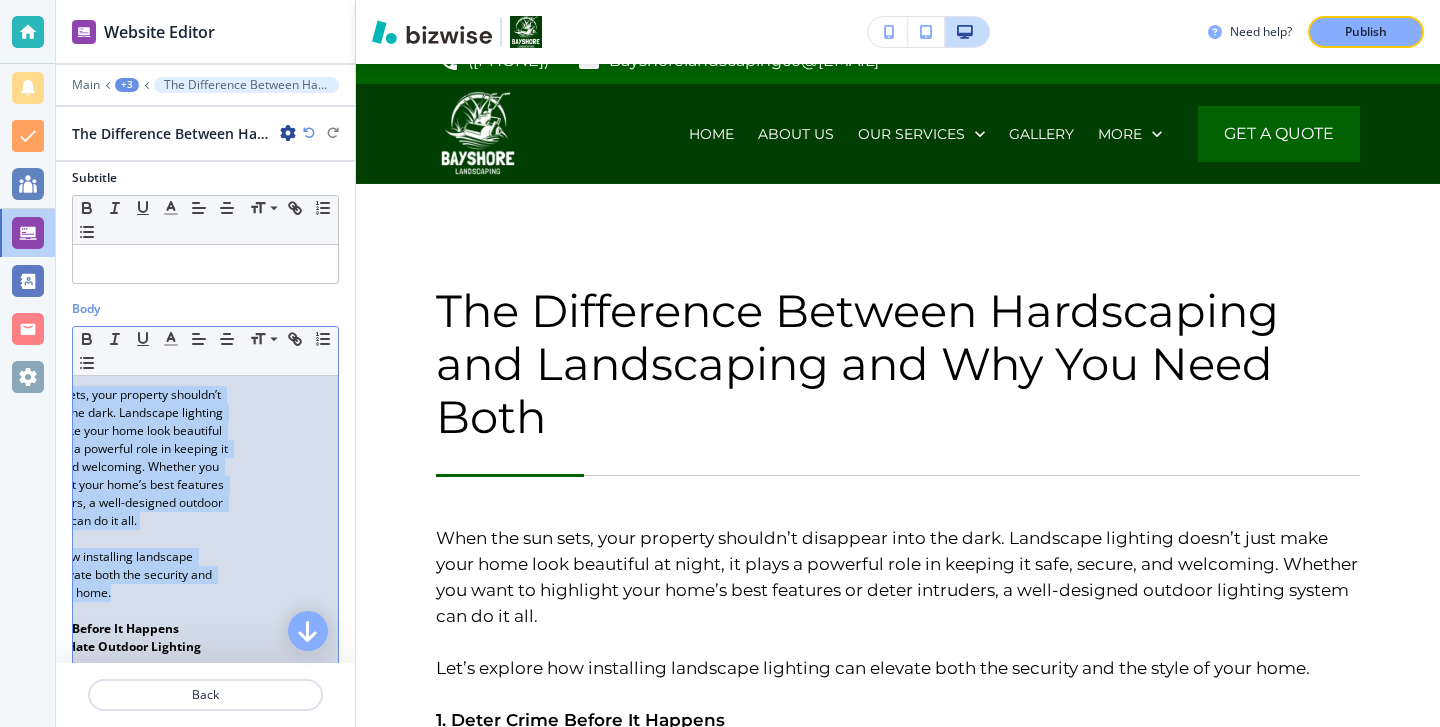 drag, startPoint x: 84, startPoint y: 397, endPoint x: 215, endPoint y: 595, distance: 237.41315 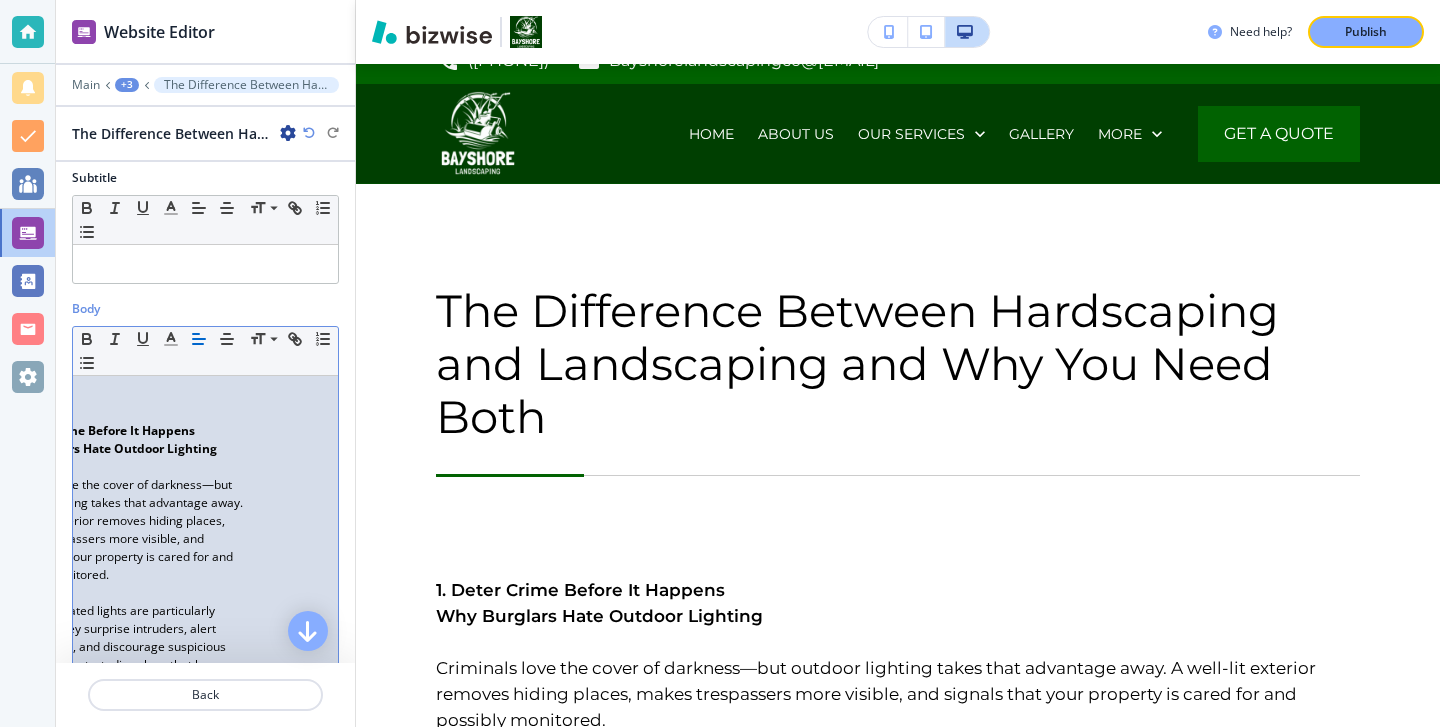 scroll, scrollTop: 0, scrollLeft: 0, axis: both 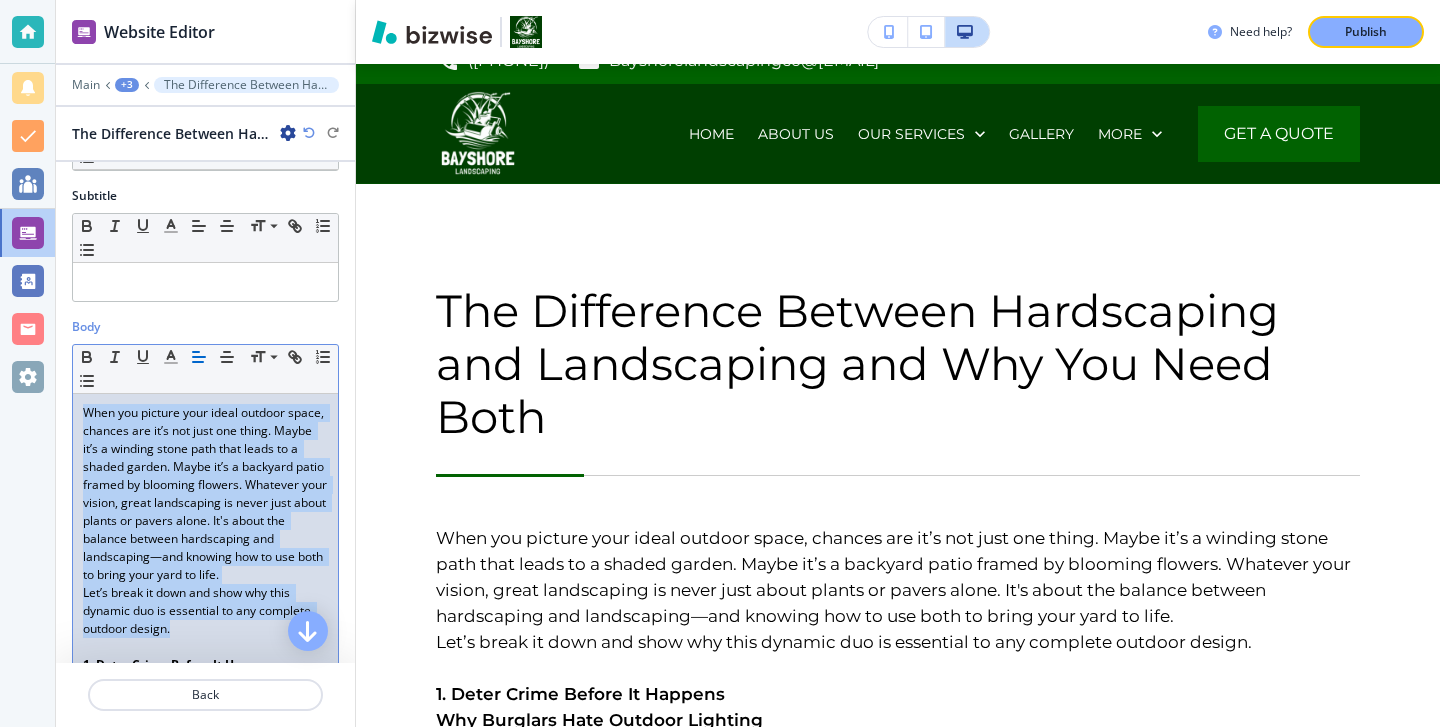 drag, startPoint x: 240, startPoint y: 623, endPoint x: 26, endPoint y: 415, distance: 298.42923 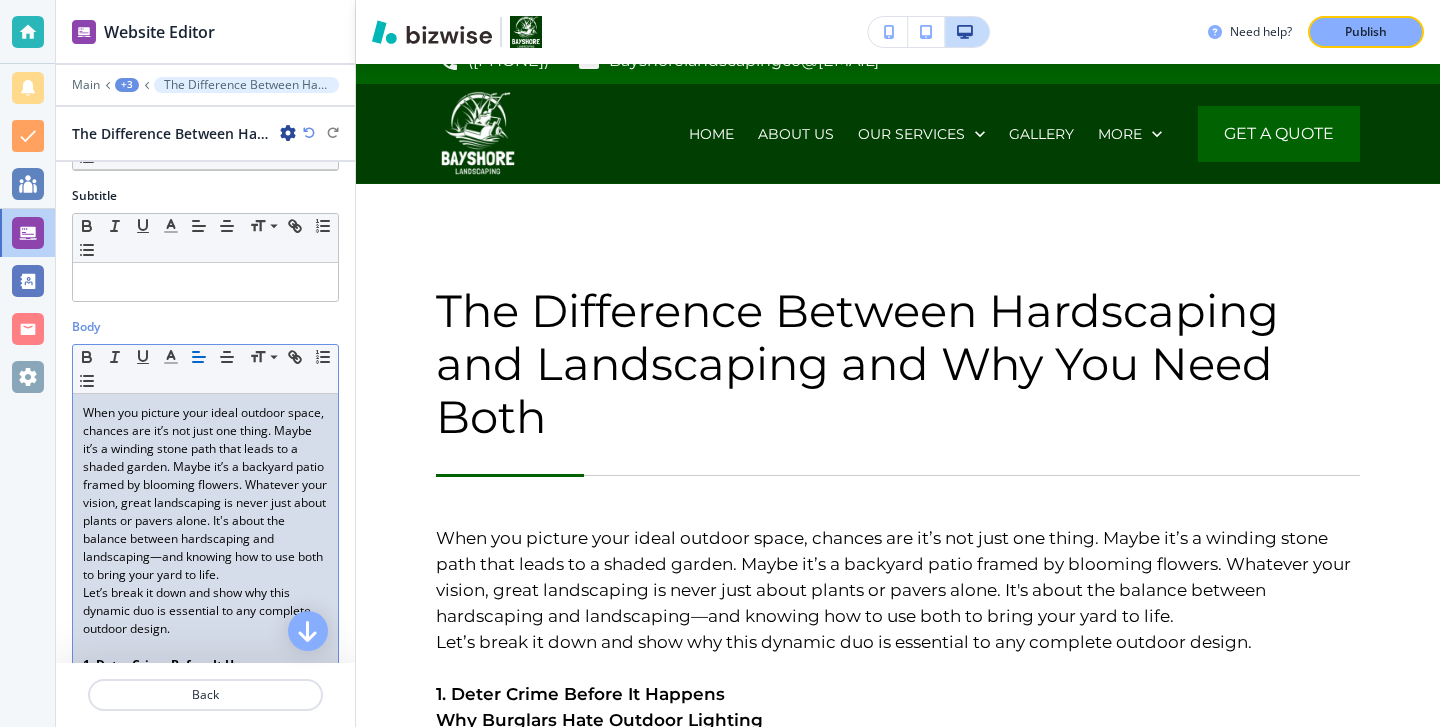 scroll, scrollTop: 140, scrollLeft: 0, axis: vertical 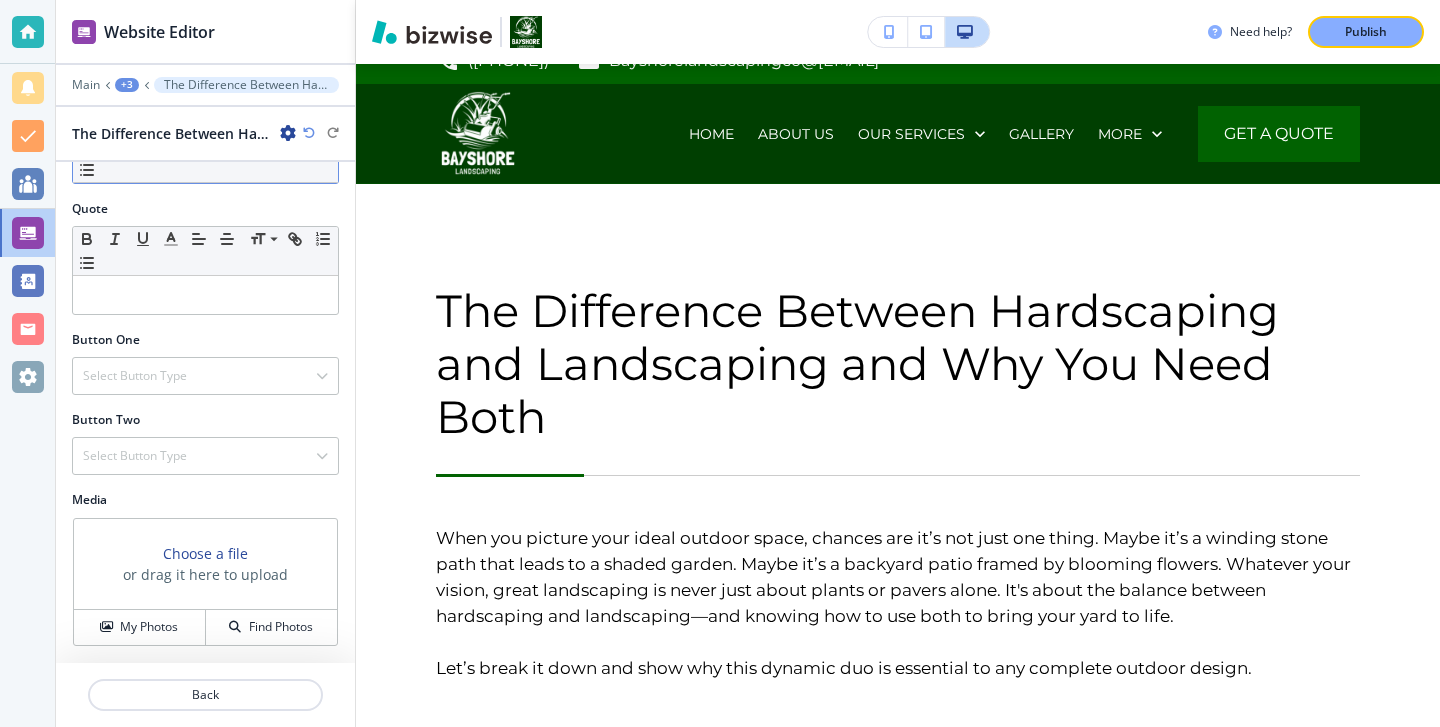 drag, startPoint x: 80, startPoint y: 305, endPoint x: 114, endPoint y: 786, distance: 482.20016 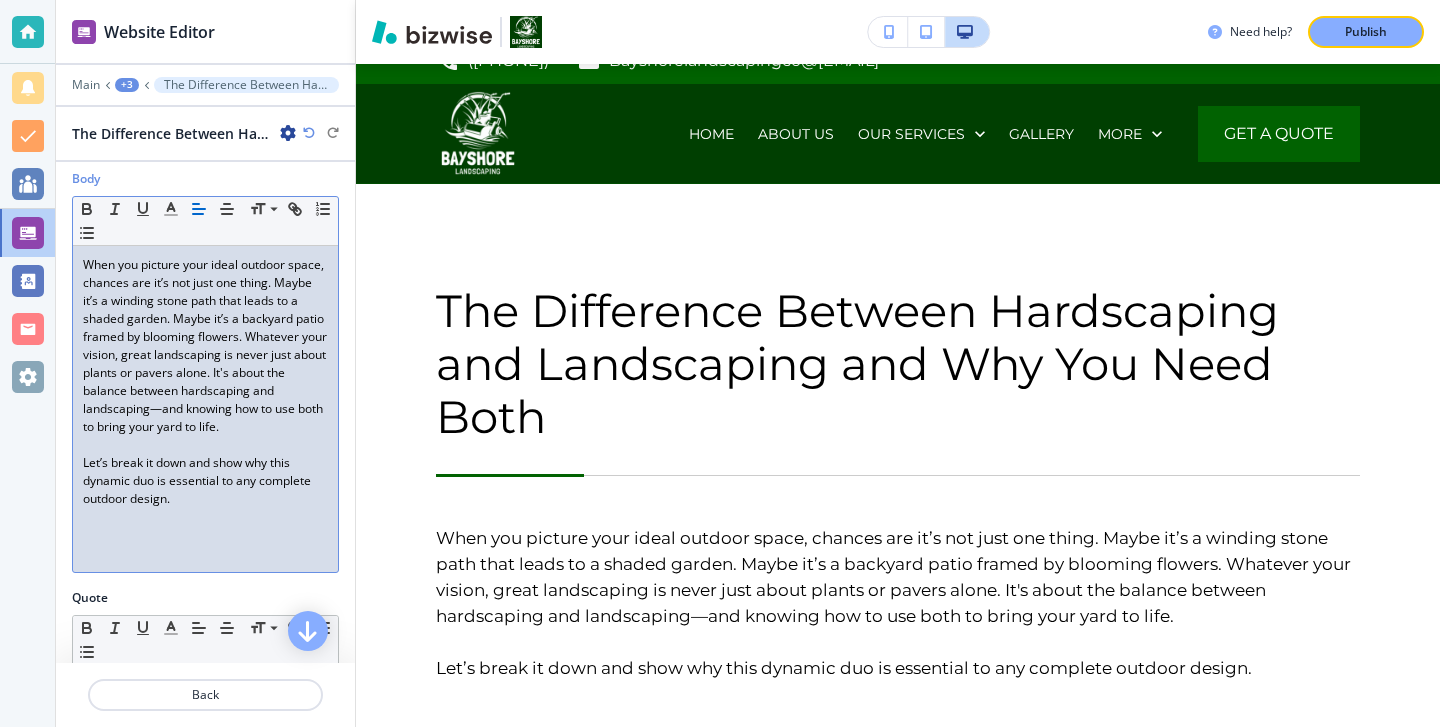 scroll, scrollTop: 286, scrollLeft: 0, axis: vertical 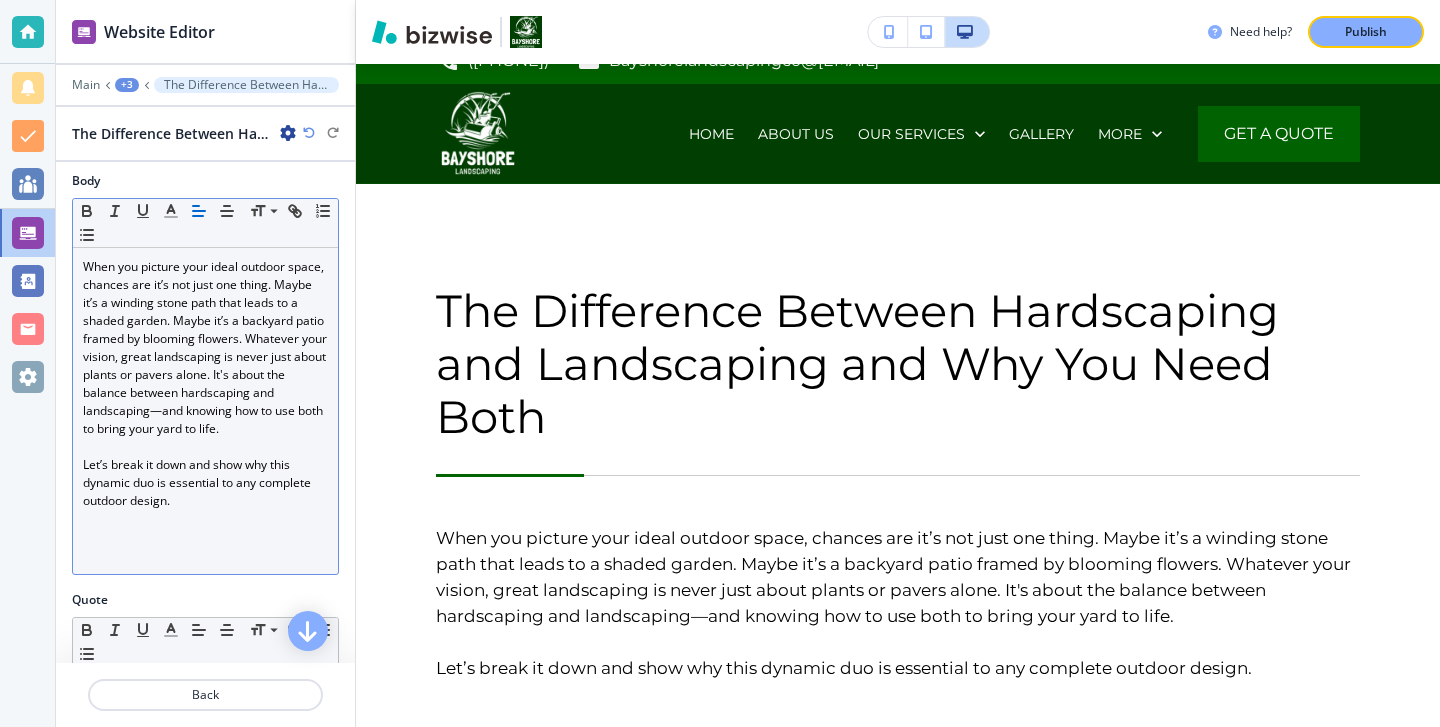 click at bounding box center [205, 537] 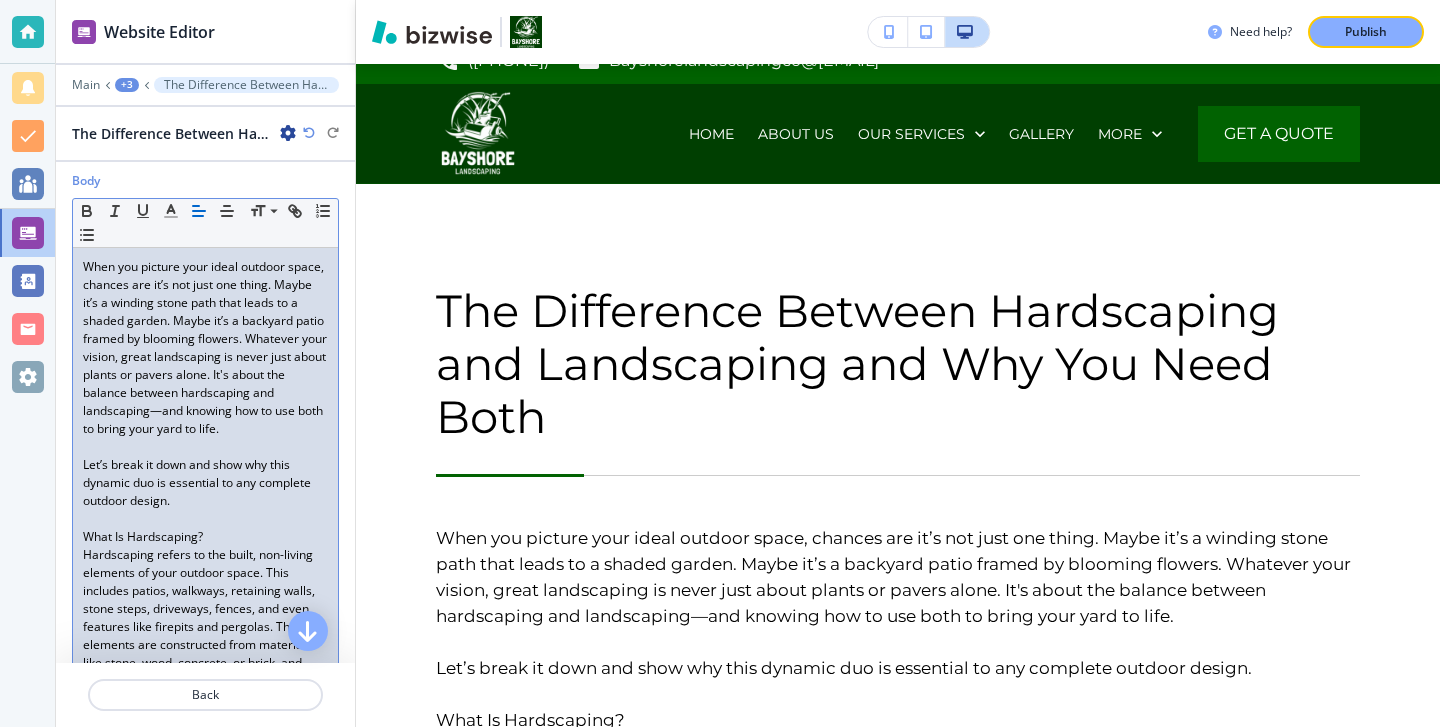 scroll, scrollTop: 0, scrollLeft: 0, axis: both 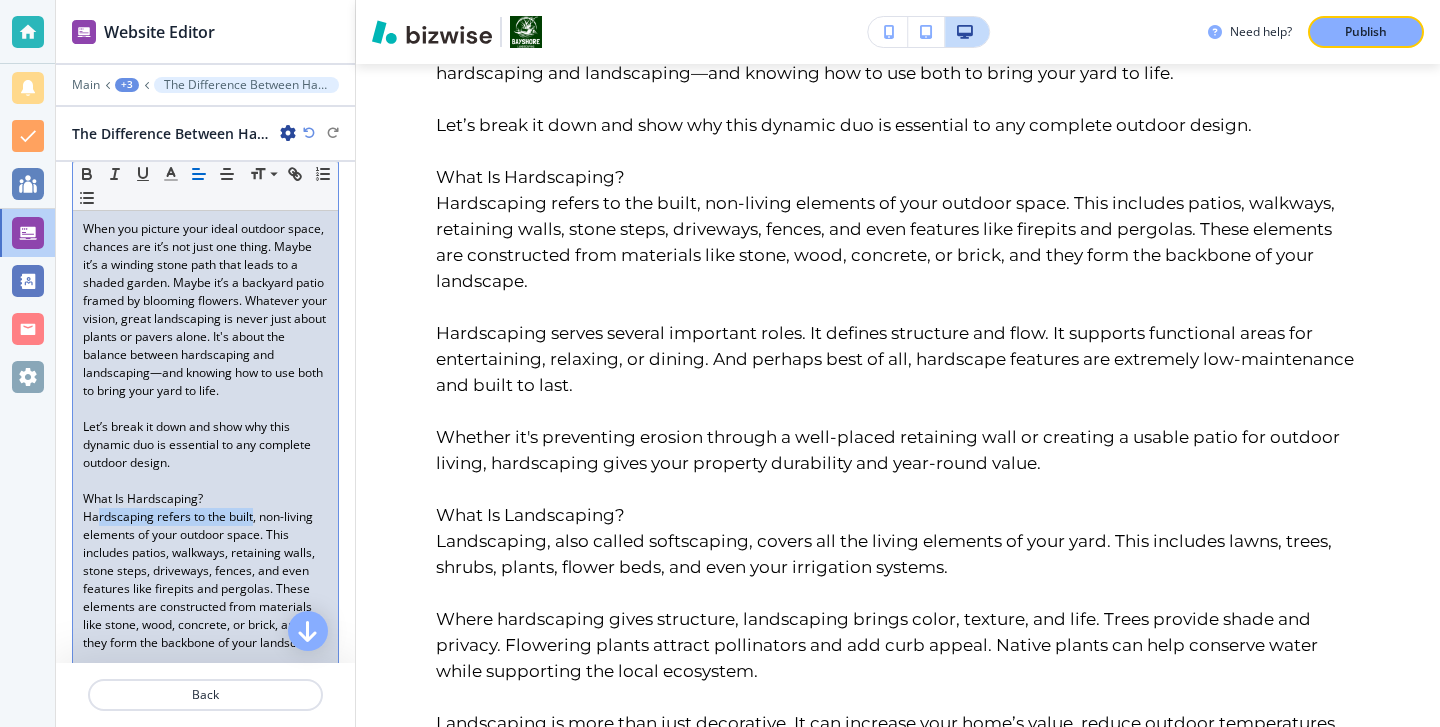 drag, startPoint x: 254, startPoint y: 514, endPoint x: 98, endPoint y: 514, distance: 156 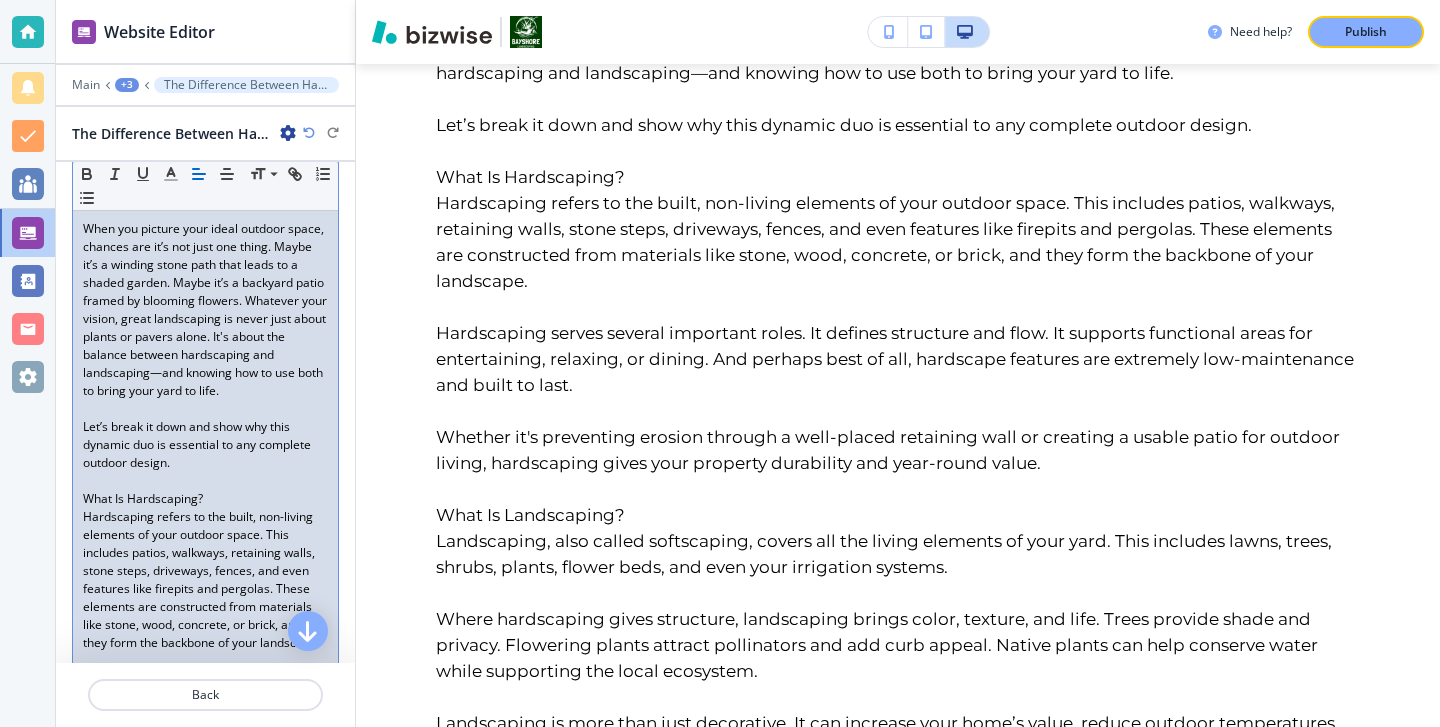 click on "Hardscaping refers to the built, non-living elements of your outdoor space. This includes patios, walkways, retaining walls, stone steps, driveways, fences, and even features like firepits and pergolas. These elements are constructed from materials like stone, wood, concrete, or brick, and they form the backbone of your landscape." at bounding box center (205, 580) 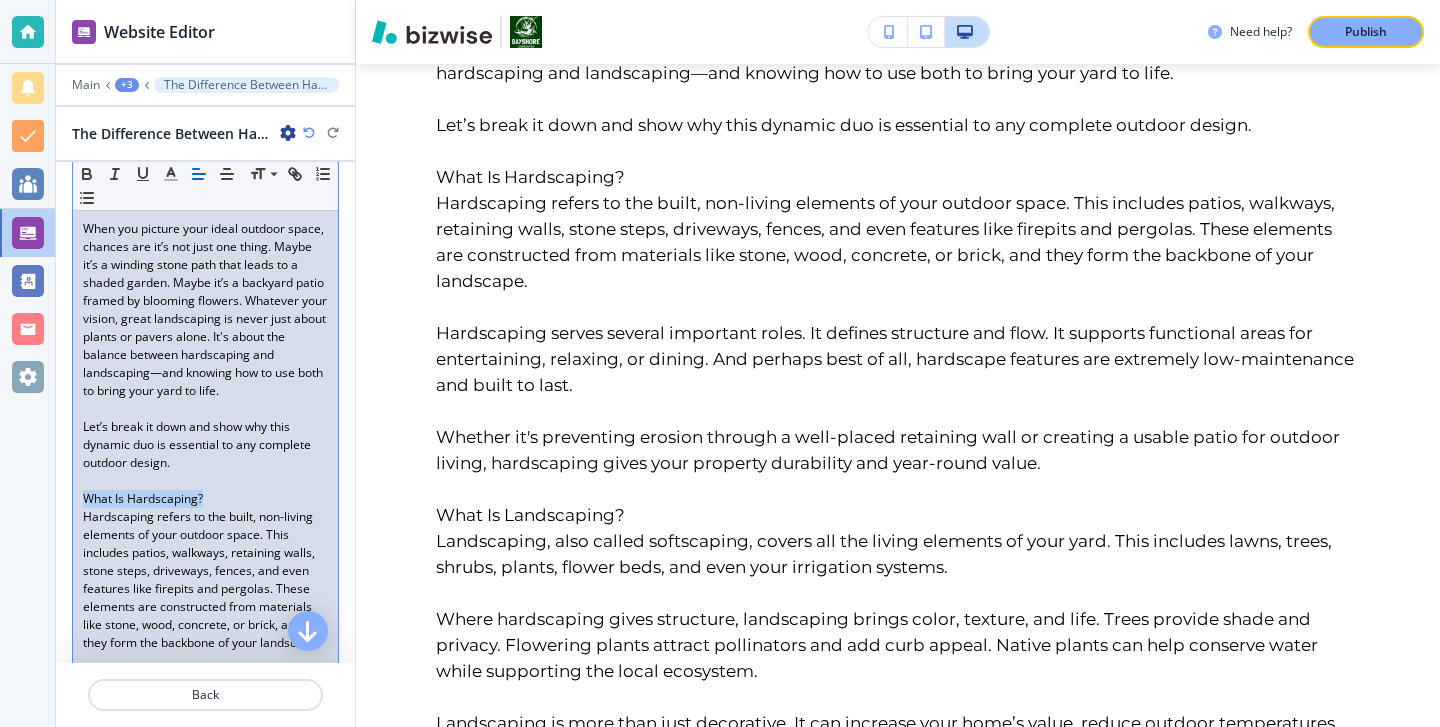 drag, startPoint x: 216, startPoint y: 505, endPoint x: 70, endPoint y: 505, distance: 146 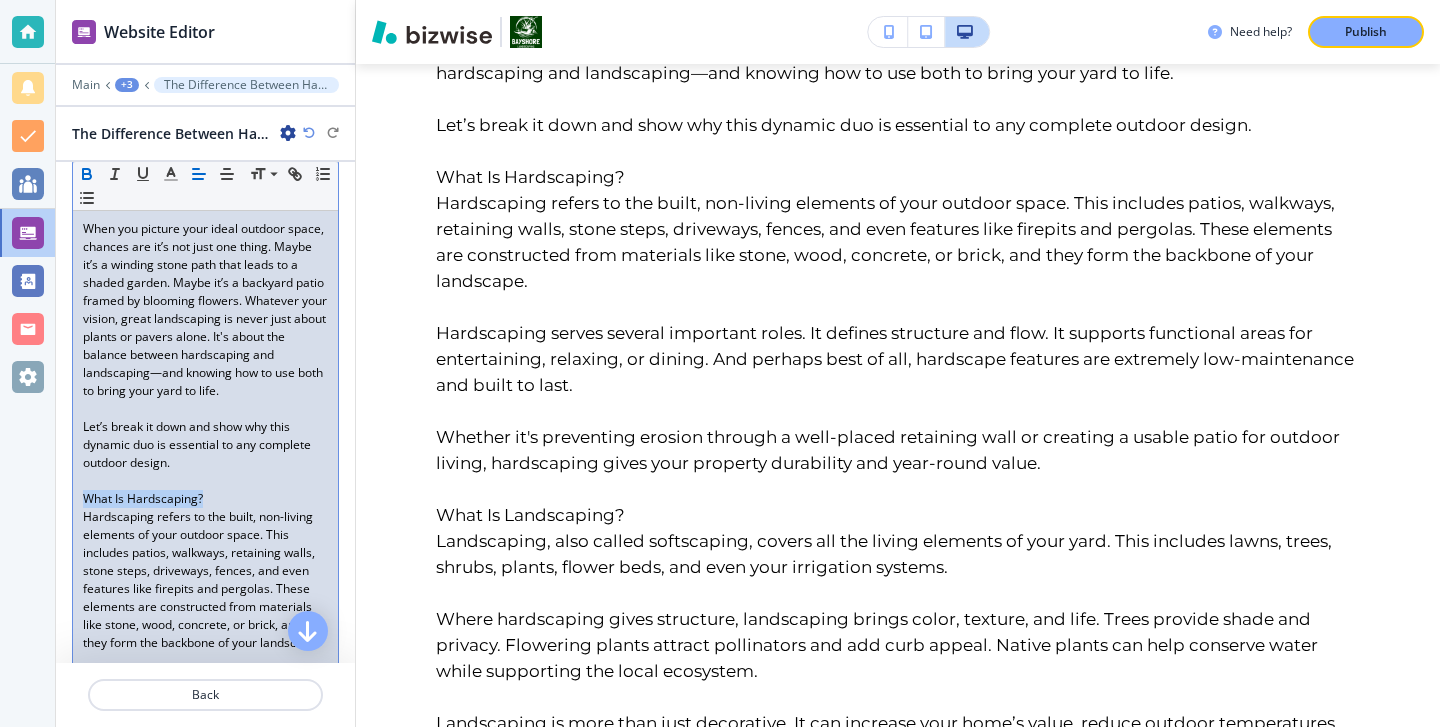click 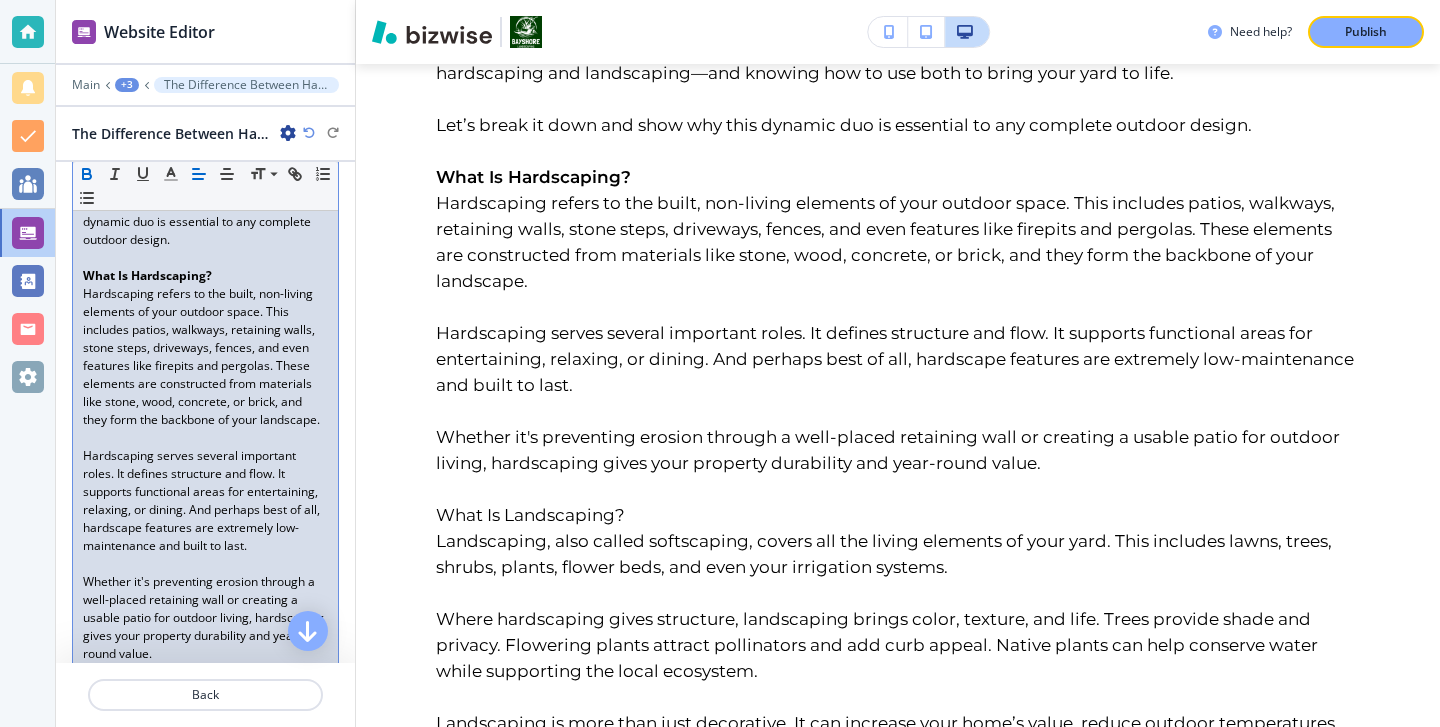 scroll, scrollTop: 557, scrollLeft: 0, axis: vertical 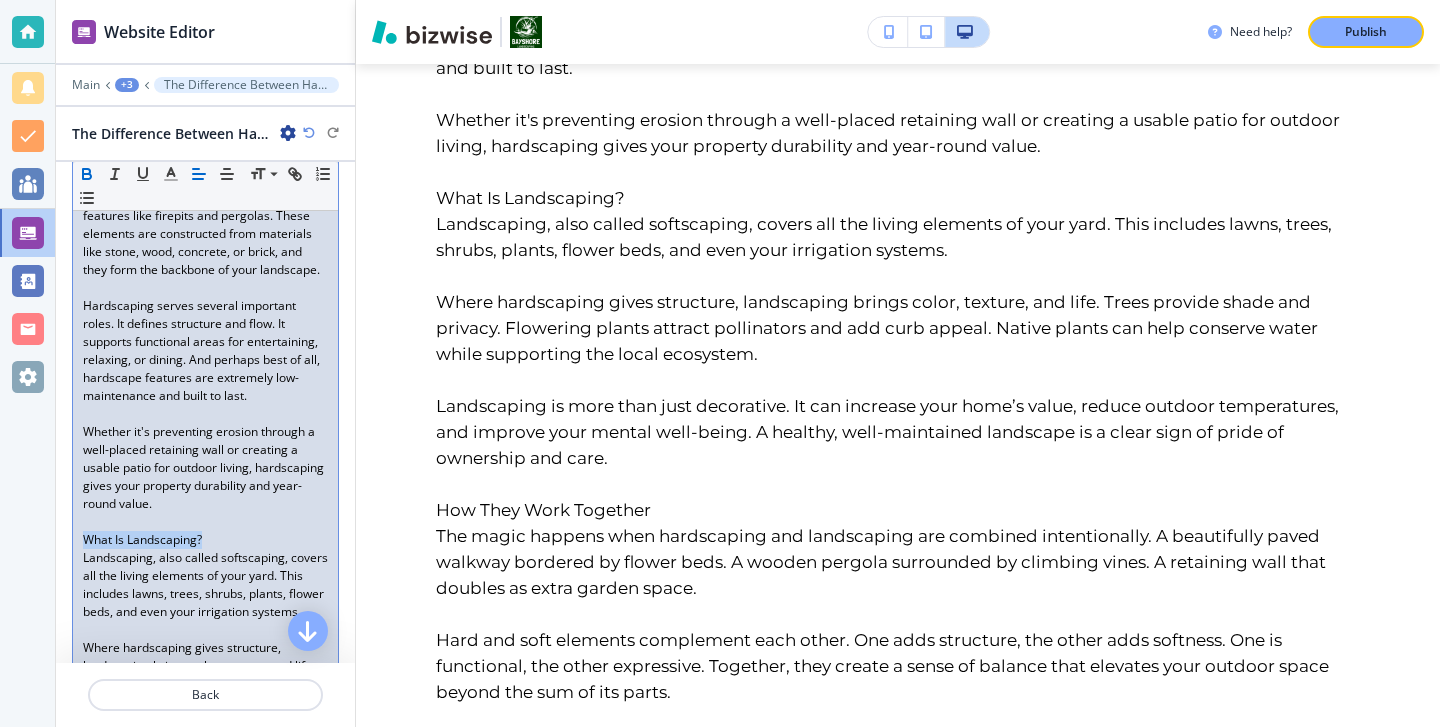 drag, startPoint x: 221, startPoint y: 532, endPoint x: 34, endPoint y: 532, distance: 187 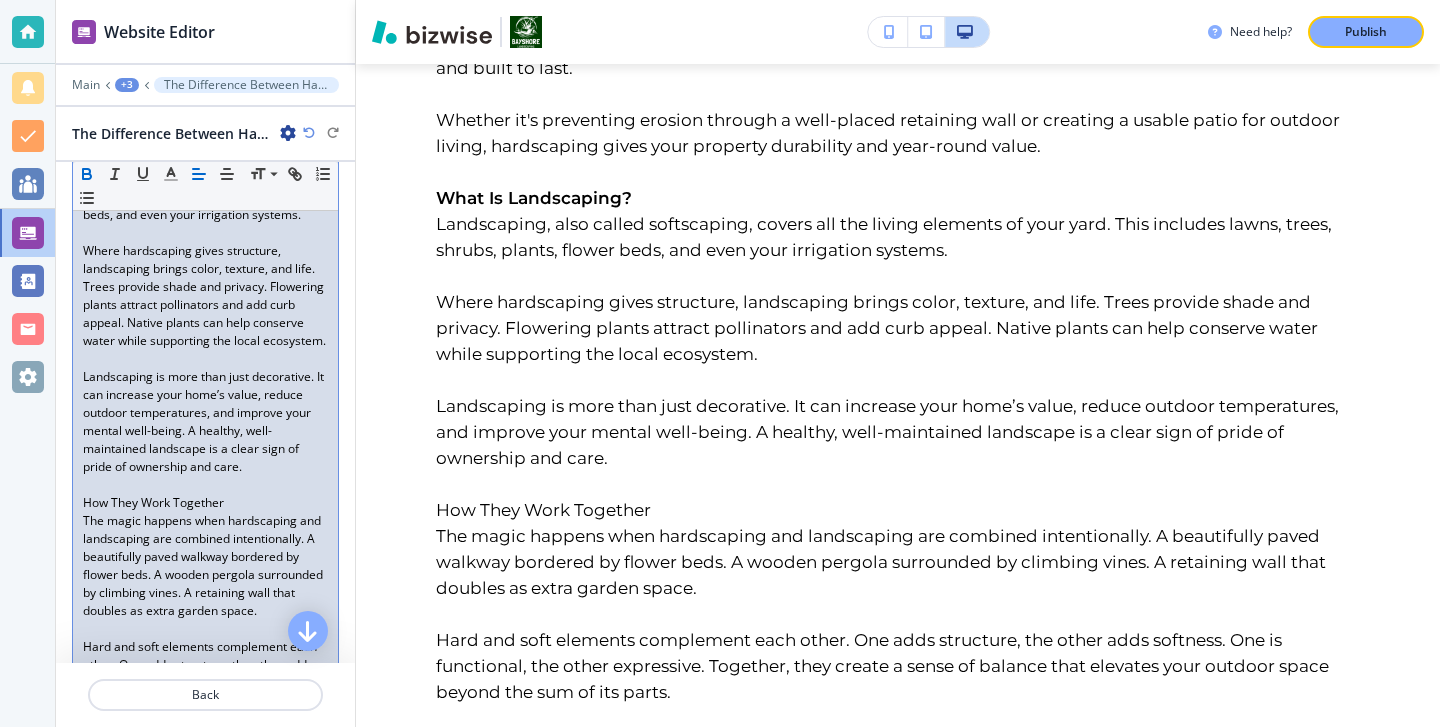 scroll, scrollTop: 1103, scrollLeft: 0, axis: vertical 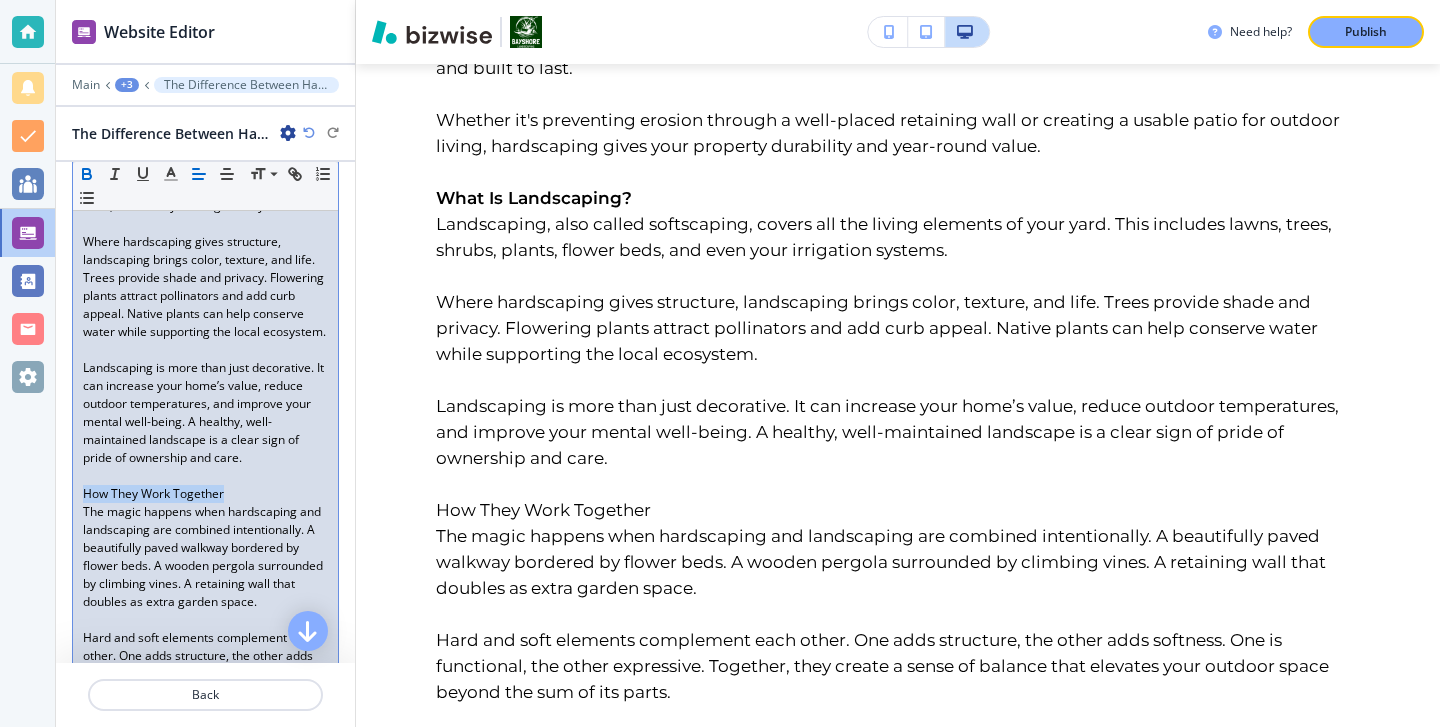 drag, startPoint x: 233, startPoint y: 494, endPoint x: 68, endPoint y: 497, distance: 165.02727 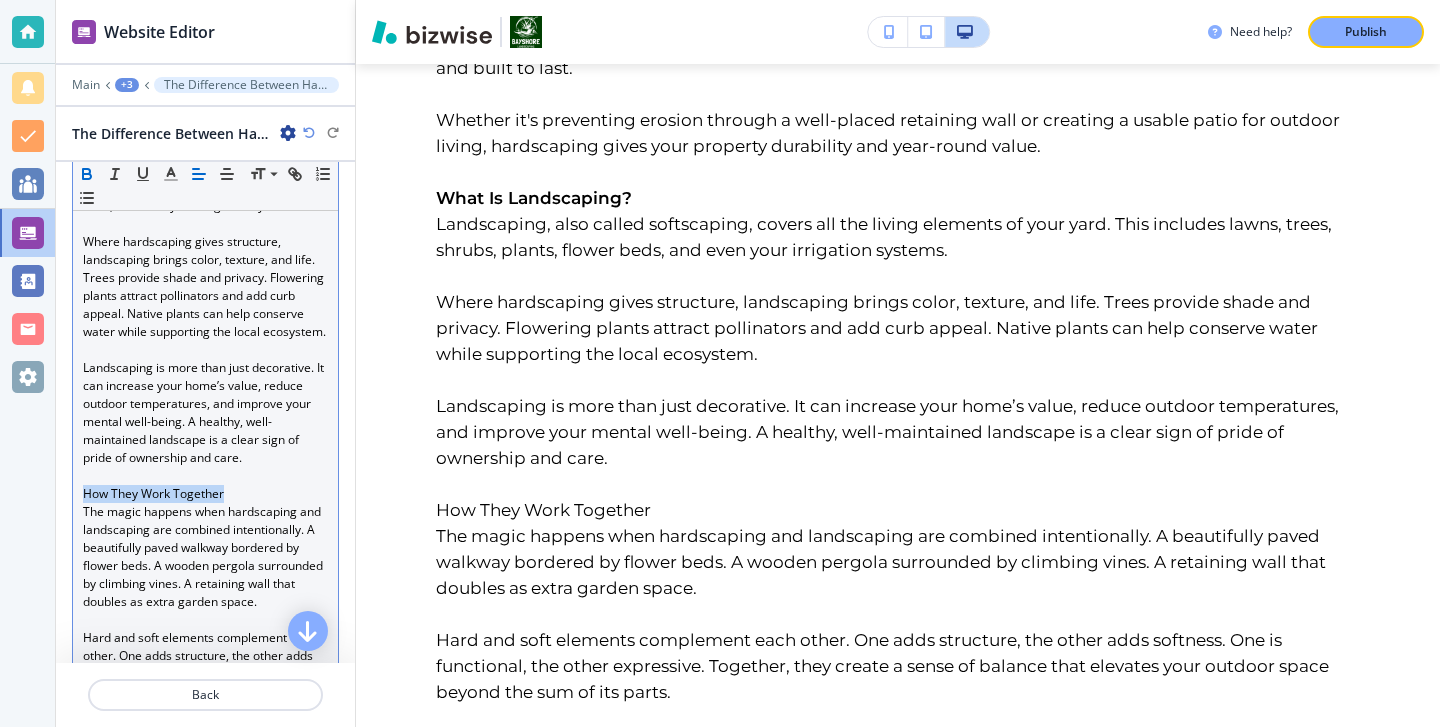 click 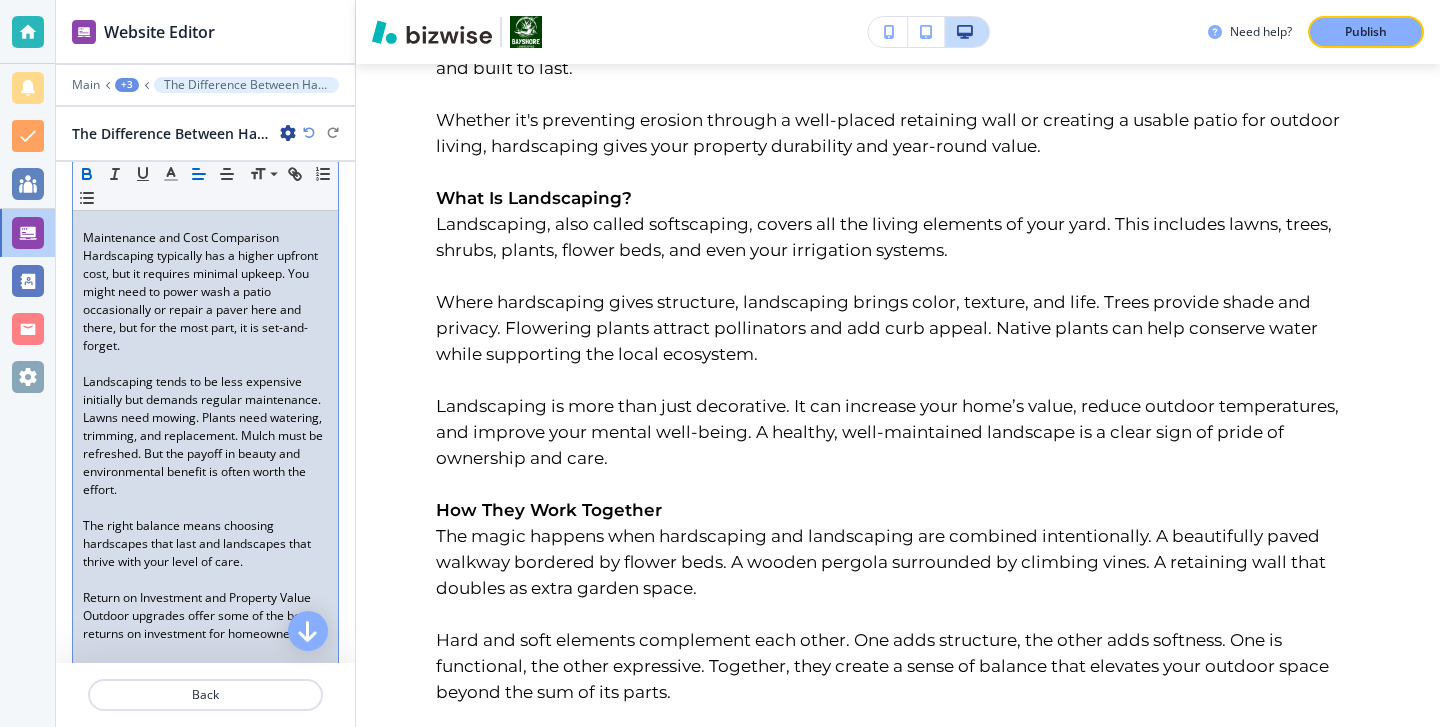 scroll, scrollTop: 1771, scrollLeft: 0, axis: vertical 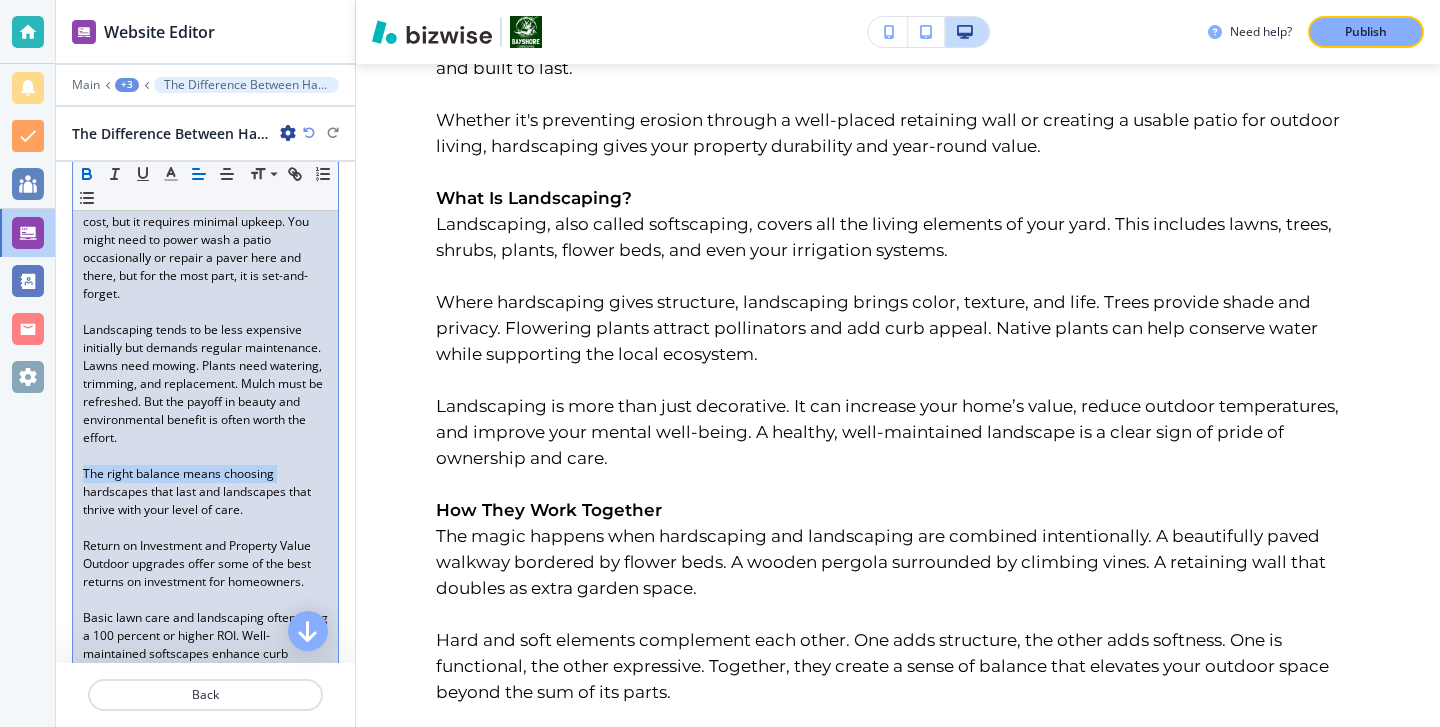 drag, startPoint x: 277, startPoint y: 469, endPoint x: 73, endPoint y: 470, distance: 204.00246 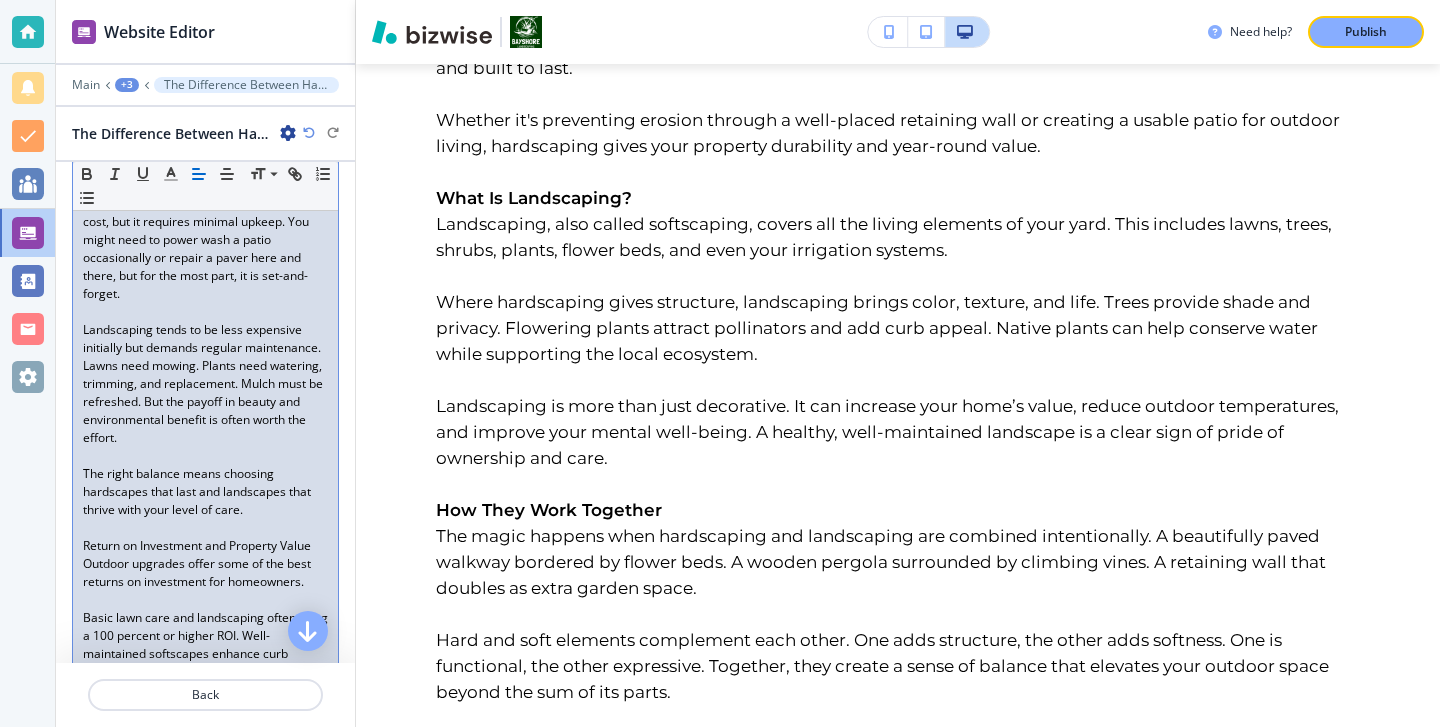 click on "Landscaping tends to be less expensive initially but demands regular maintenance. Lawns need mowing. Plants need watering, trimming, and replacement. Mulch must be refreshed. But the payoff in beauty and environmental benefit is often worth the effort." at bounding box center [205, 384] 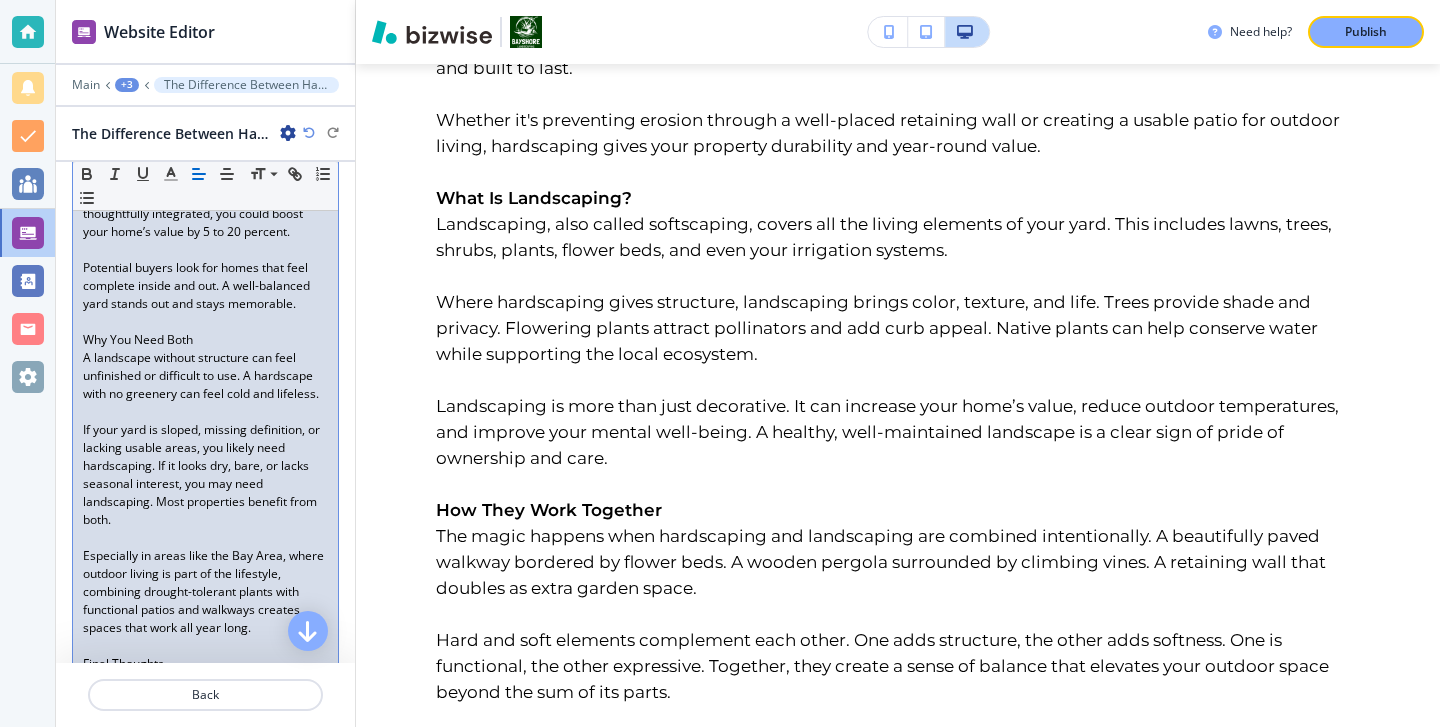 scroll, scrollTop: 2298, scrollLeft: 0, axis: vertical 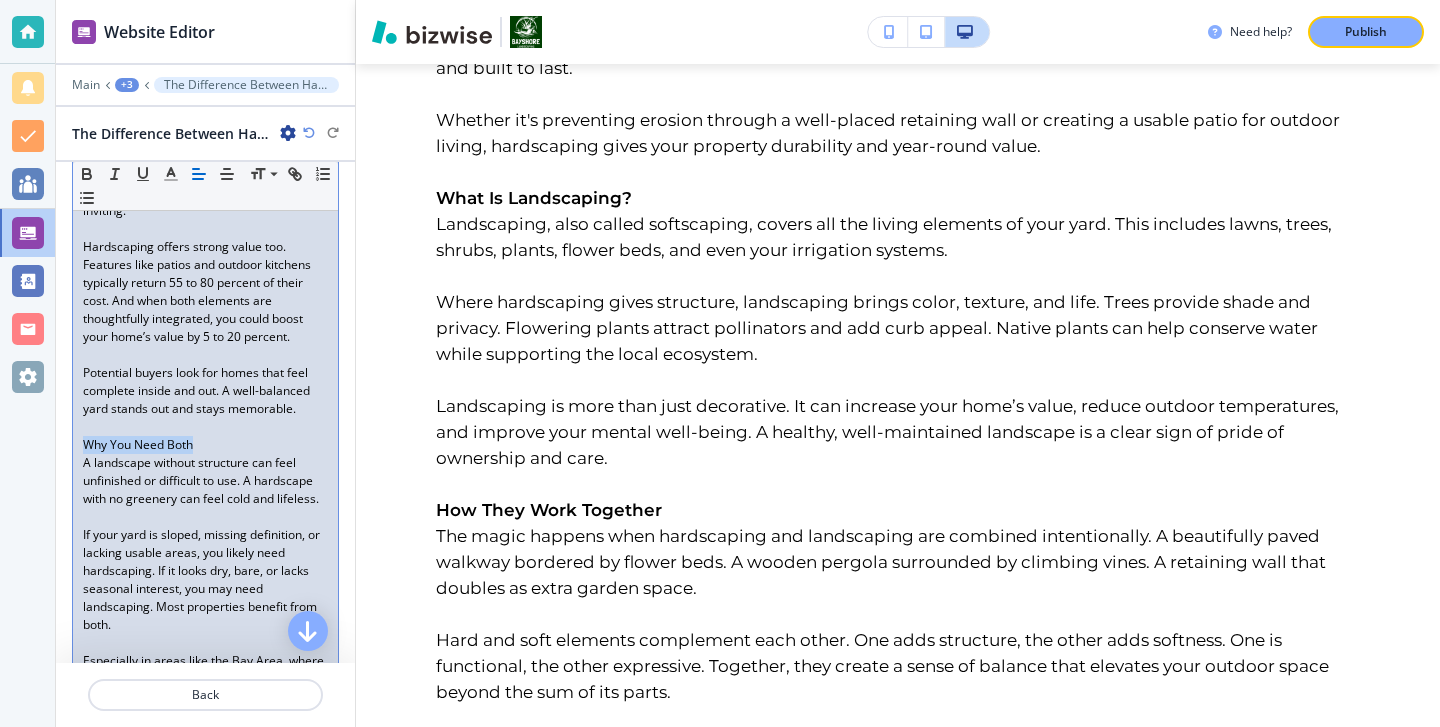 drag, startPoint x: 205, startPoint y: 450, endPoint x: 35, endPoint y: 450, distance: 170 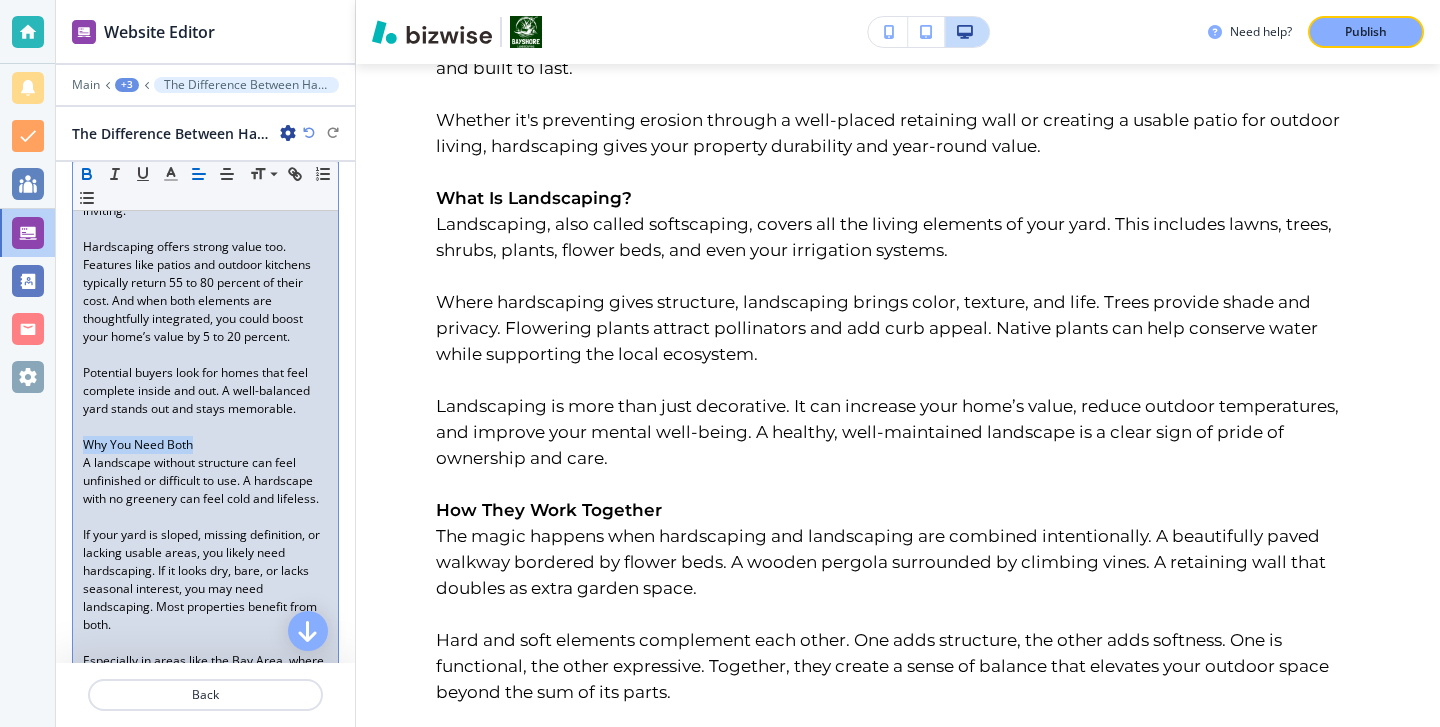 click 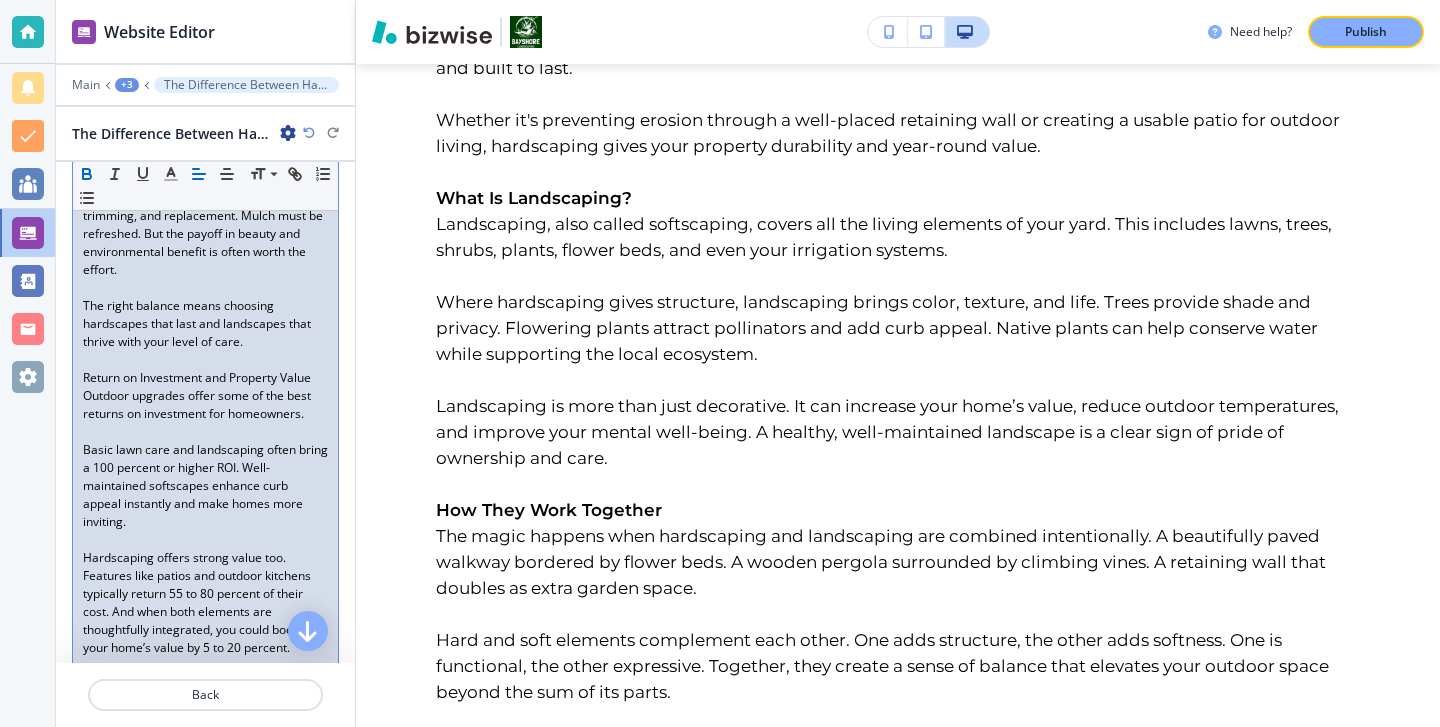 scroll, scrollTop: 1938, scrollLeft: 0, axis: vertical 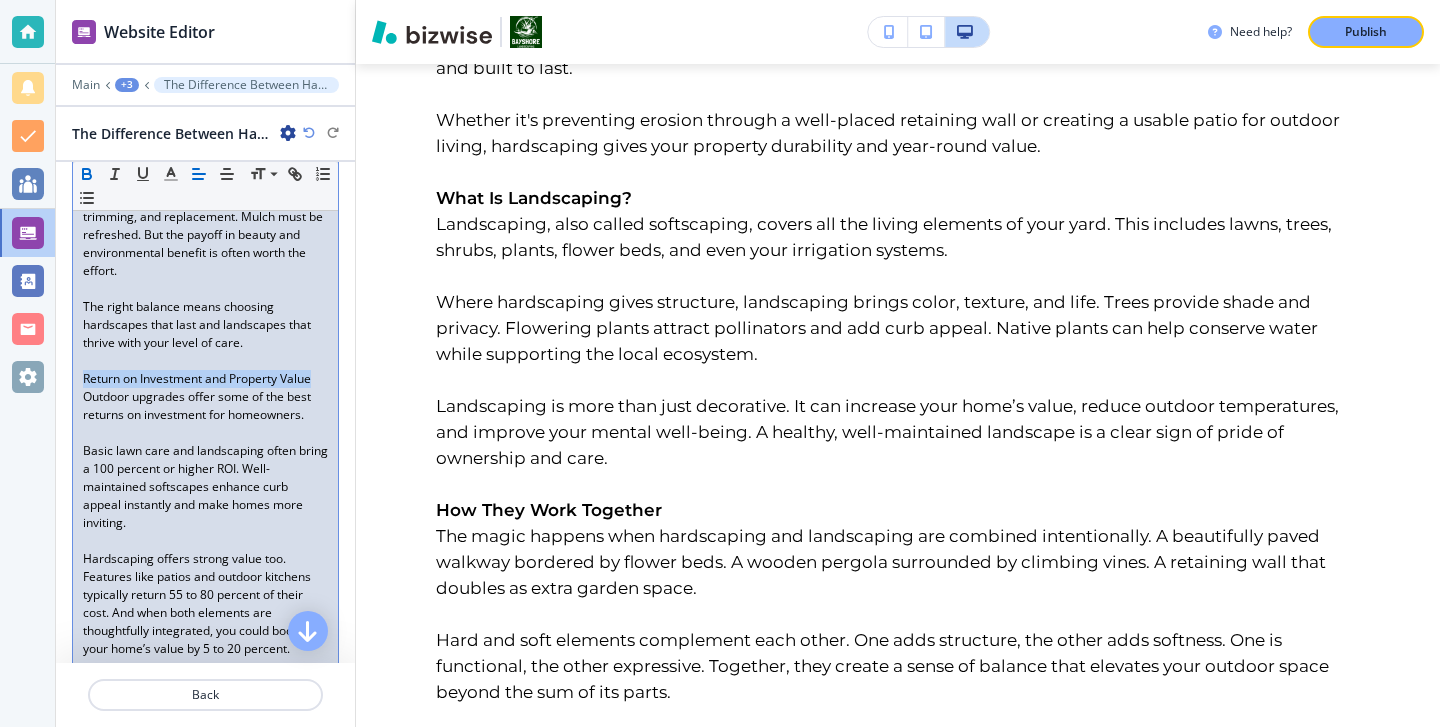 drag, startPoint x: 332, startPoint y: 374, endPoint x: 63, endPoint y: 374, distance: 269 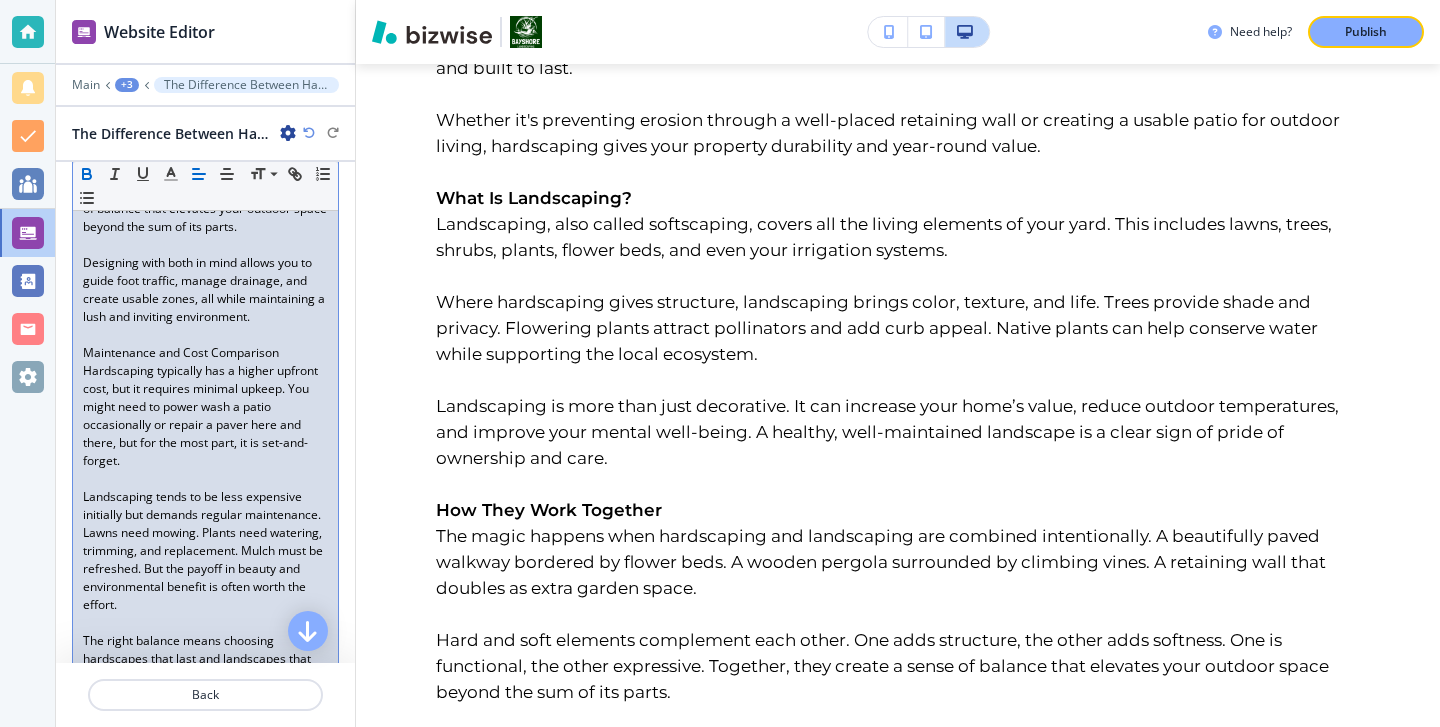 scroll, scrollTop: 1584, scrollLeft: 0, axis: vertical 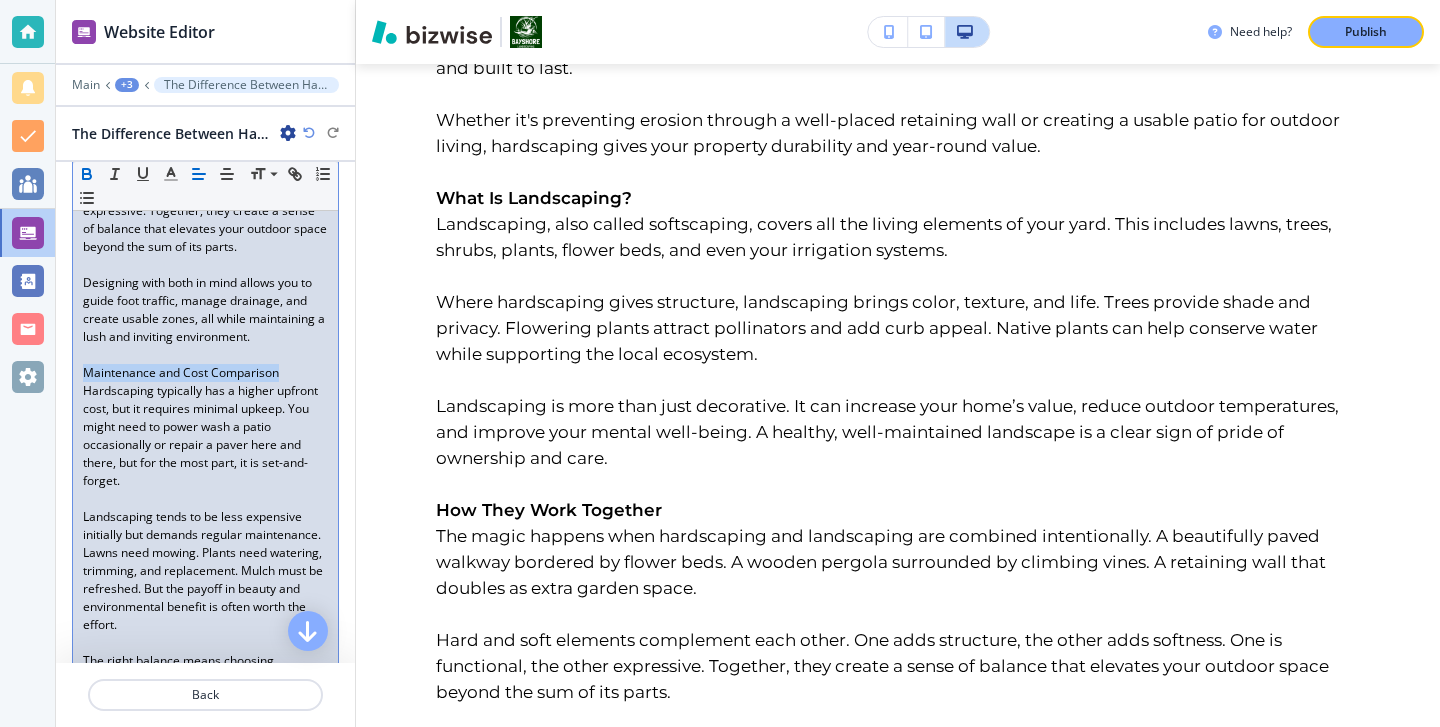 drag, startPoint x: 278, startPoint y: 377, endPoint x: 58, endPoint y: 367, distance: 220.22716 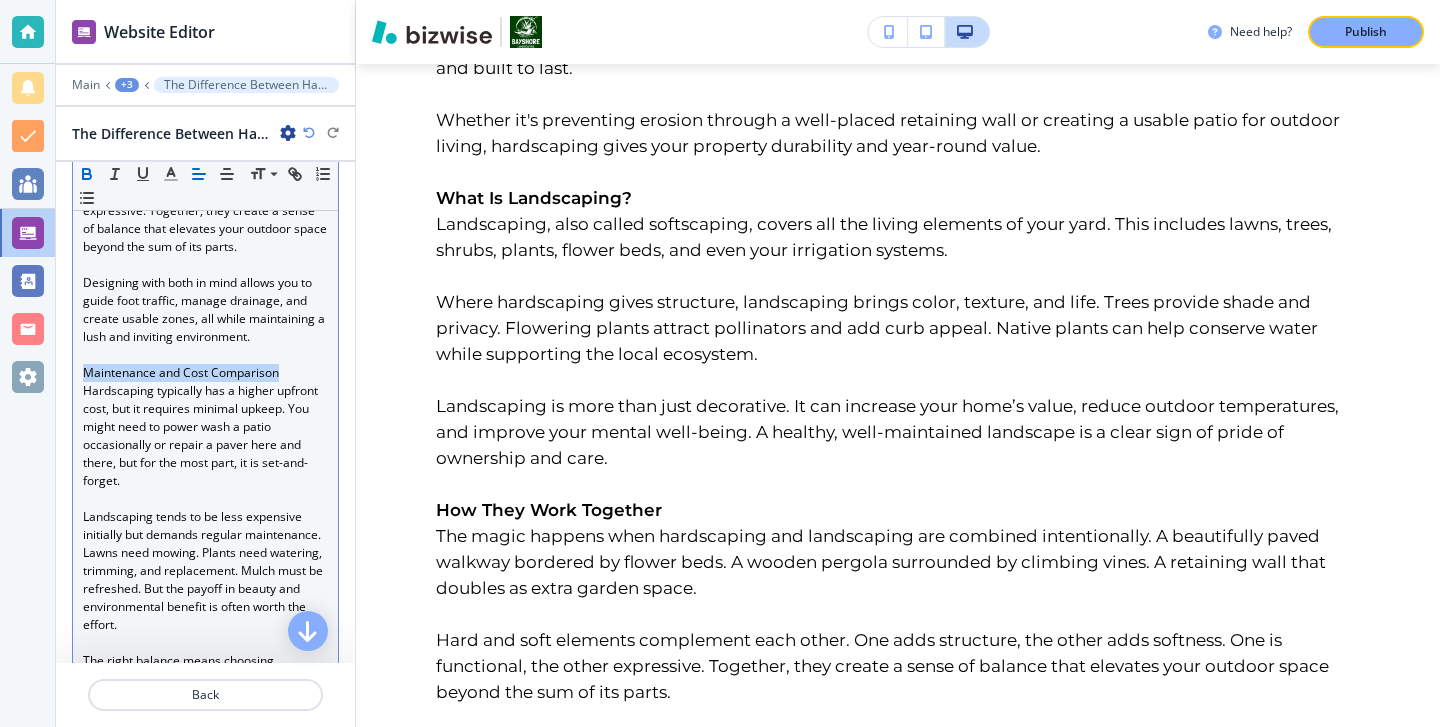 click 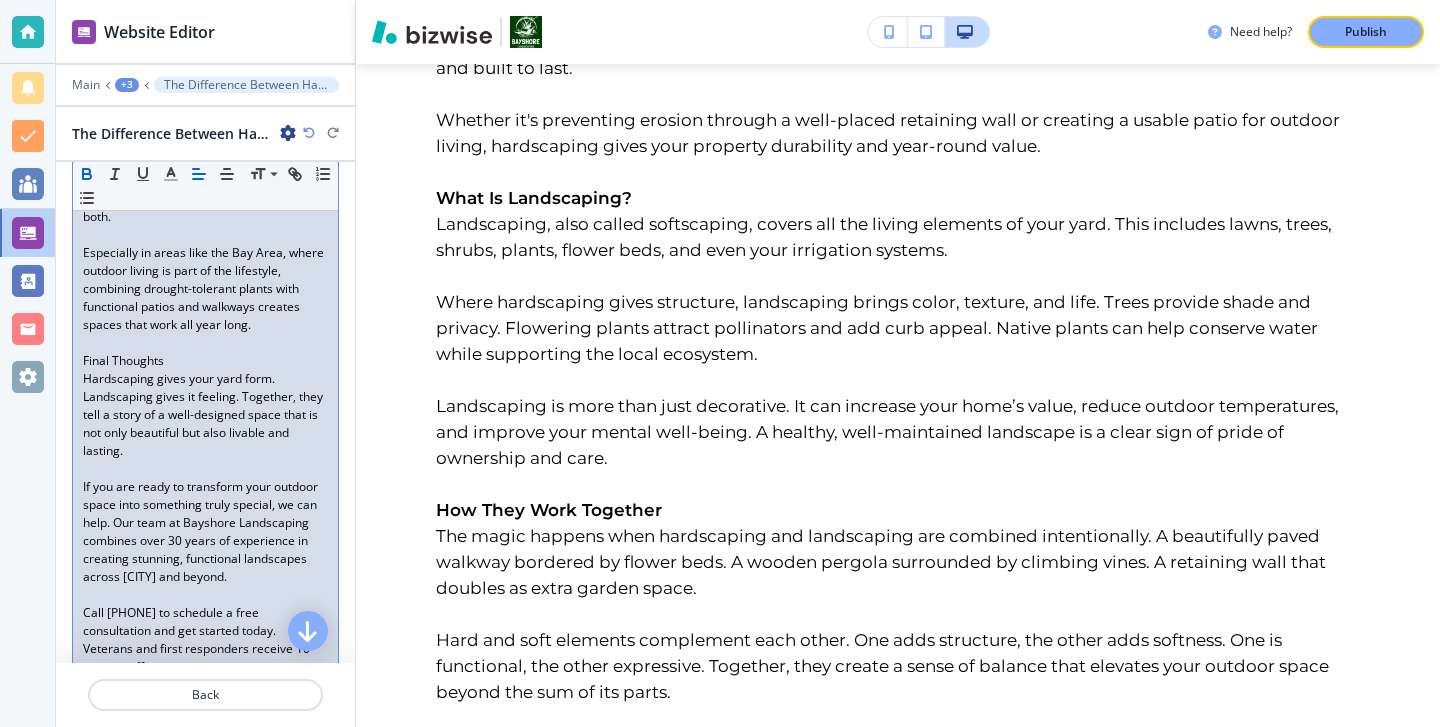scroll, scrollTop: 2721, scrollLeft: 0, axis: vertical 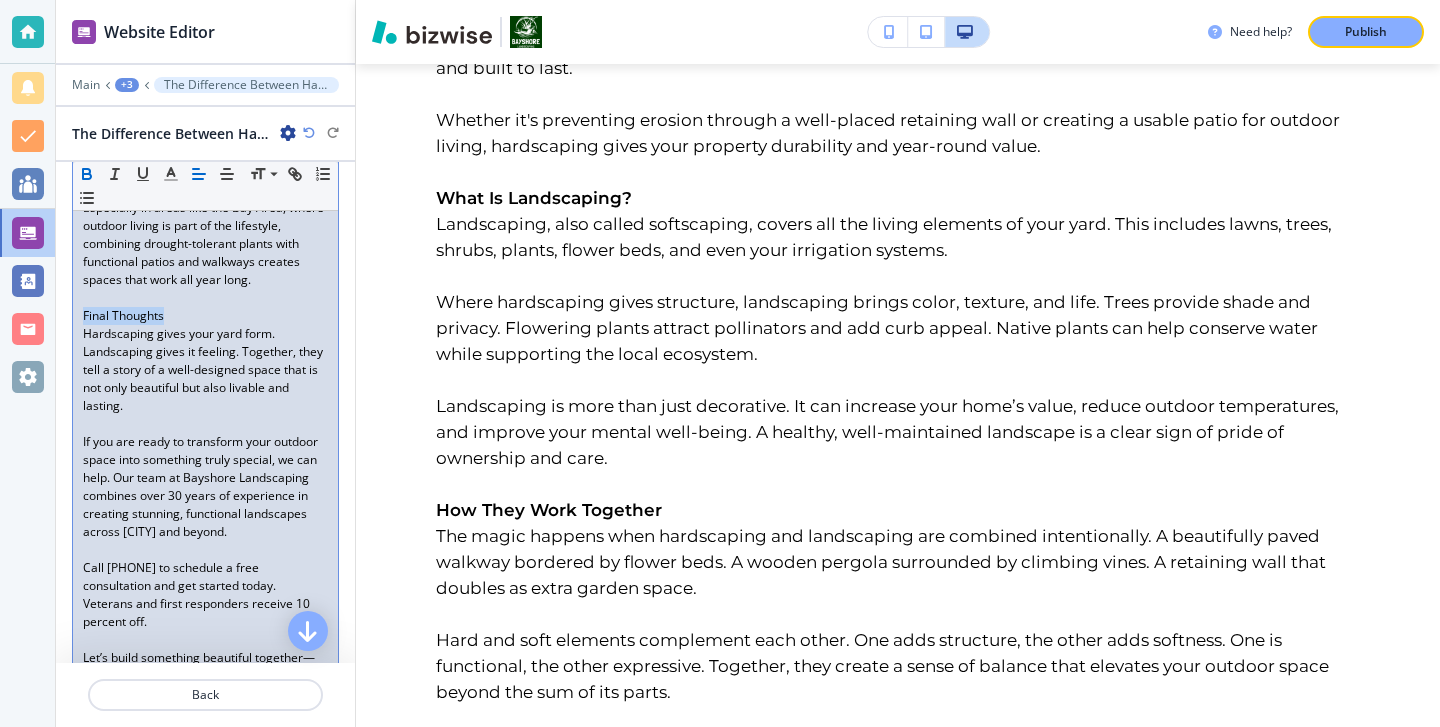 drag, startPoint x: 199, startPoint y: 317, endPoint x: 51, endPoint y: 317, distance: 148 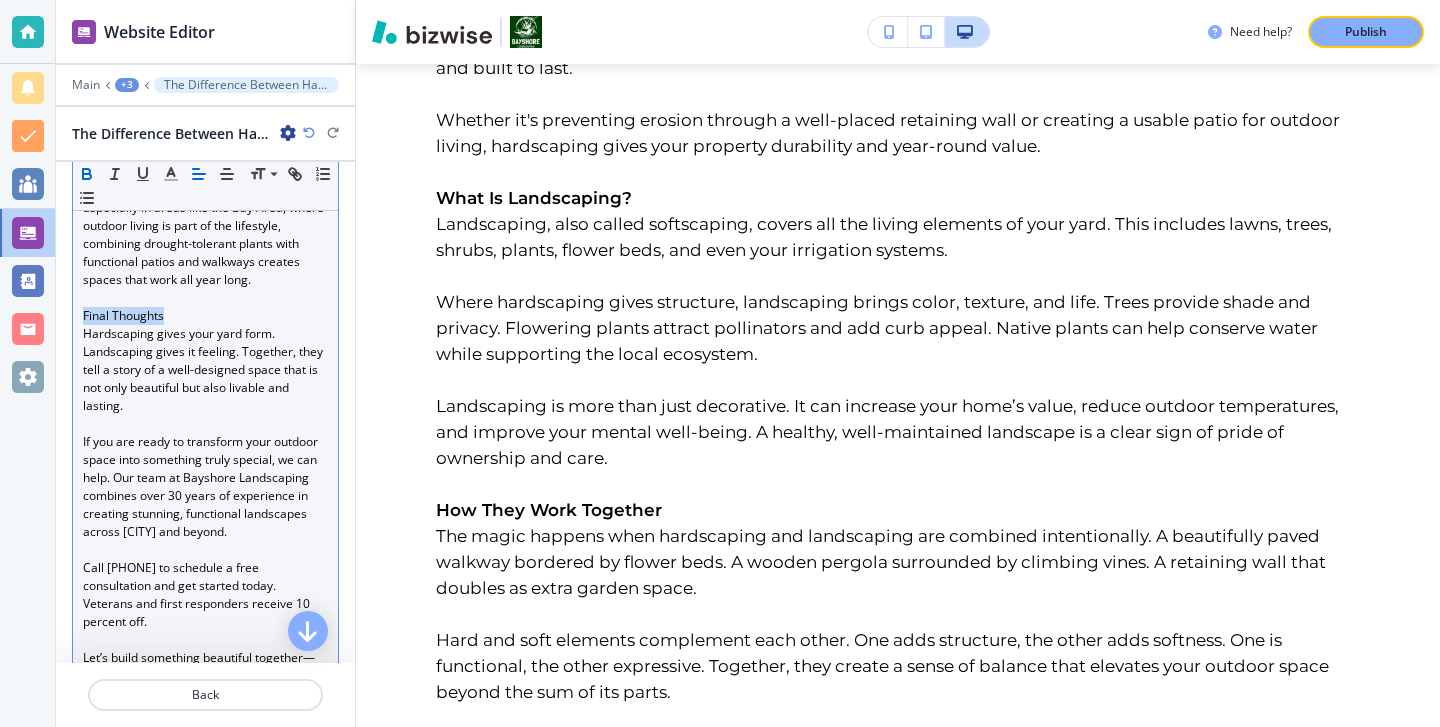 click 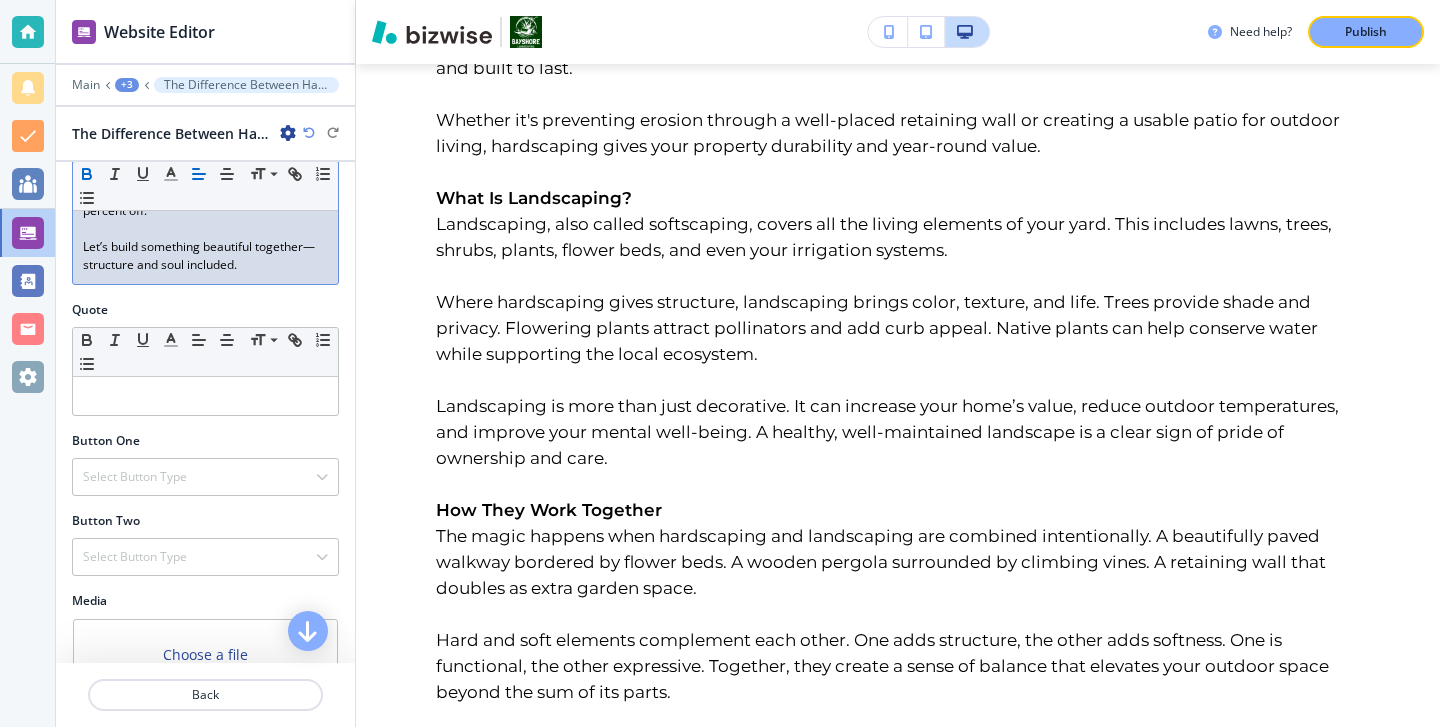 scroll, scrollTop: 3233, scrollLeft: 0, axis: vertical 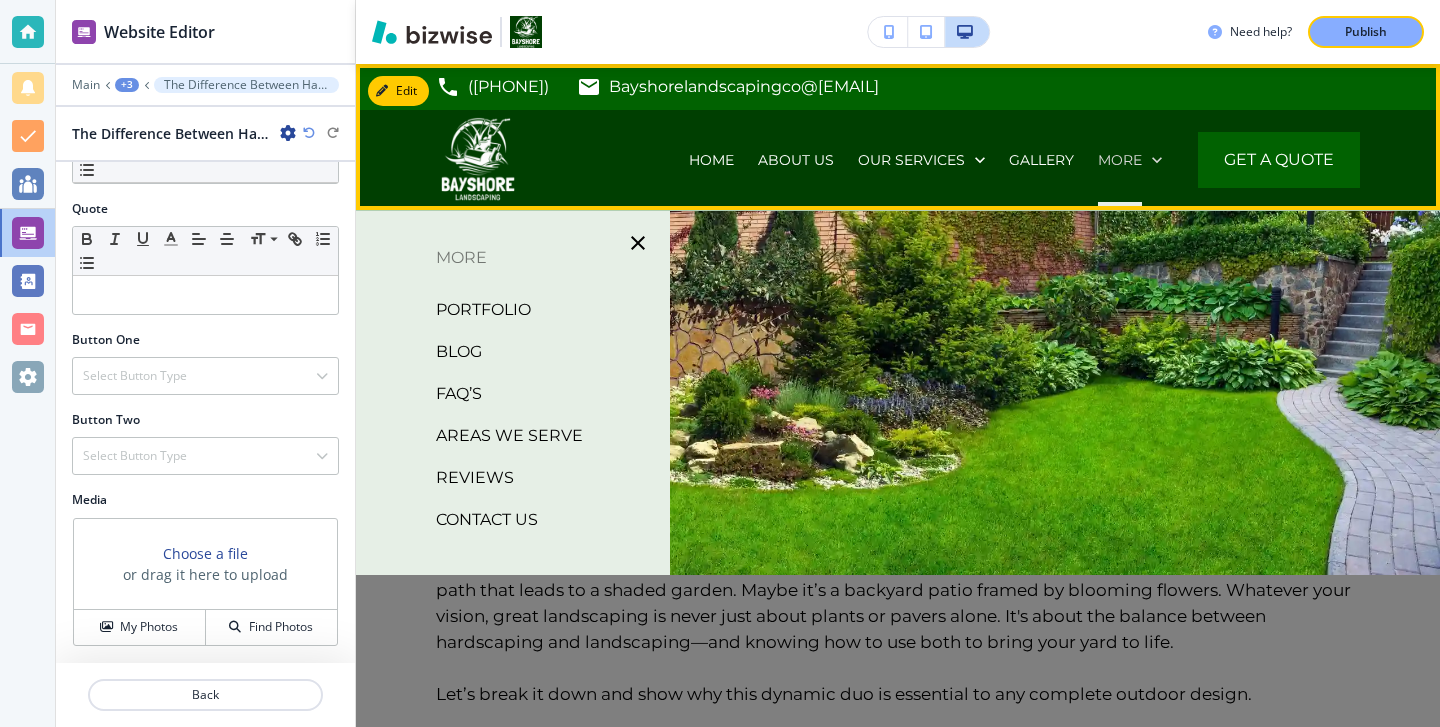 click on "More" at bounding box center (1120, 160) 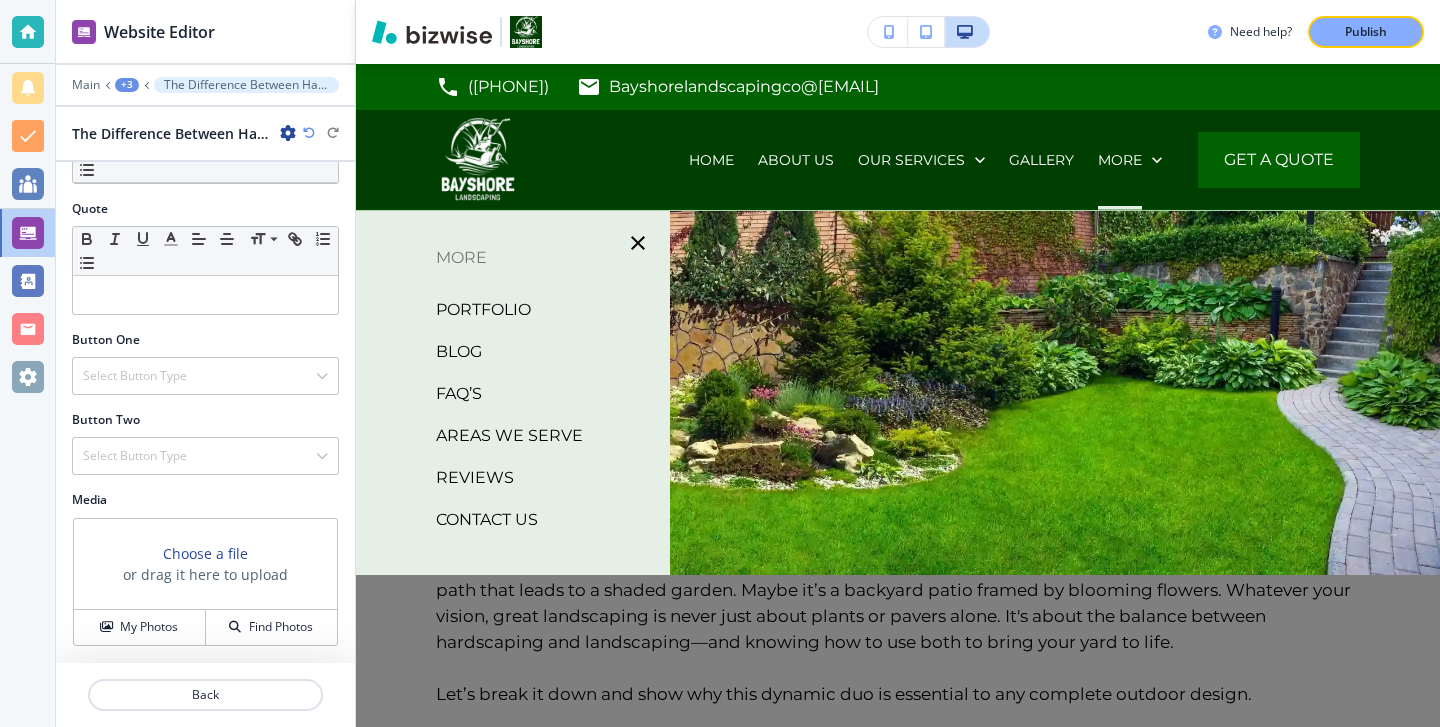 click on "BLOG" at bounding box center (459, 352) 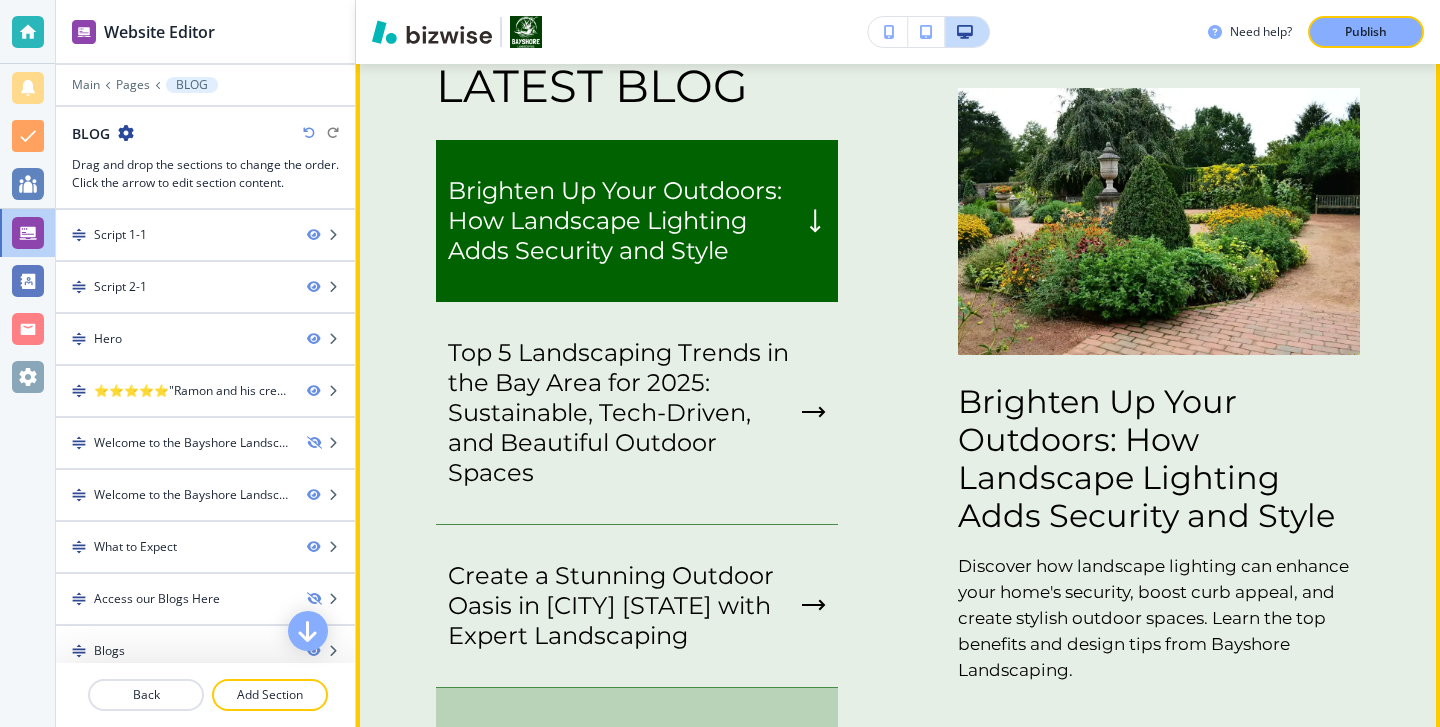 scroll, scrollTop: 3361, scrollLeft: 0, axis: vertical 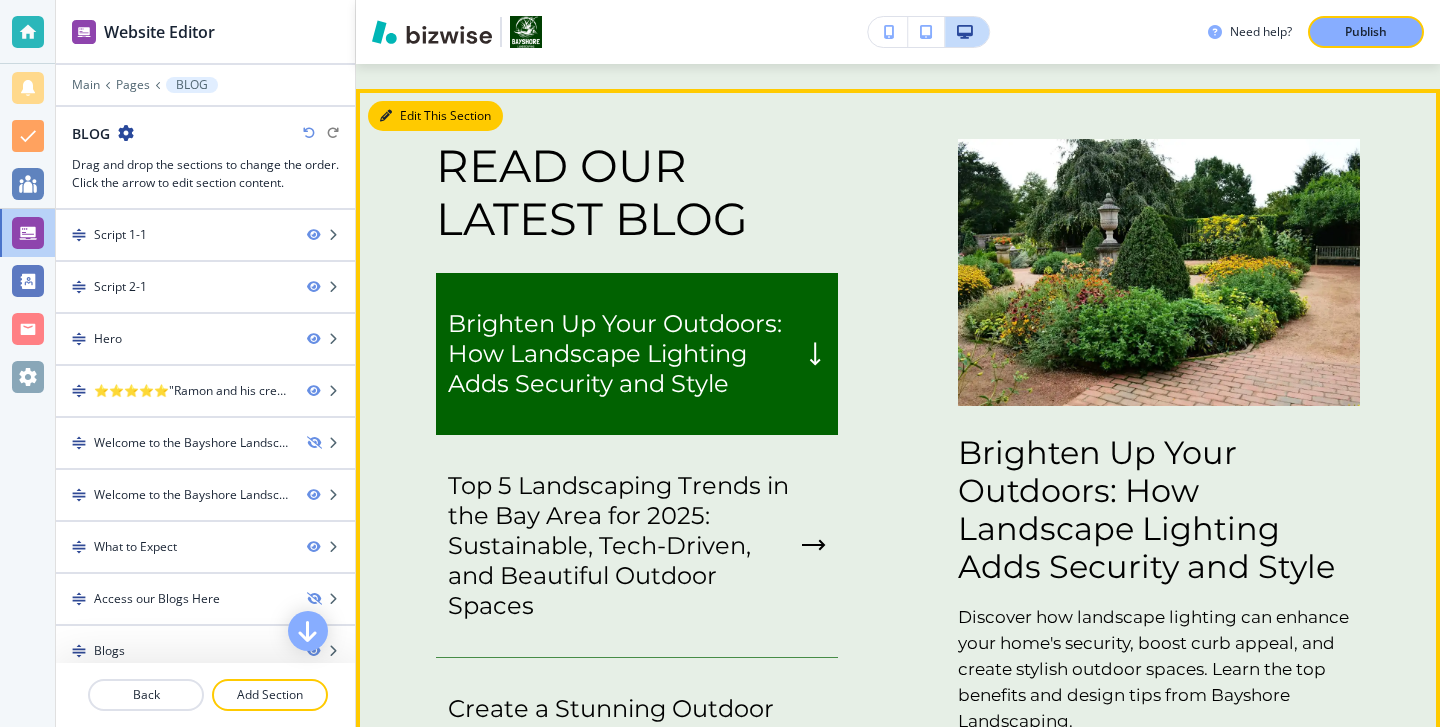 click on "Edit This Section" at bounding box center [435, 116] 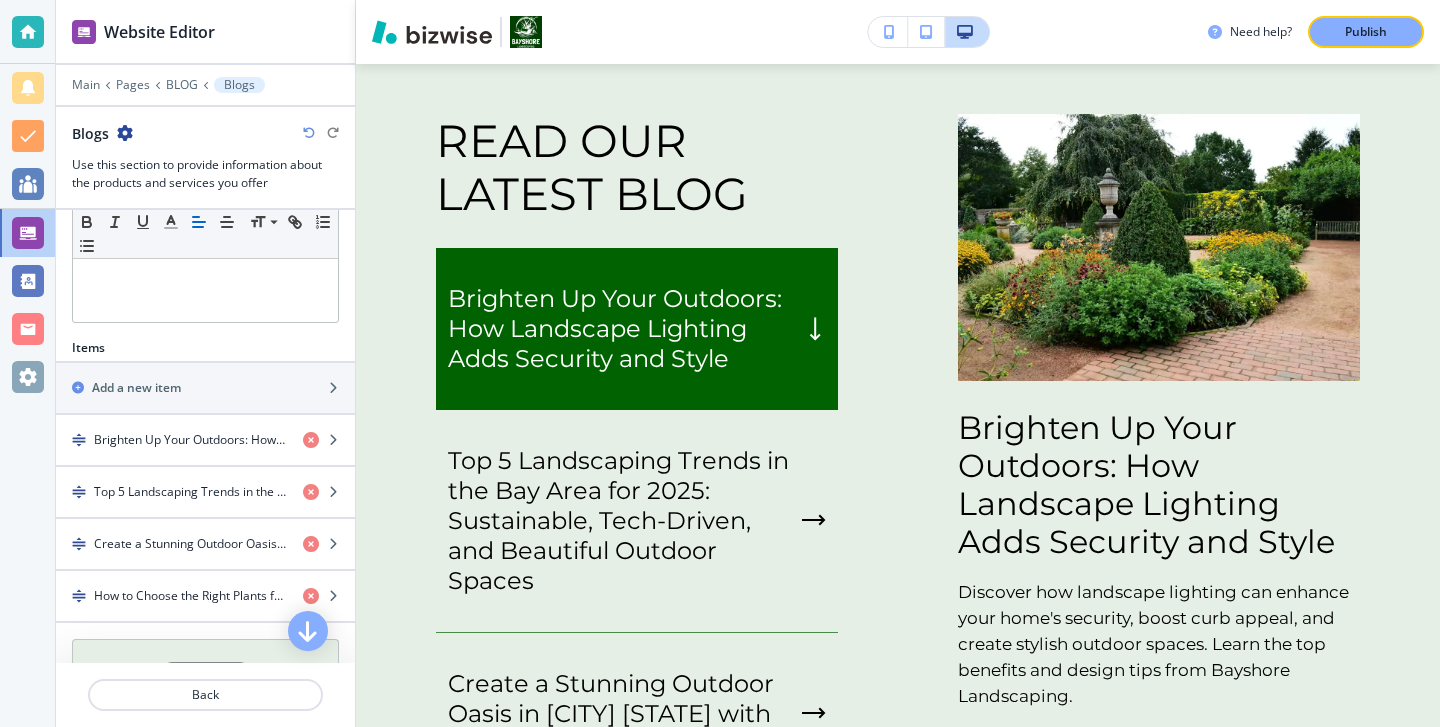 scroll, scrollTop: 524, scrollLeft: 0, axis: vertical 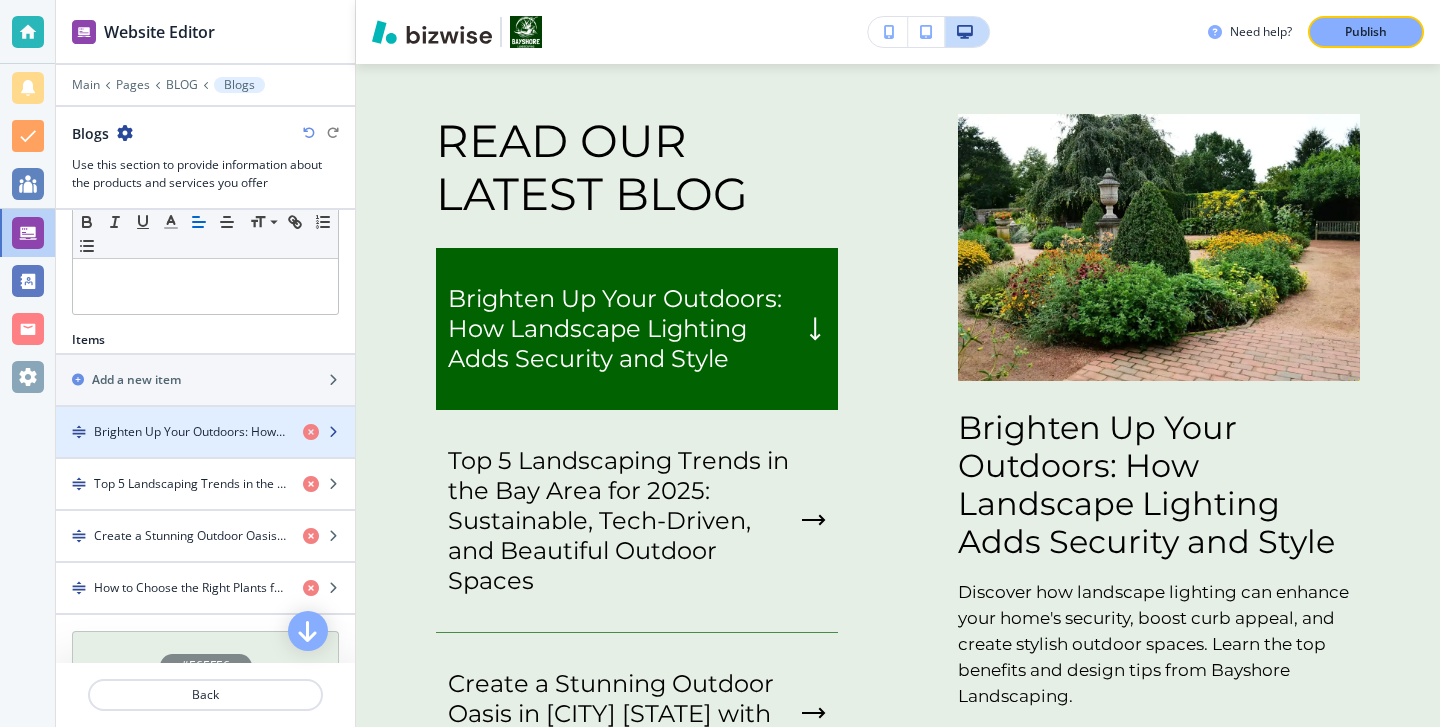 click on "Brighten Up Your Outdoors: How Landscape Lighting Adds Security and Style" at bounding box center [190, 432] 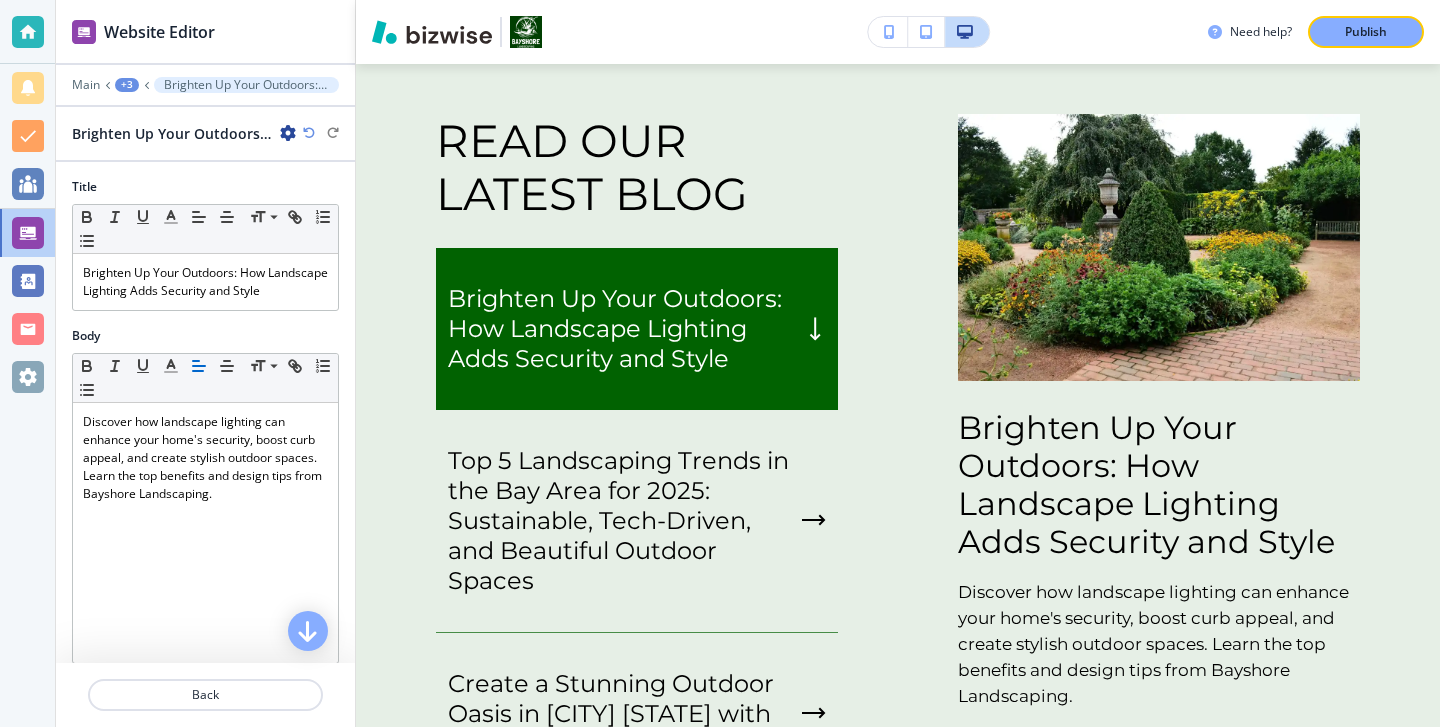 scroll, scrollTop: 3436, scrollLeft: 0, axis: vertical 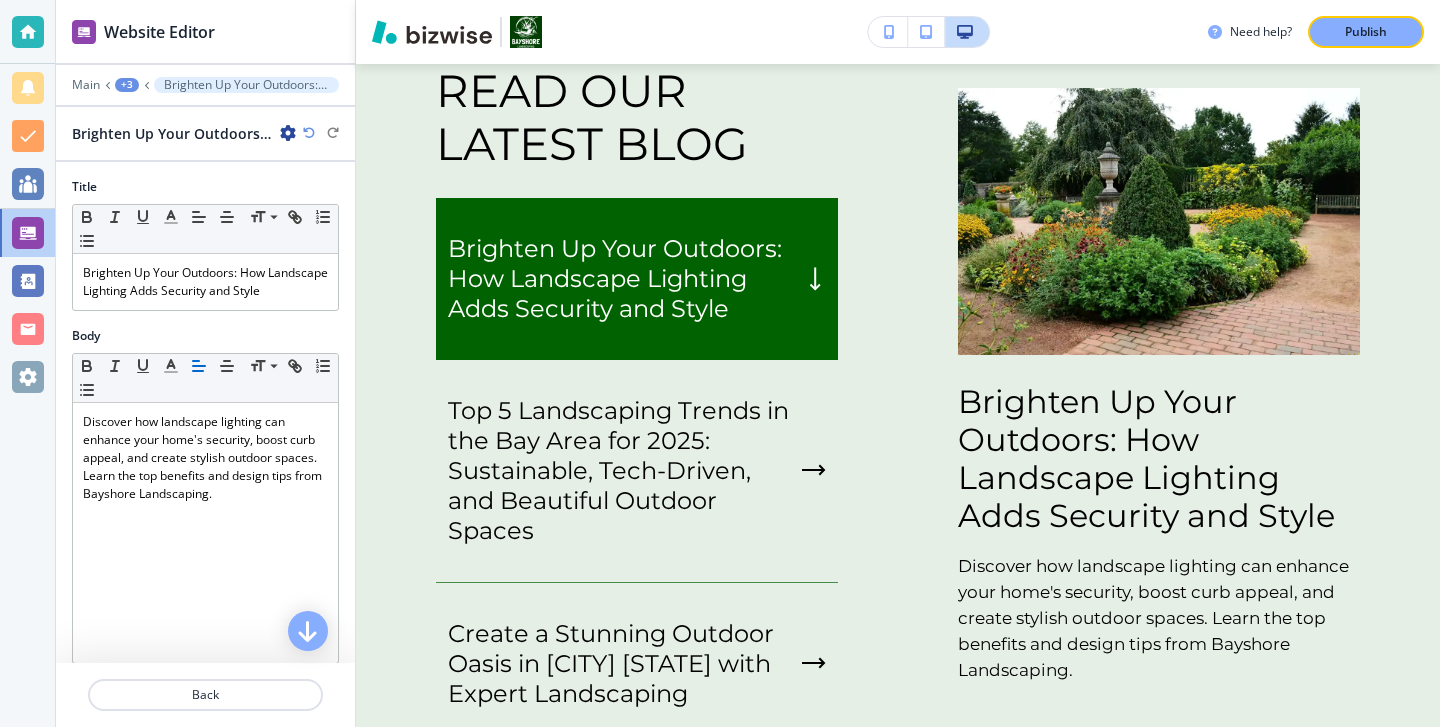 click at bounding box center [288, 133] 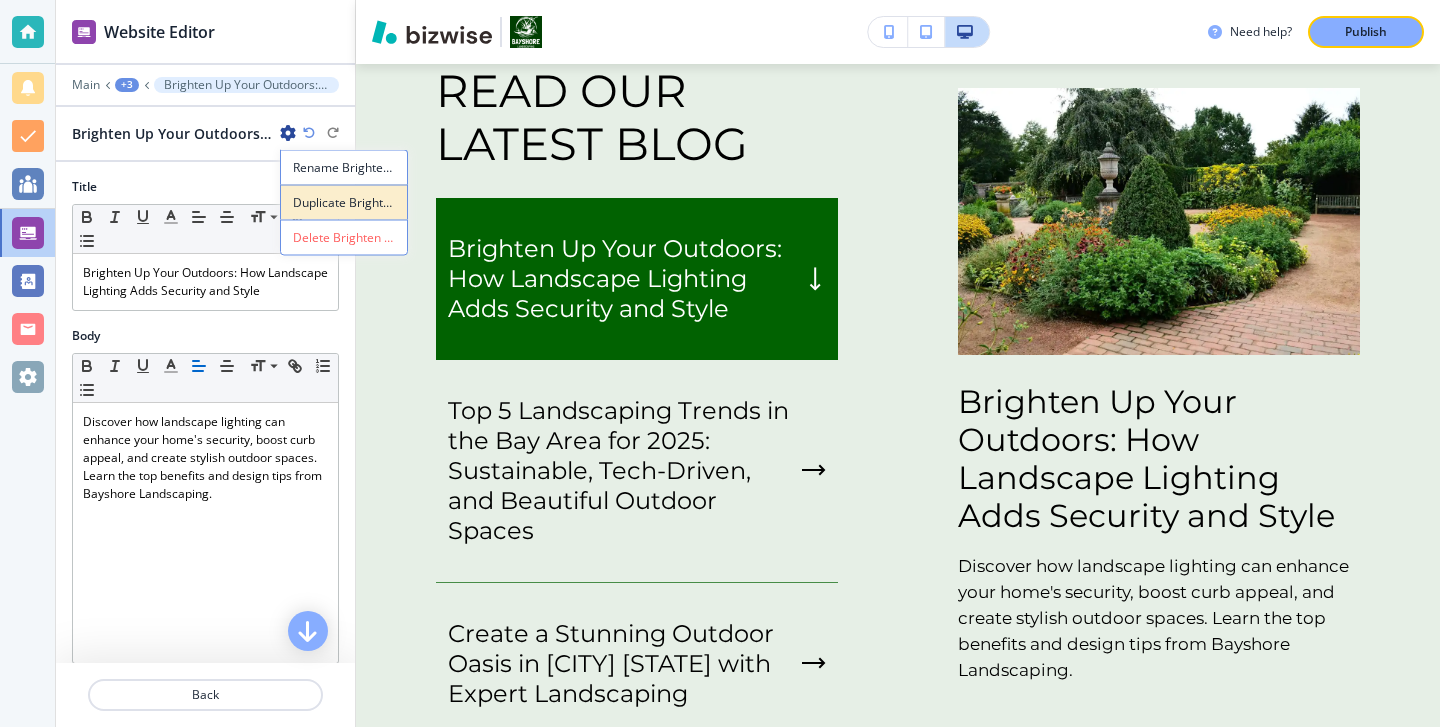 click on "Duplicate Brighten Up Your Outdoors: How Landscape Lighting Adds Security and Style" at bounding box center [344, 203] 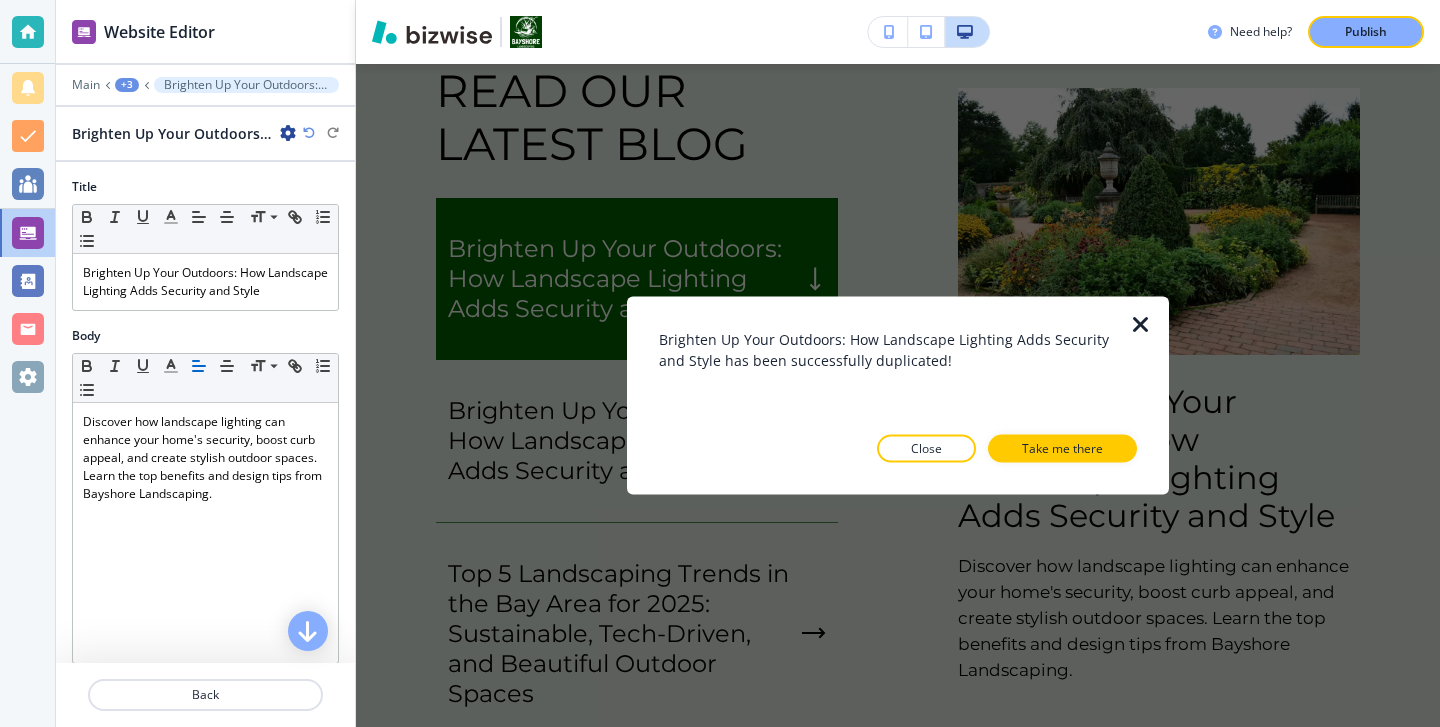 click on "Close" at bounding box center [926, 449] 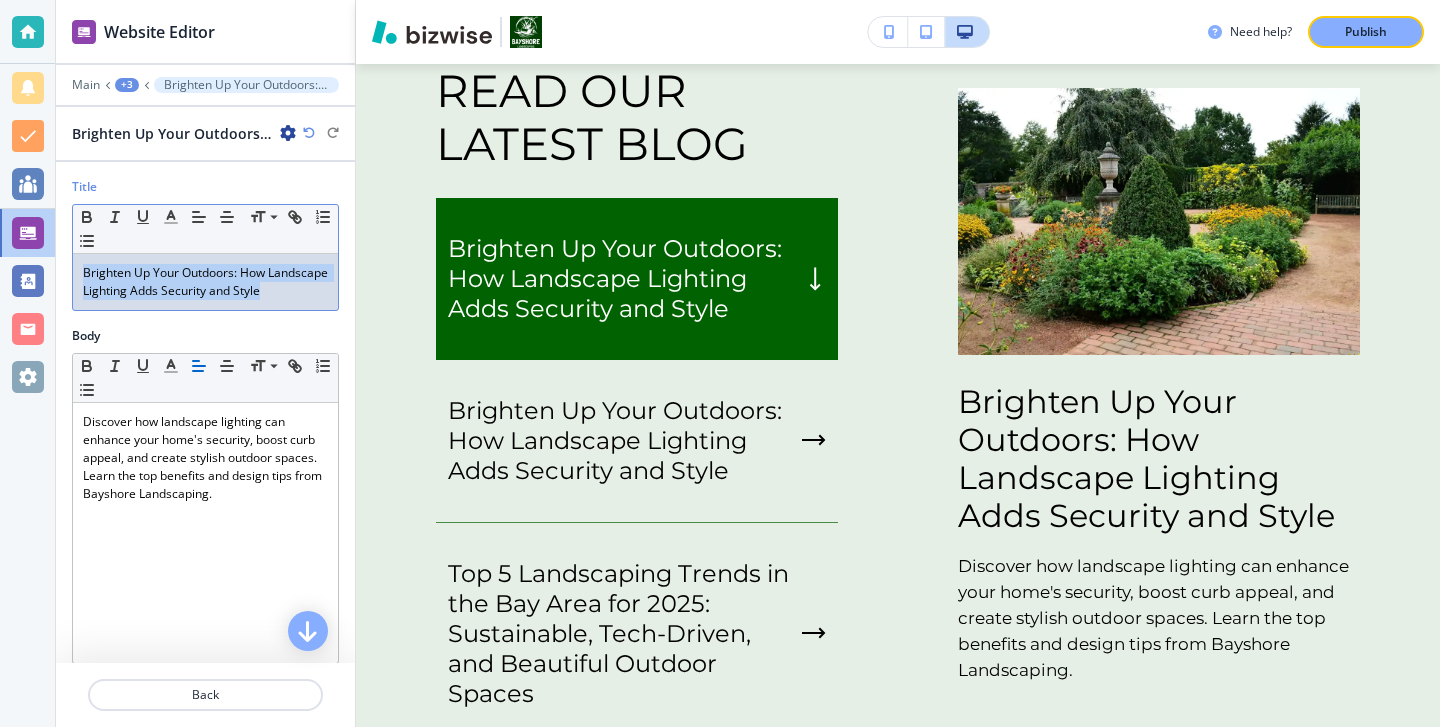 drag, startPoint x: 331, startPoint y: 292, endPoint x: 102, endPoint y: 255, distance: 231.96982 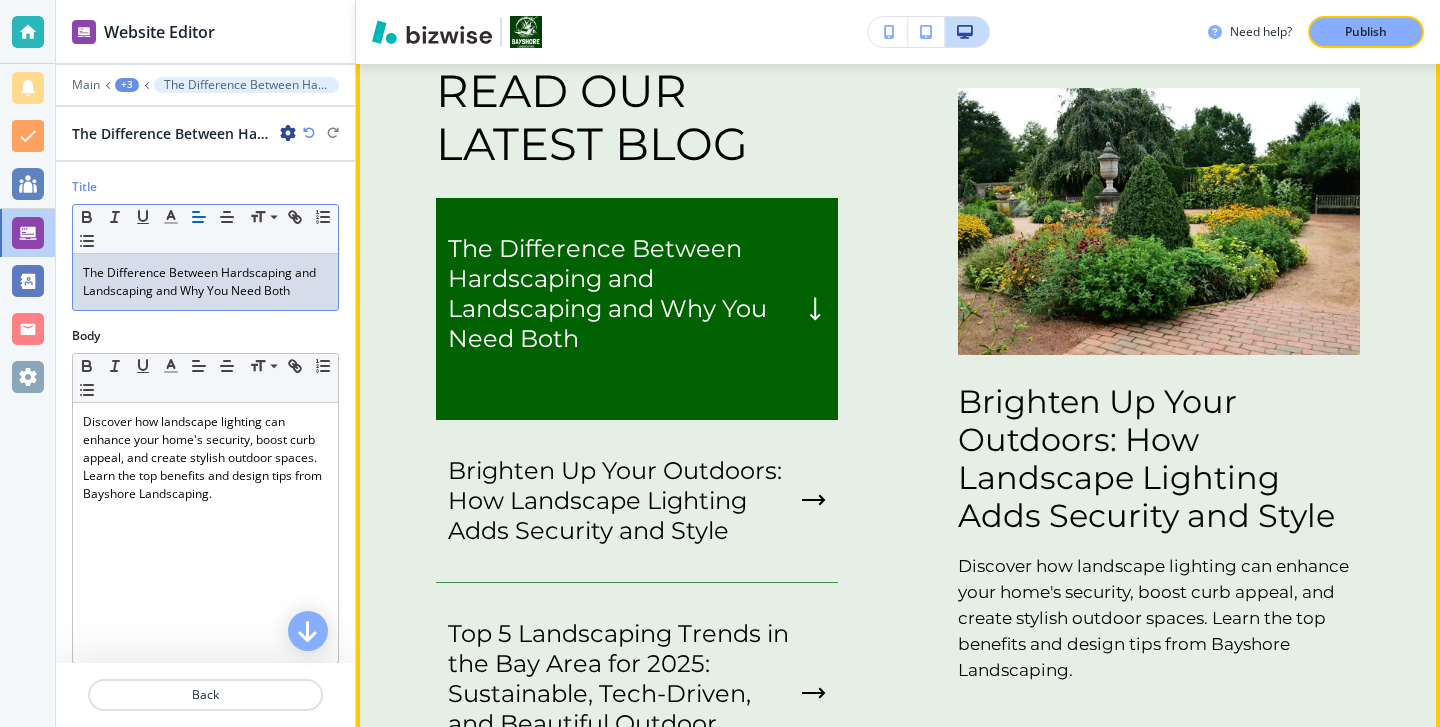scroll, scrollTop: 0, scrollLeft: 0, axis: both 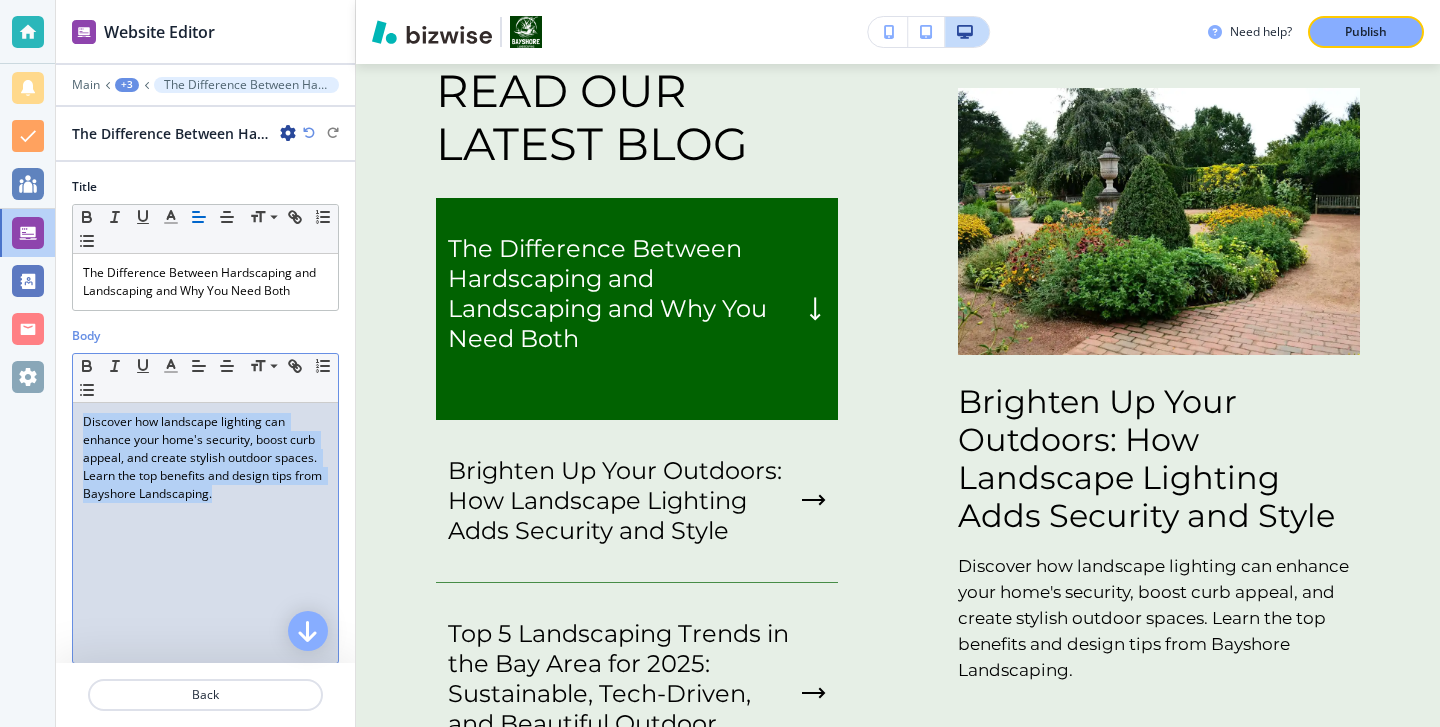 drag, startPoint x: 277, startPoint y: 509, endPoint x: 27, endPoint y: 408, distance: 269.63123 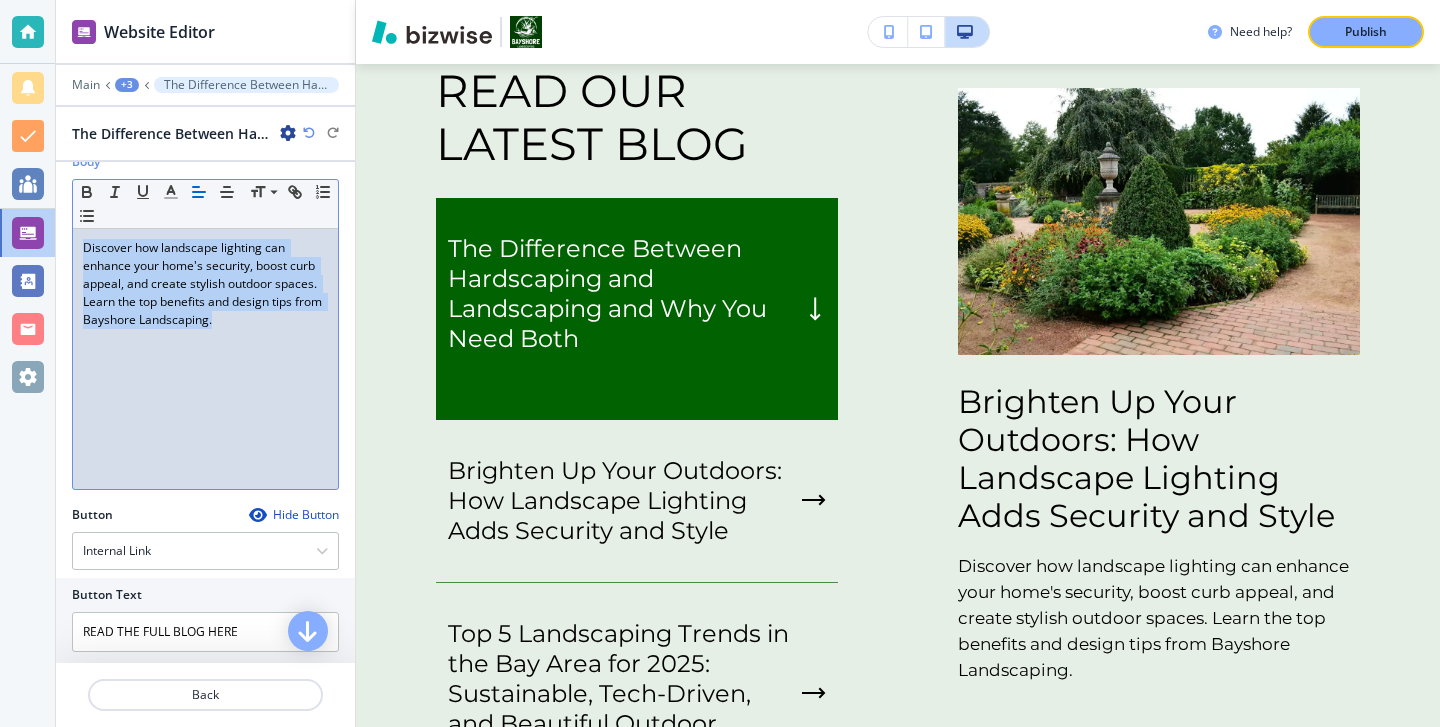 scroll, scrollTop: 128, scrollLeft: 0, axis: vertical 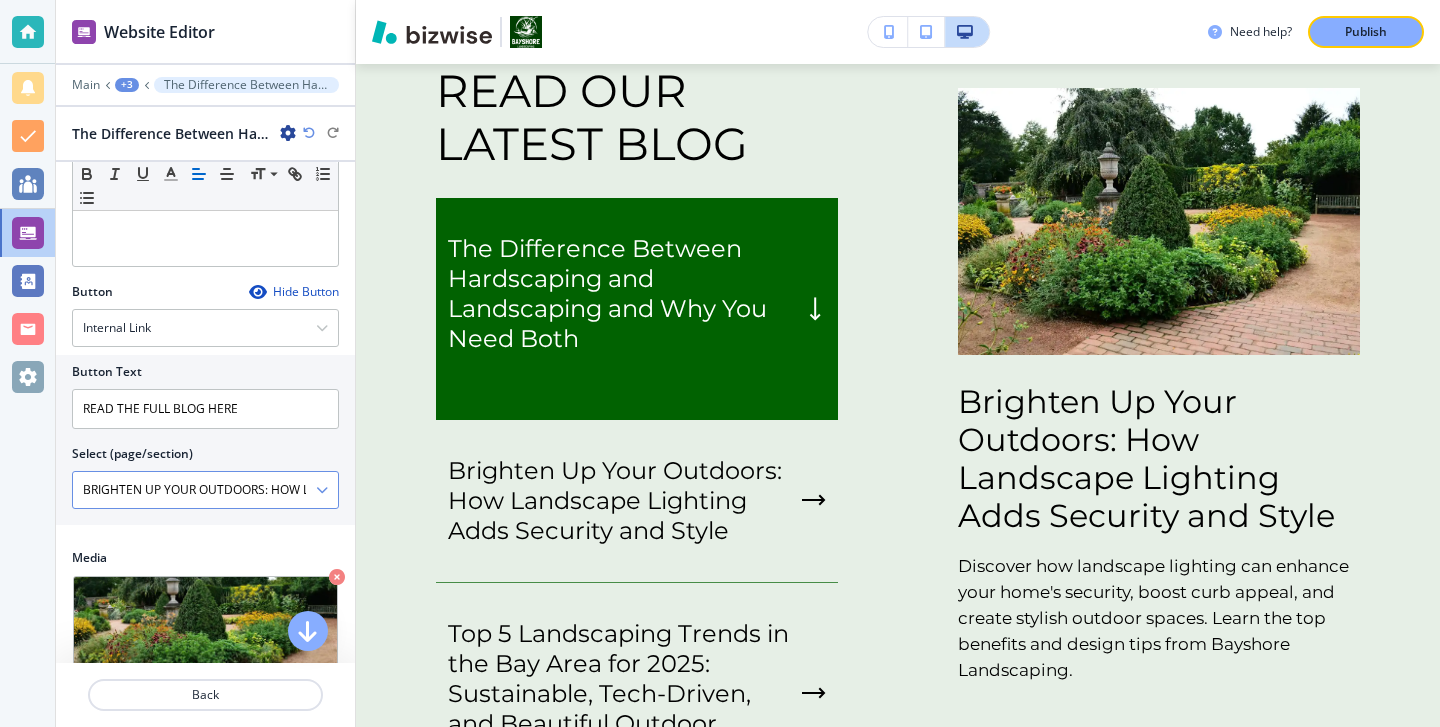 click on "BRIGHTEN UP YOUR OUTDOORS: HOW LANDSCAPE LIGHTING ADDS VALUE AND SECURITY" at bounding box center [194, 490] 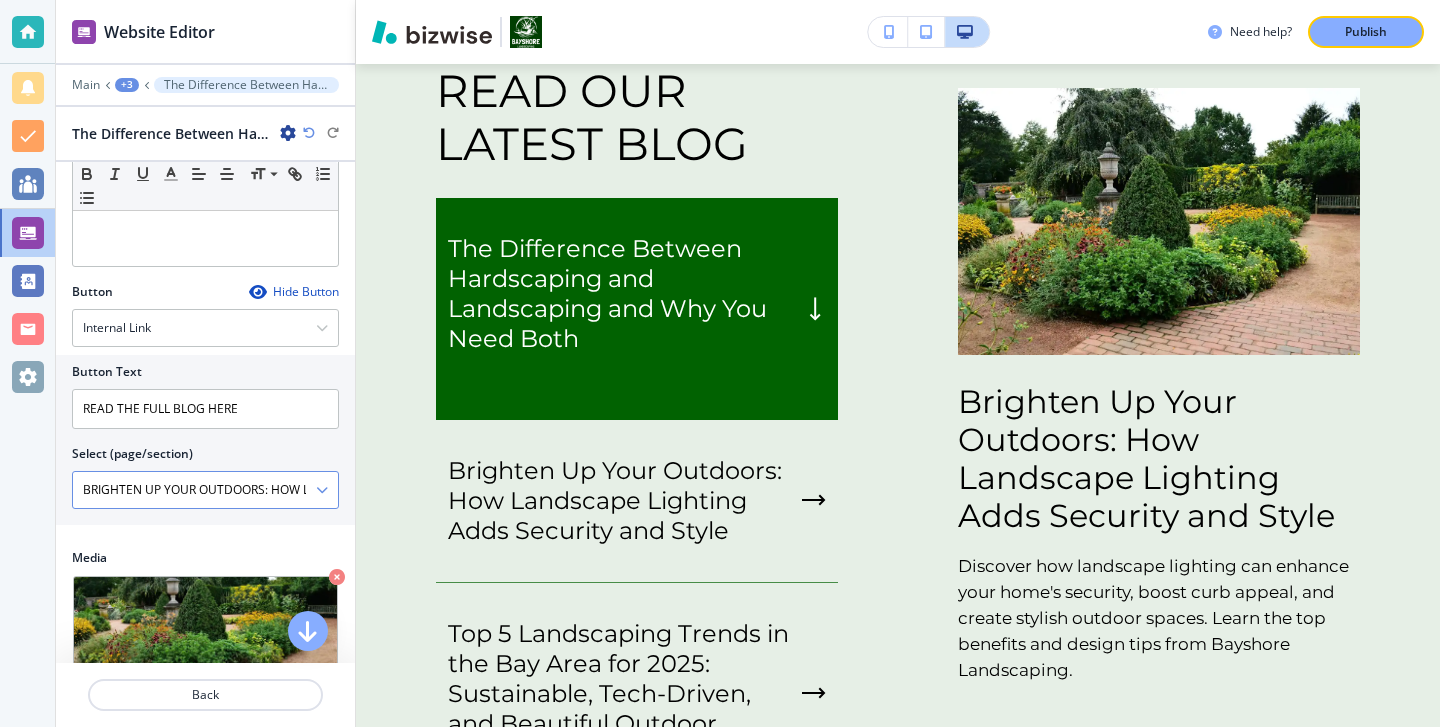 click on "BRIGHTEN UP YOUR OUTDOORS: HOW LANDSCAPE LIGHTING ADDS VALUE AND SECURITY" at bounding box center [205, 490] 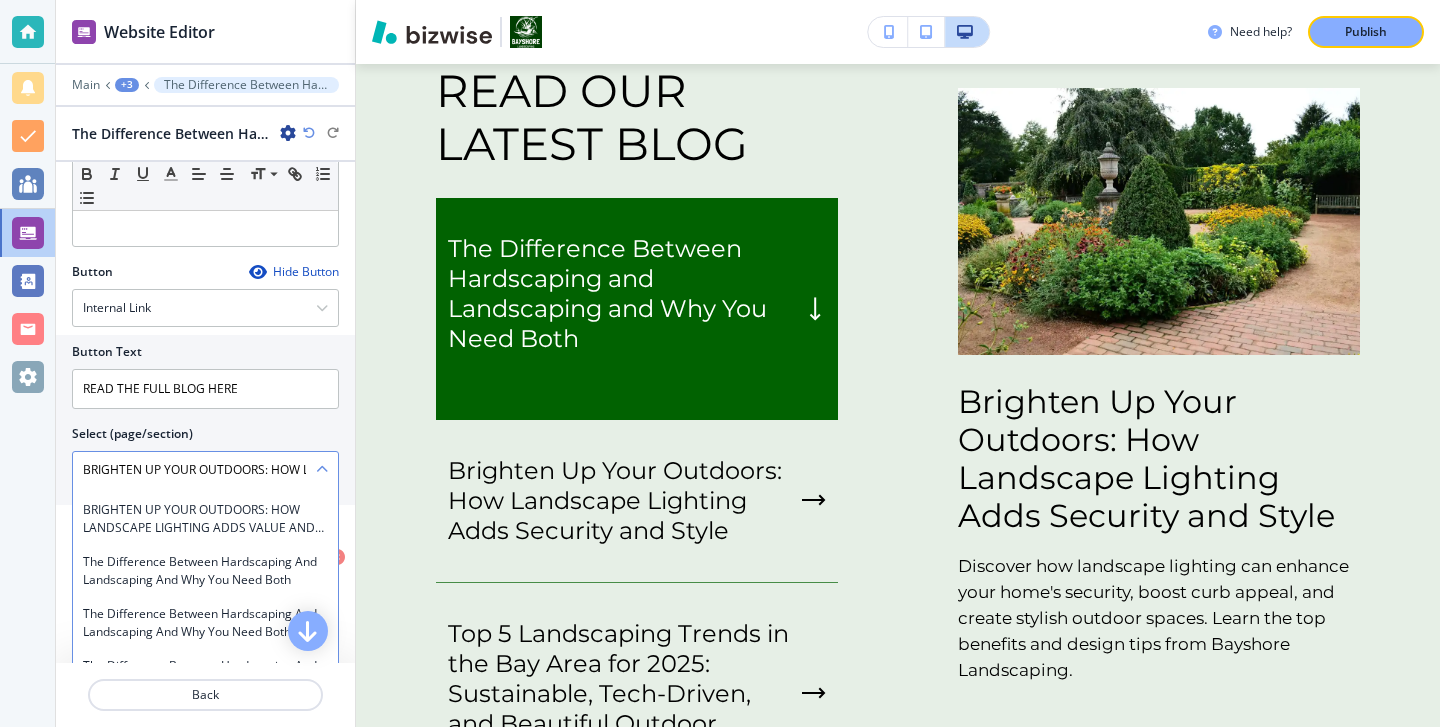 scroll, scrollTop: 11944, scrollLeft: 0, axis: vertical 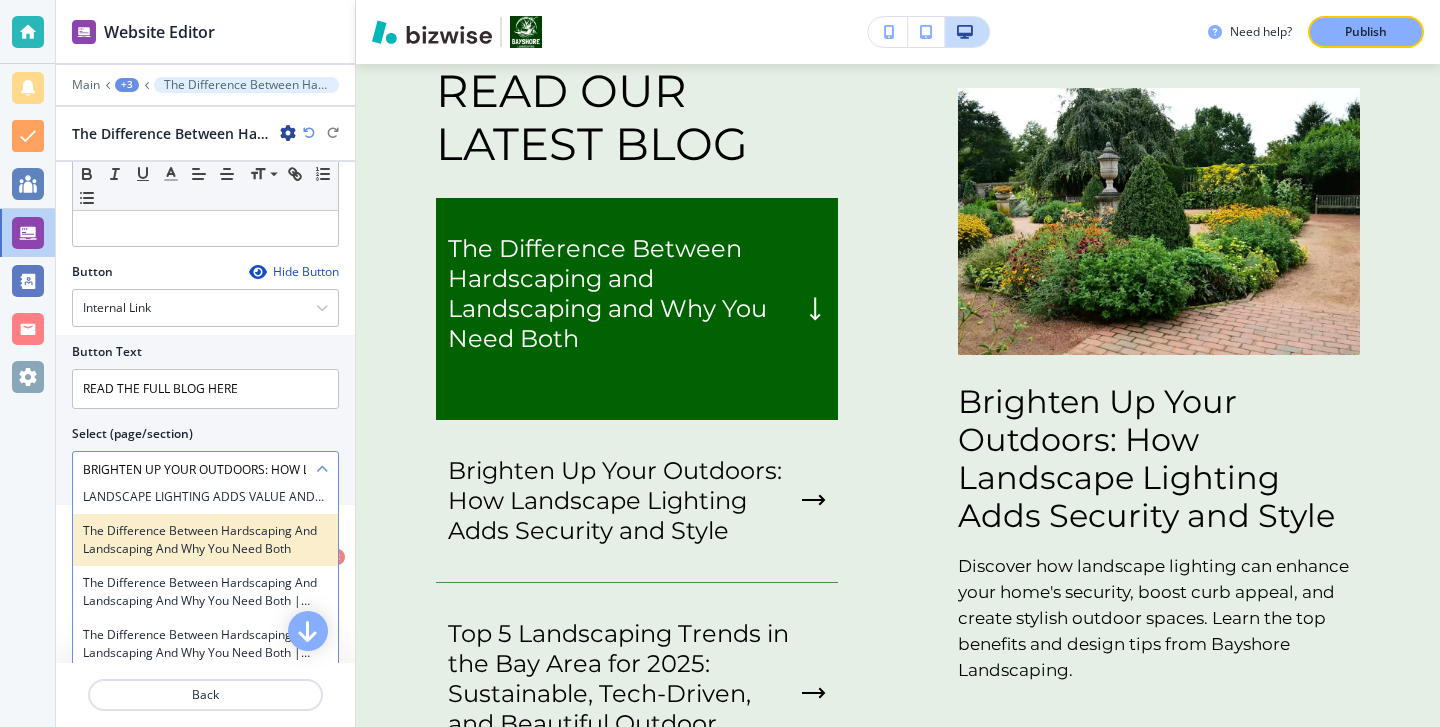click on "The Difference Between Hardscaping and Landscaping and Why You Need Both" at bounding box center [205, 540] 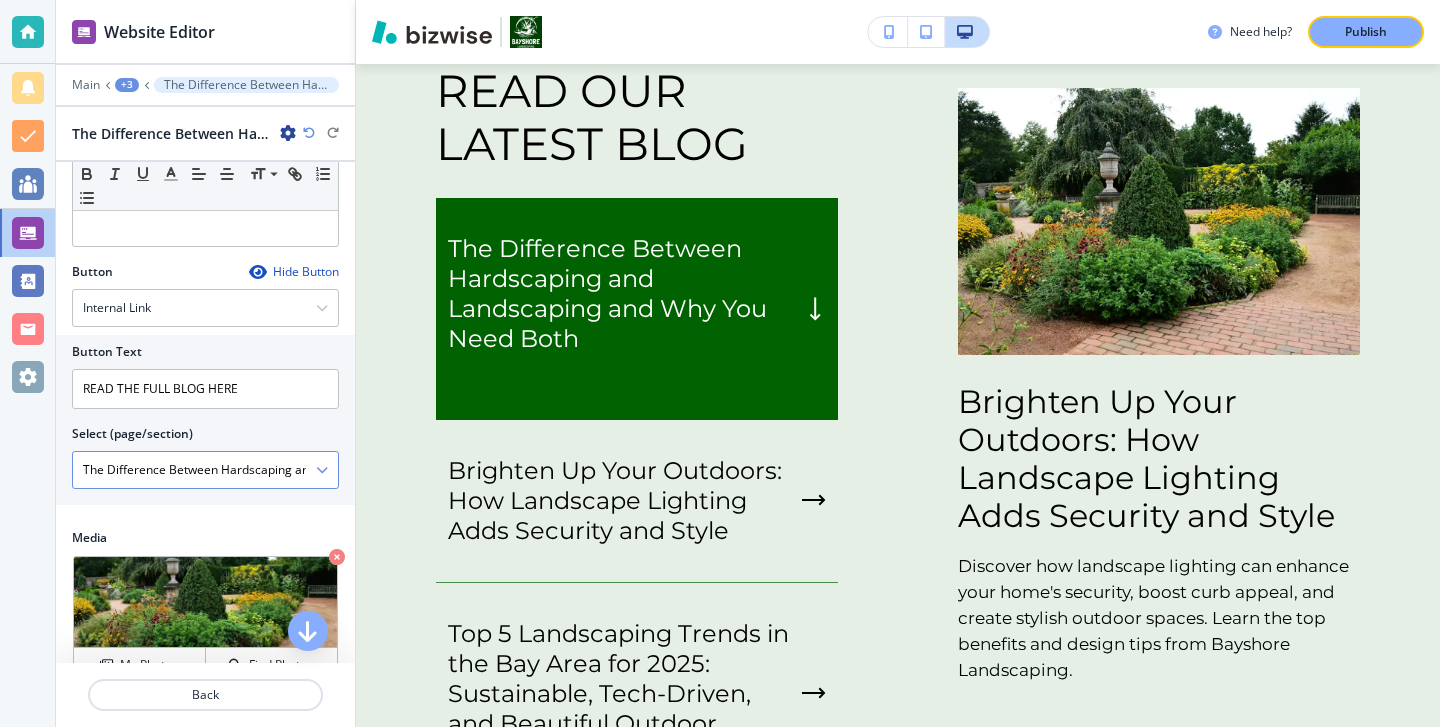 scroll, scrollTop: 455, scrollLeft: 0, axis: vertical 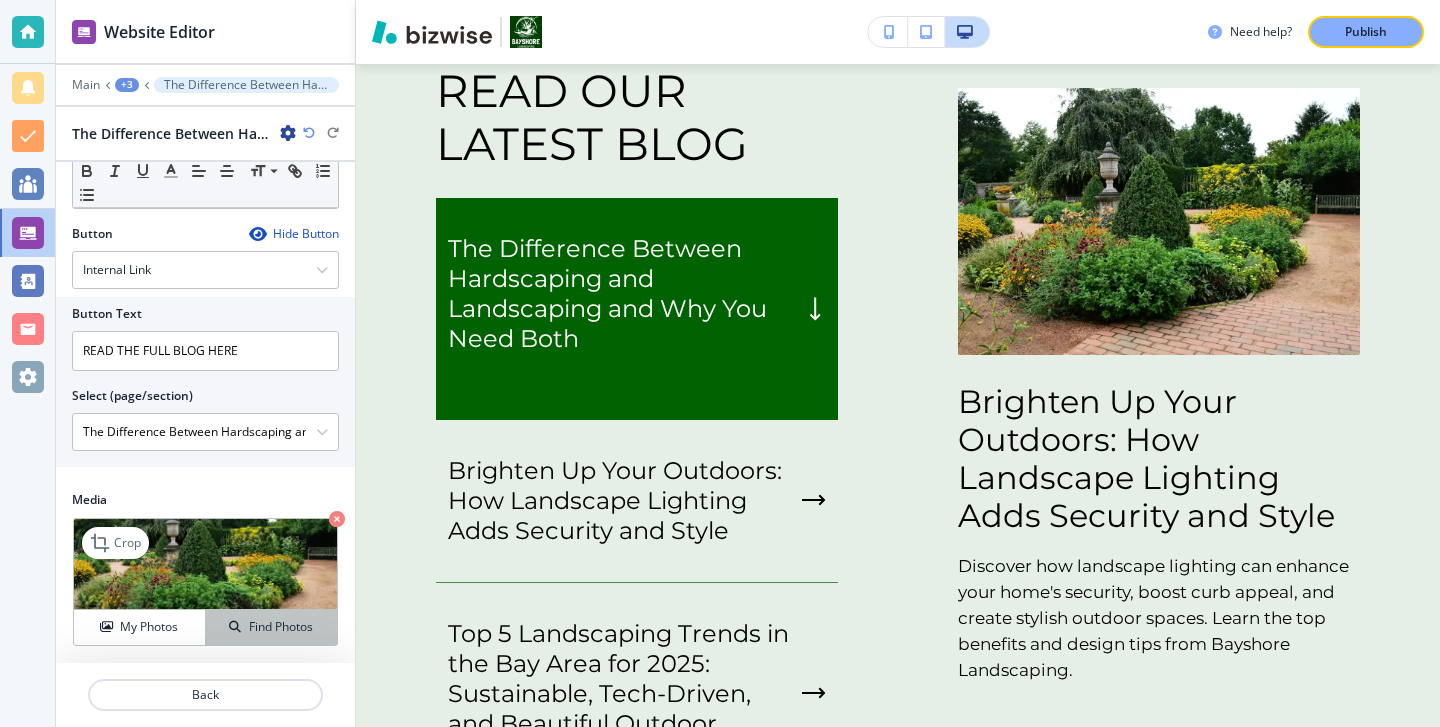 click on "Find Photos" at bounding box center [271, 627] 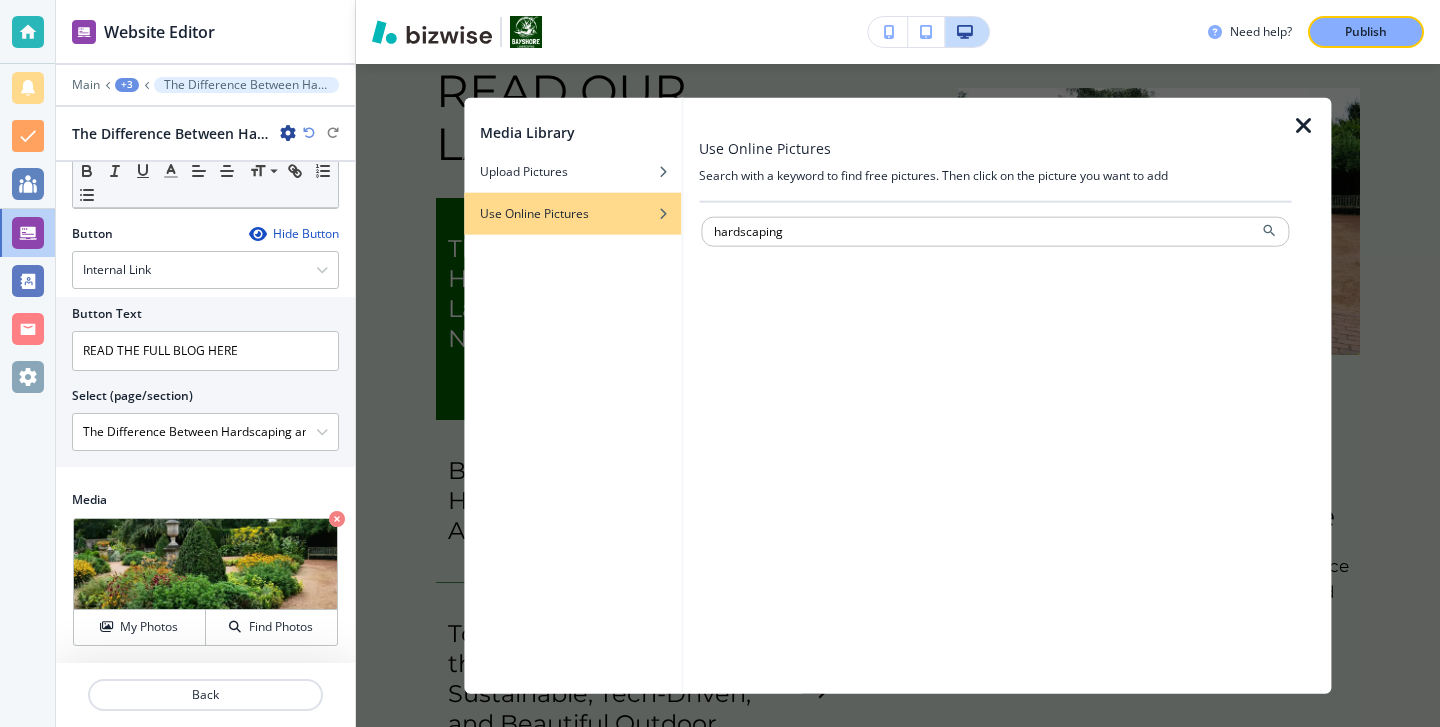 type on "hardscaping" 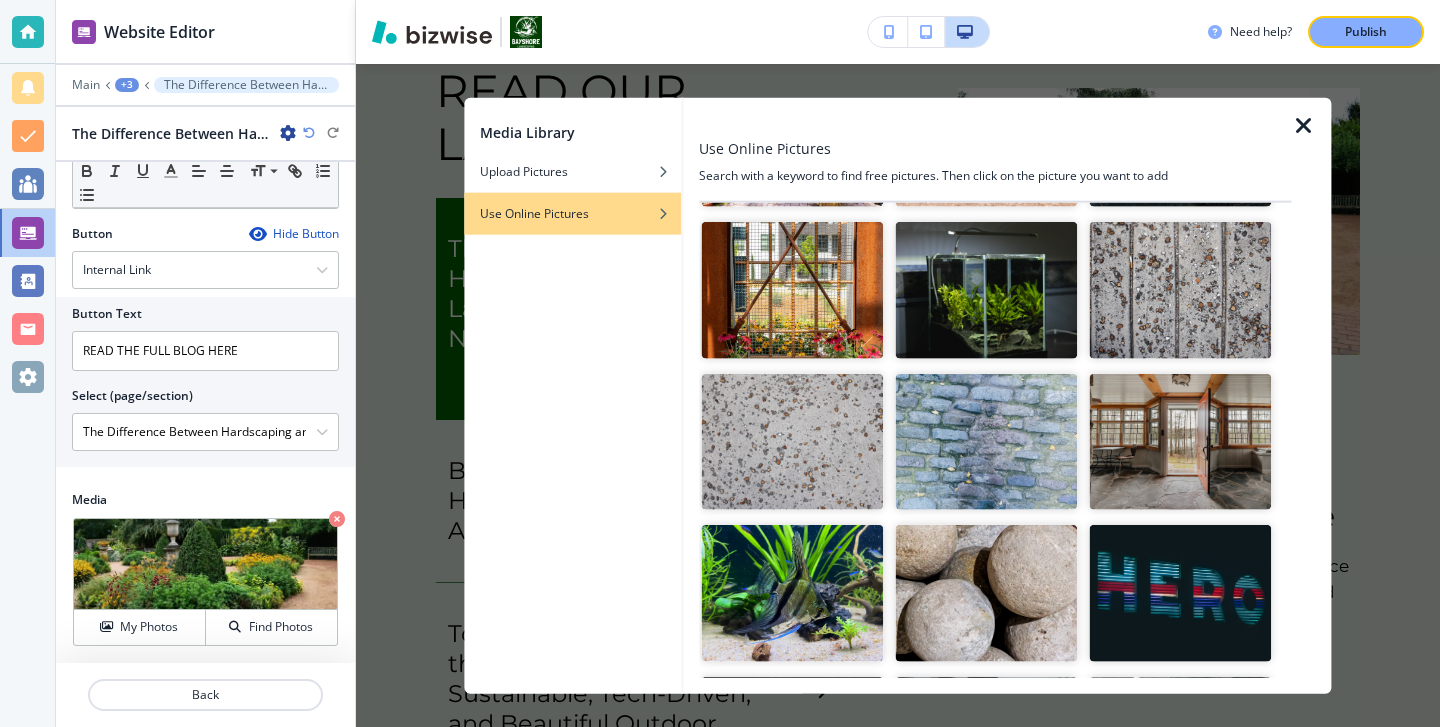 scroll, scrollTop: 0, scrollLeft: 0, axis: both 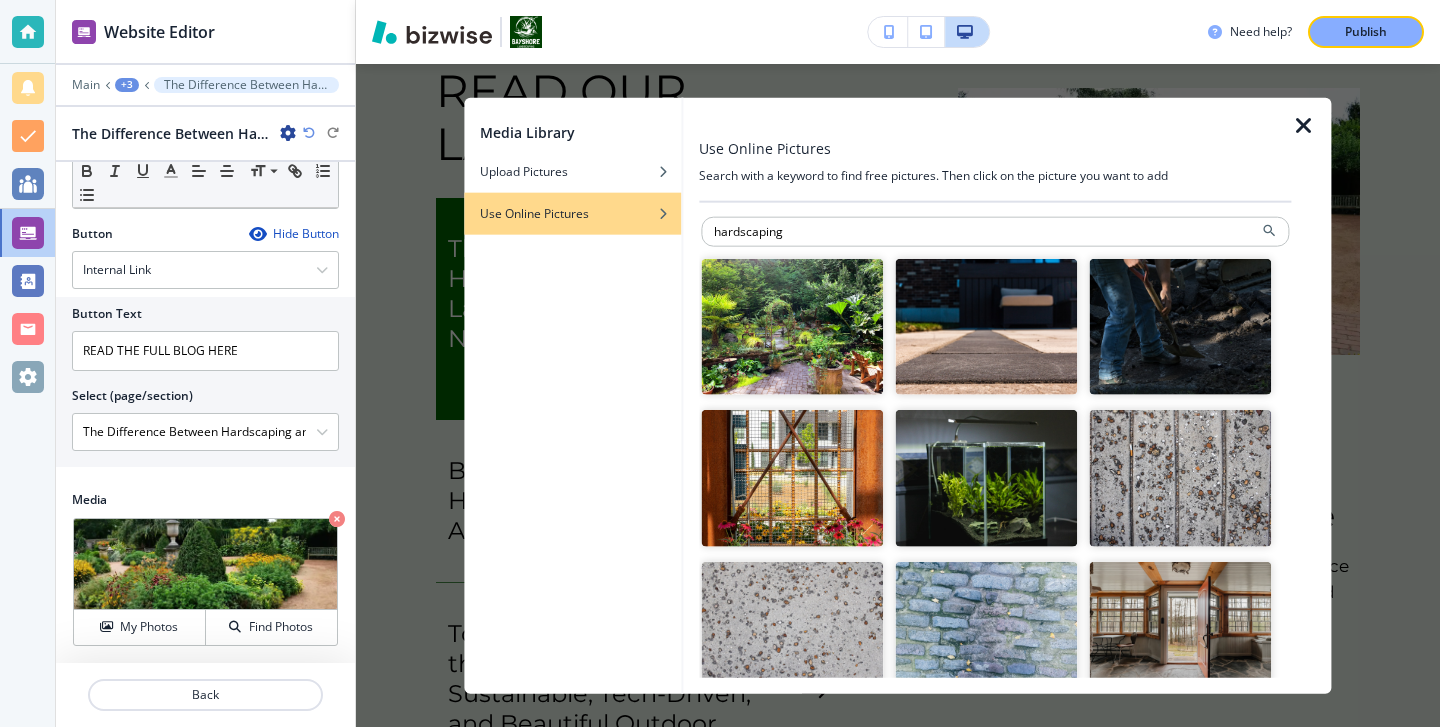 click at bounding box center (792, 326) 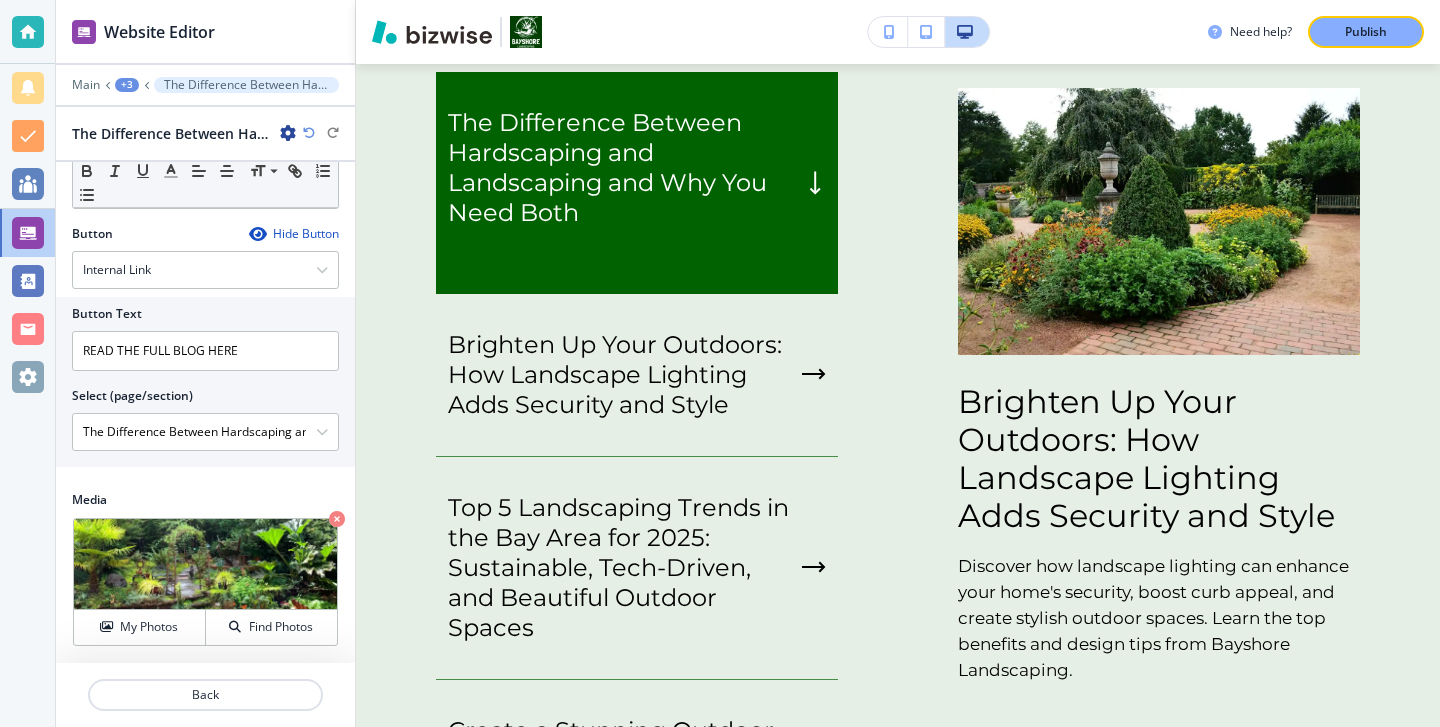 scroll, scrollTop: 3542, scrollLeft: 0, axis: vertical 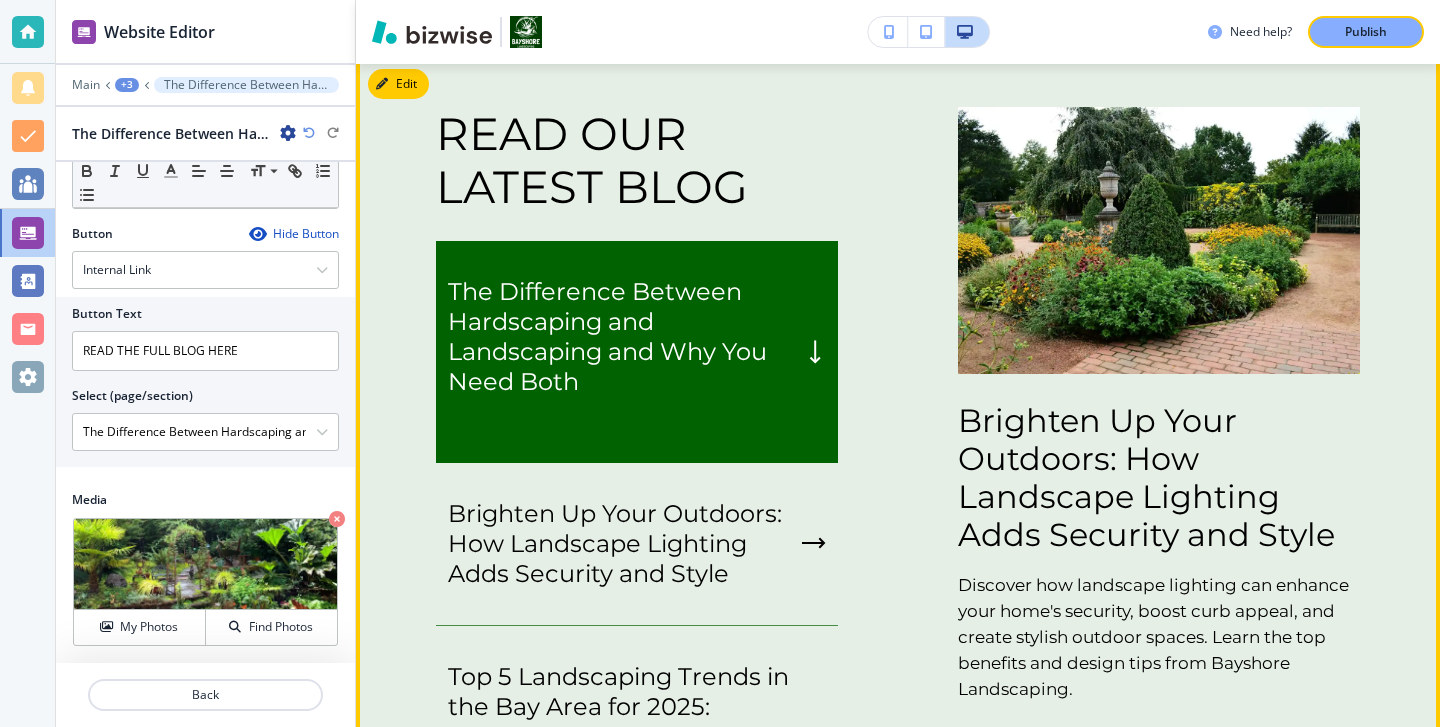 click on "The Difference Between Hardscaping and Landscaping and Why You Need Both" at bounding box center (621, 337) 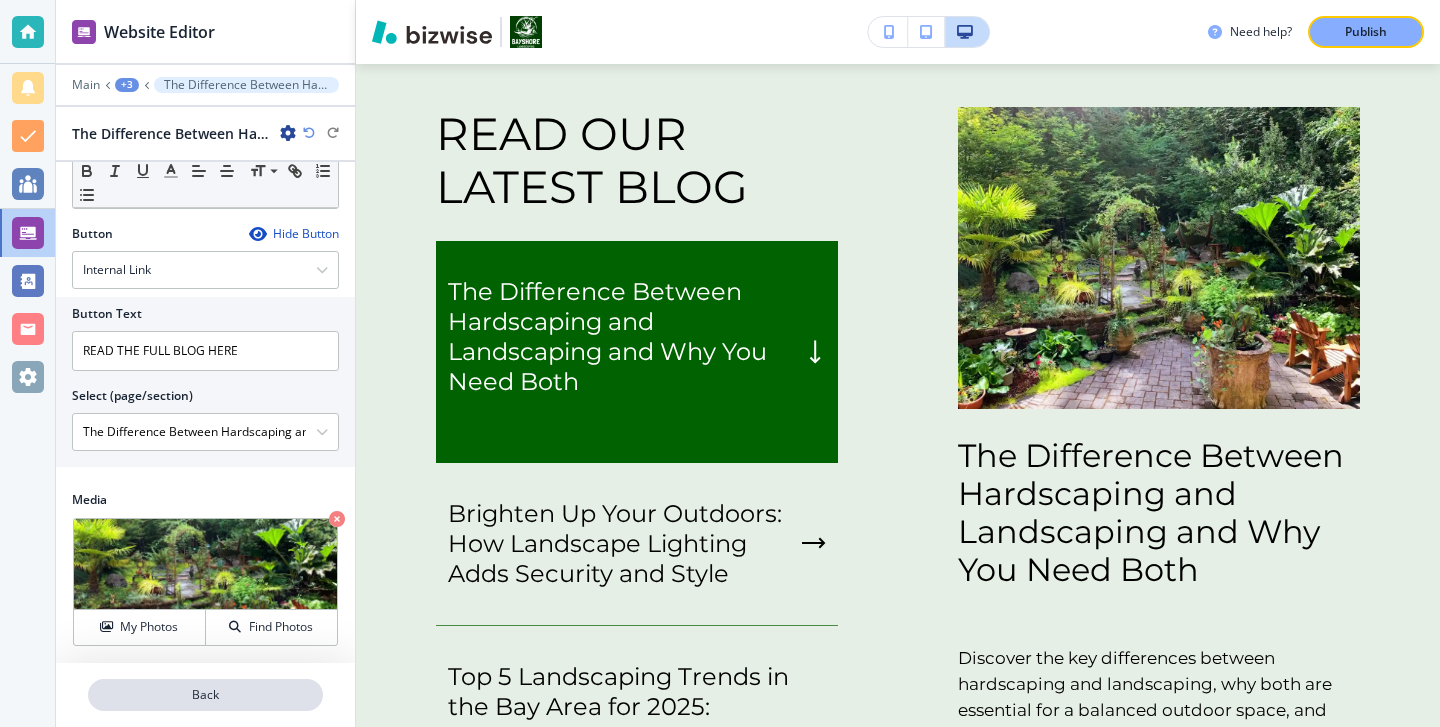 click on "Back" at bounding box center (205, 695) 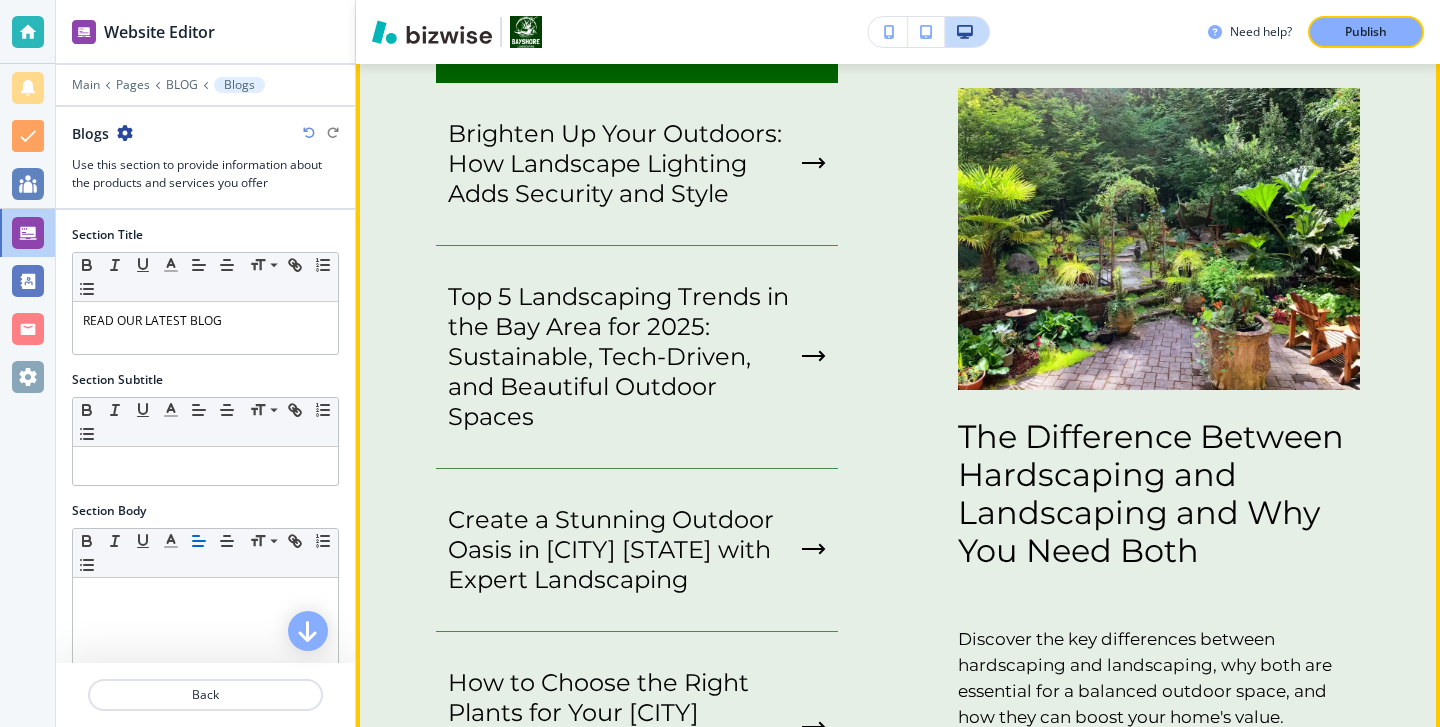 scroll, scrollTop: 4006, scrollLeft: 0, axis: vertical 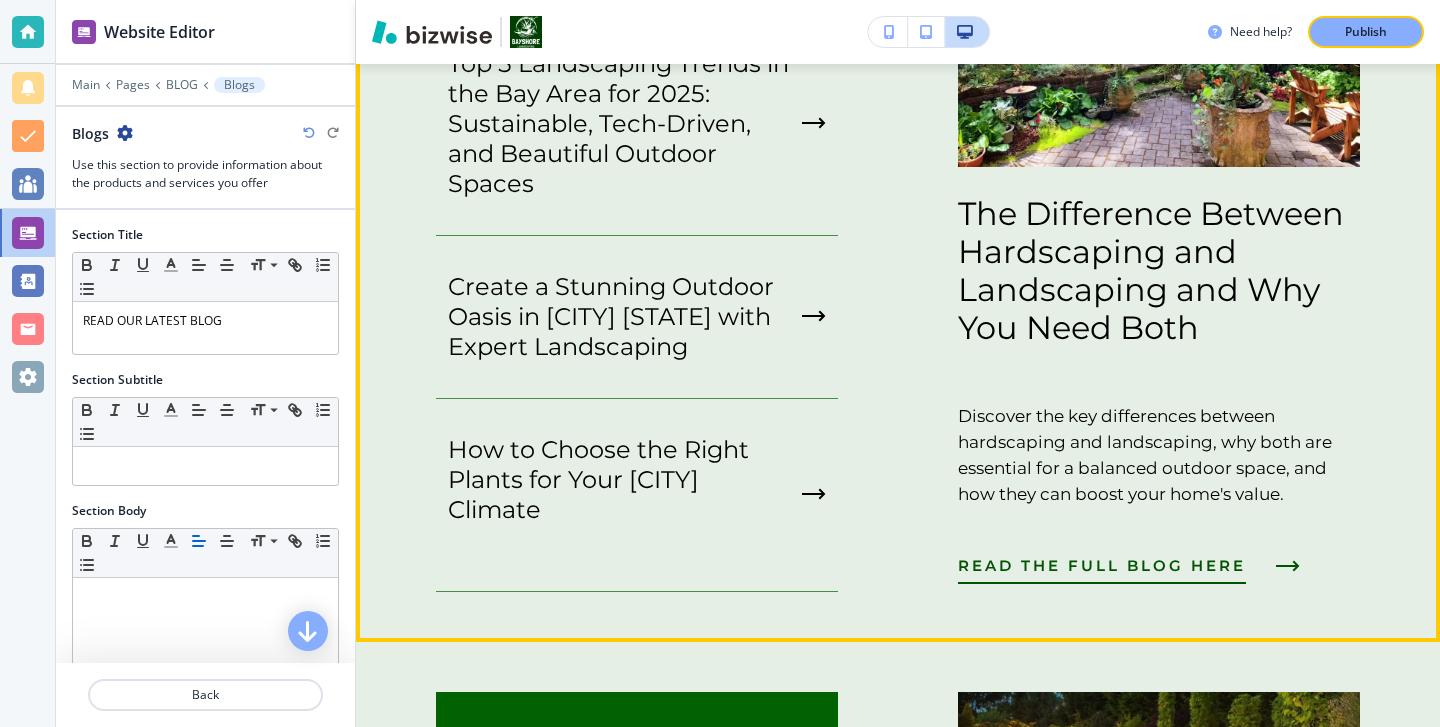 click on "READ THE FULL BLOG HERE" at bounding box center [1124, 565] 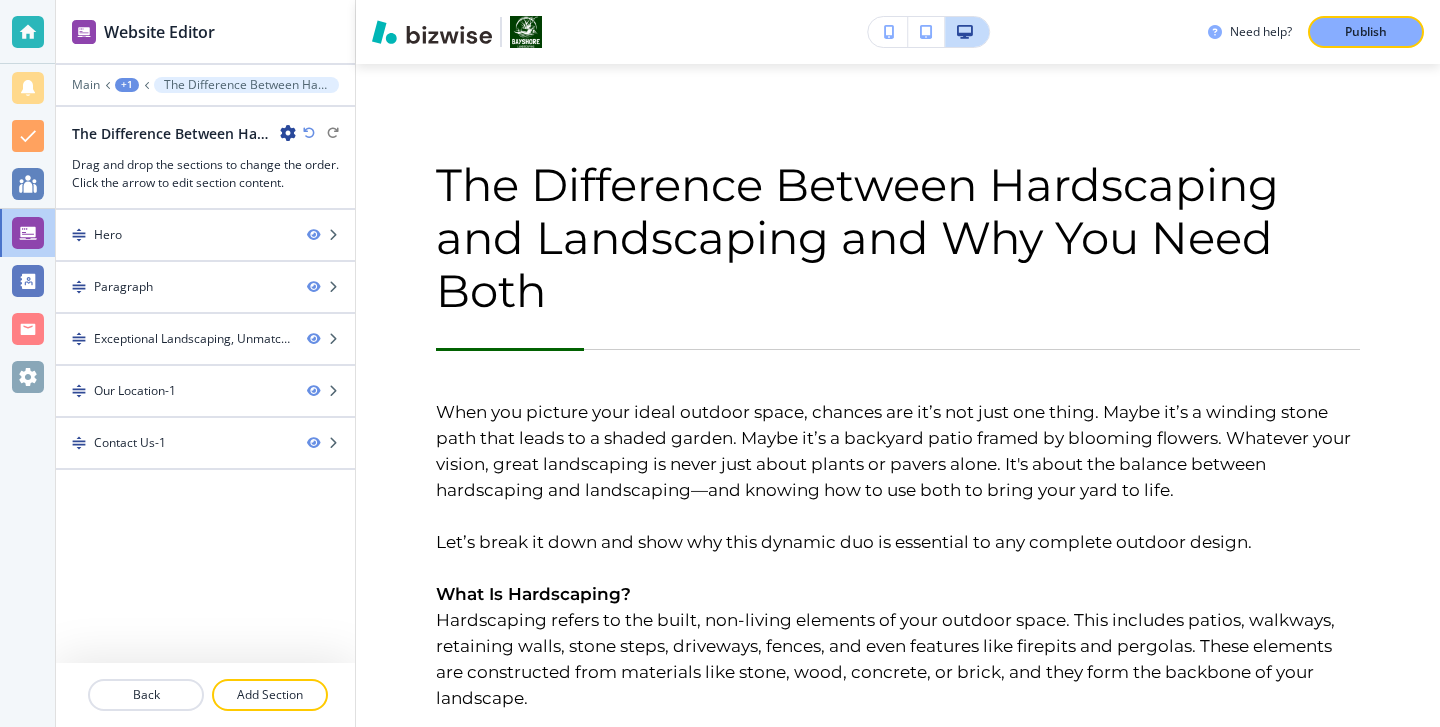 scroll, scrollTop: 2, scrollLeft: 0, axis: vertical 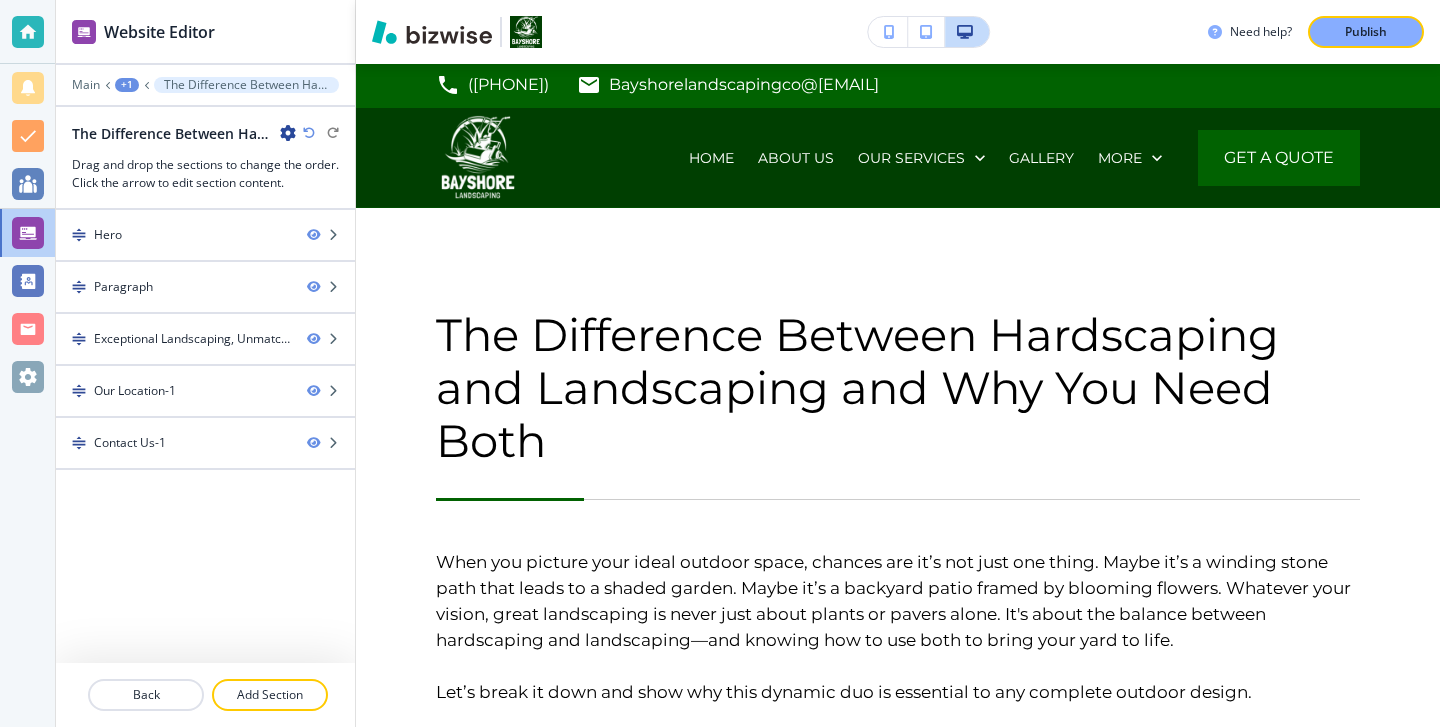 click on "The Difference Between Hardscaping and Landscaping and Why You Need Both When you picture your ideal outdoor space, chances are it’s not just one thing. Maybe it’s a winding stone path that leads to a shaded garden. Maybe it’s a backyard patio framed by blooming flowers. Whatever your vision, great landscaping is never just about plants or pavers alone. It's about the balance between hardscaping and landscaping—and knowing how to use both to bring your yard to life. Let’s break it down and show why this dynamic duo is essential to any complete outdoor design. What Is Hardscaping? Hardscaping refers to the built, non-living elements of your outdoor space. This includes patios, walkways, retaining walls, stone steps, driveways, fences, and even features like firepits and pergolas. These elements are constructed from materials like stone, wood, concrete, or brick, and they form the backbone of your landscape. What Is Landscaping? How They Work Together Maintenance and Cost Comparison Why You Need Both" at bounding box center [898, 1585] 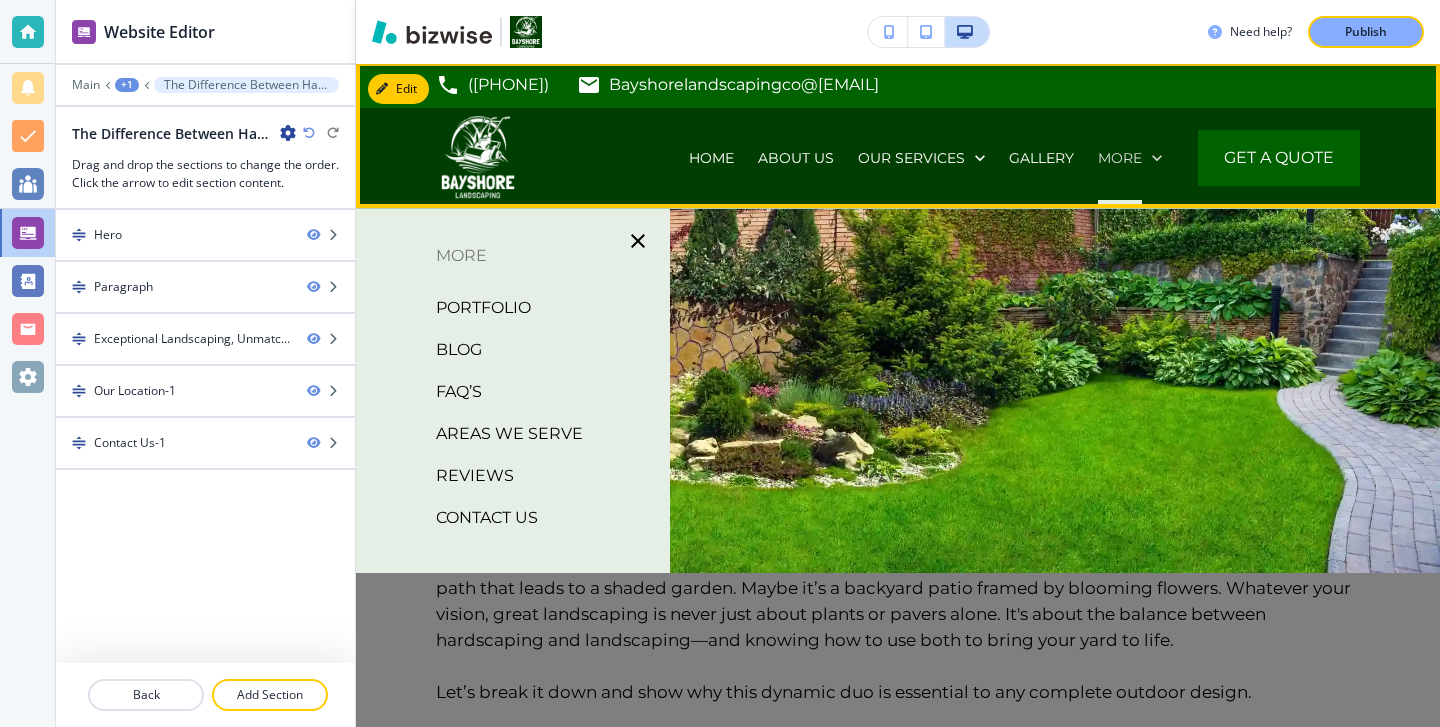 click on "More" at bounding box center (1120, 158) 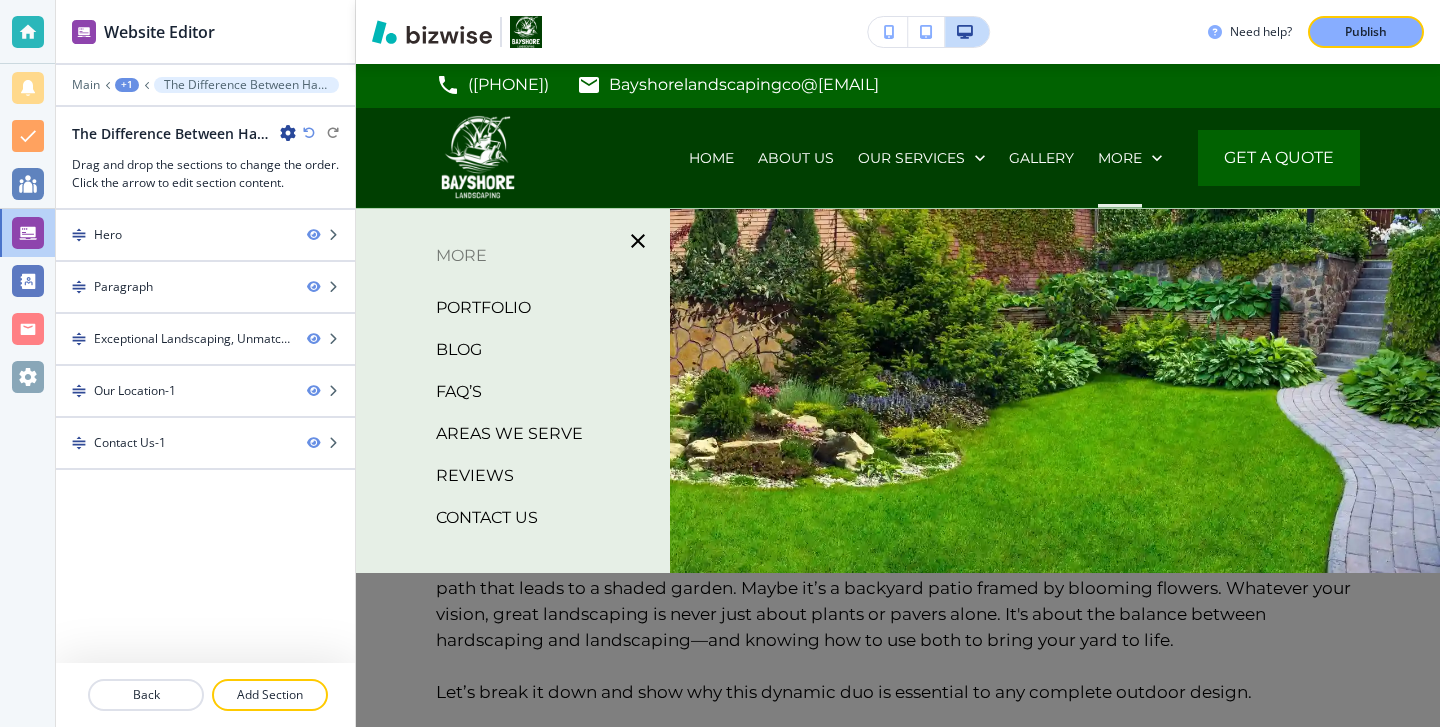 click on "BLOG" at bounding box center (459, 350) 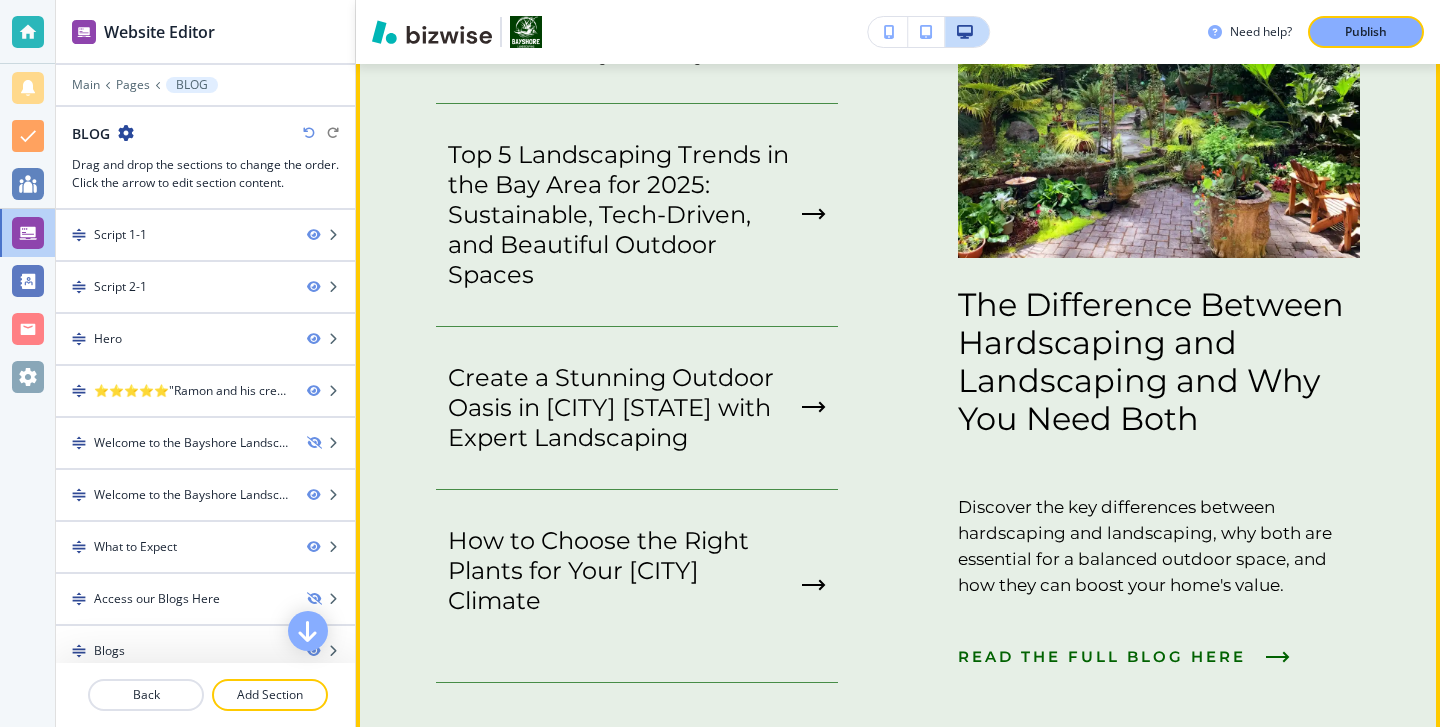 scroll, scrollTop: 3930, scrollLeft: 0, axis: vertical 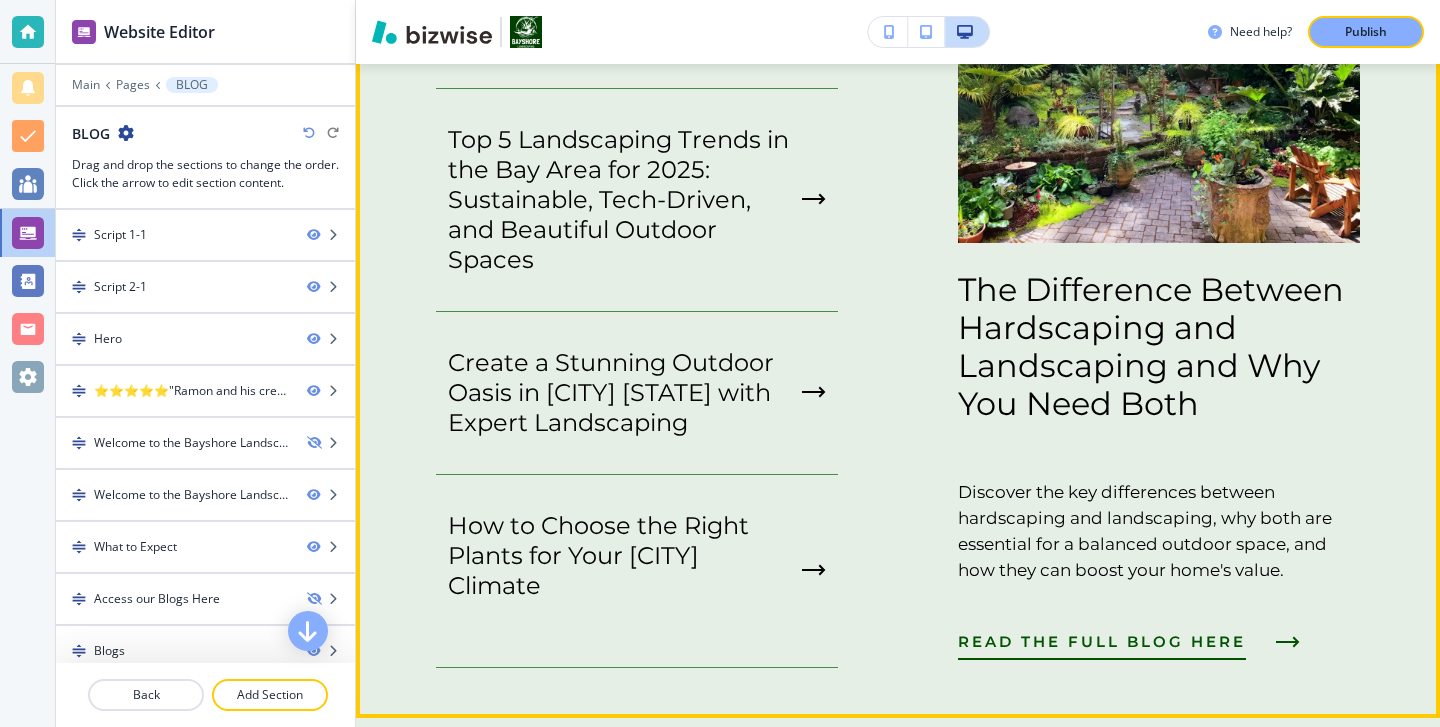 click on "READ THE FULL BLOG HERE" at bounding box center (1102, 641) 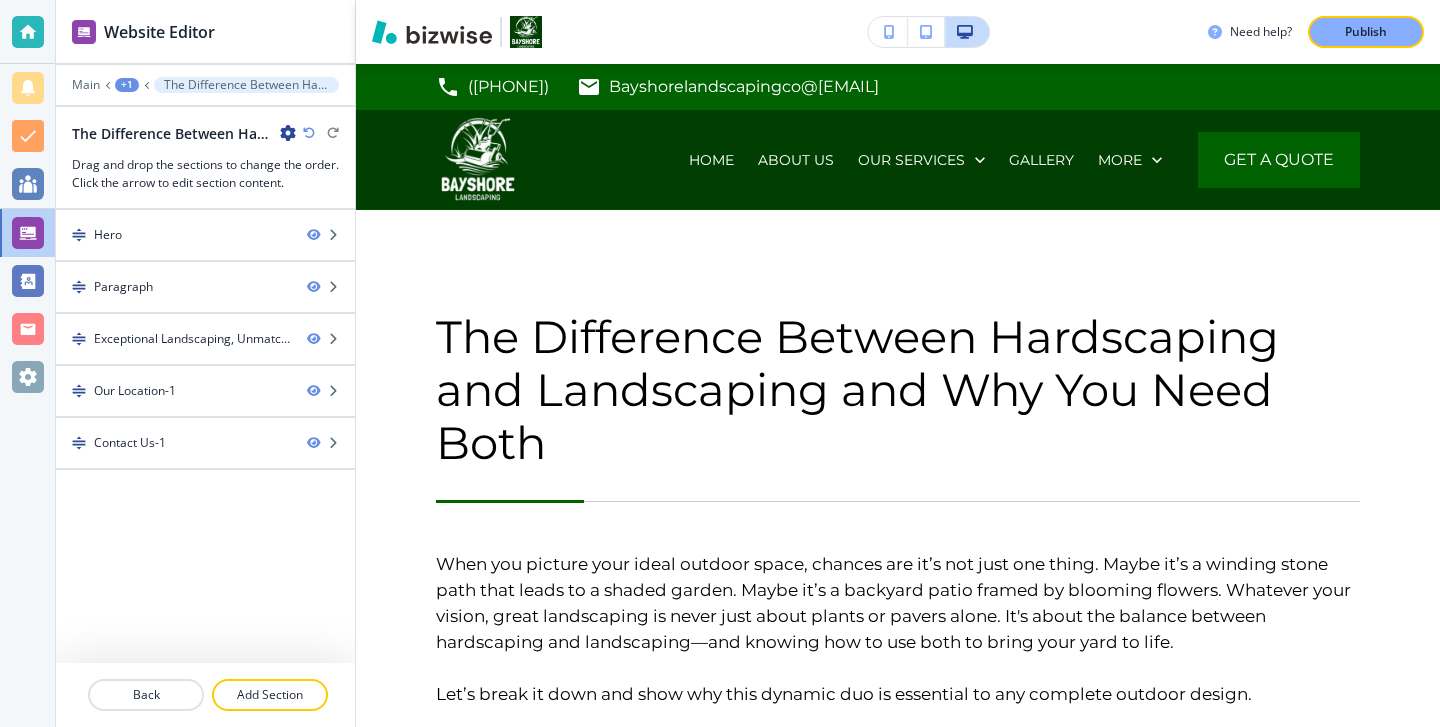 click on "The Difference Between Hardscaping and Landscaping and Why You Need Both When you picture your ideal outdoor space, chances are it’s not just one thing. Maybe it’s a winding stone path that leads to a shaded garden. Maybe it’s a backyard patio framed by blooming flowers. Whatever your vision, great landscaping is never just about plants or pavers alone. It's about the balance between hardscaping and landscaping—and knowing how to use both to bring your yard to life. Let’s break it down and show why this dynamic duo is essential to any complete outdoor design. What Is Hardscaping? Hardscaping refers to the built, non-living elements of your outdoor space. This includes patios, walkways, retaining walls, stone steps, driveways, fences, and even features like firepits and pergolas. These elements are constructed from materials like stone, wood, concrete, or brick, and they form the backbone of your landscape. What Is Landscaping? How They Work Together Maintenance and Cost Comparison Why You Need Both" at bounding box center (898, 1587) 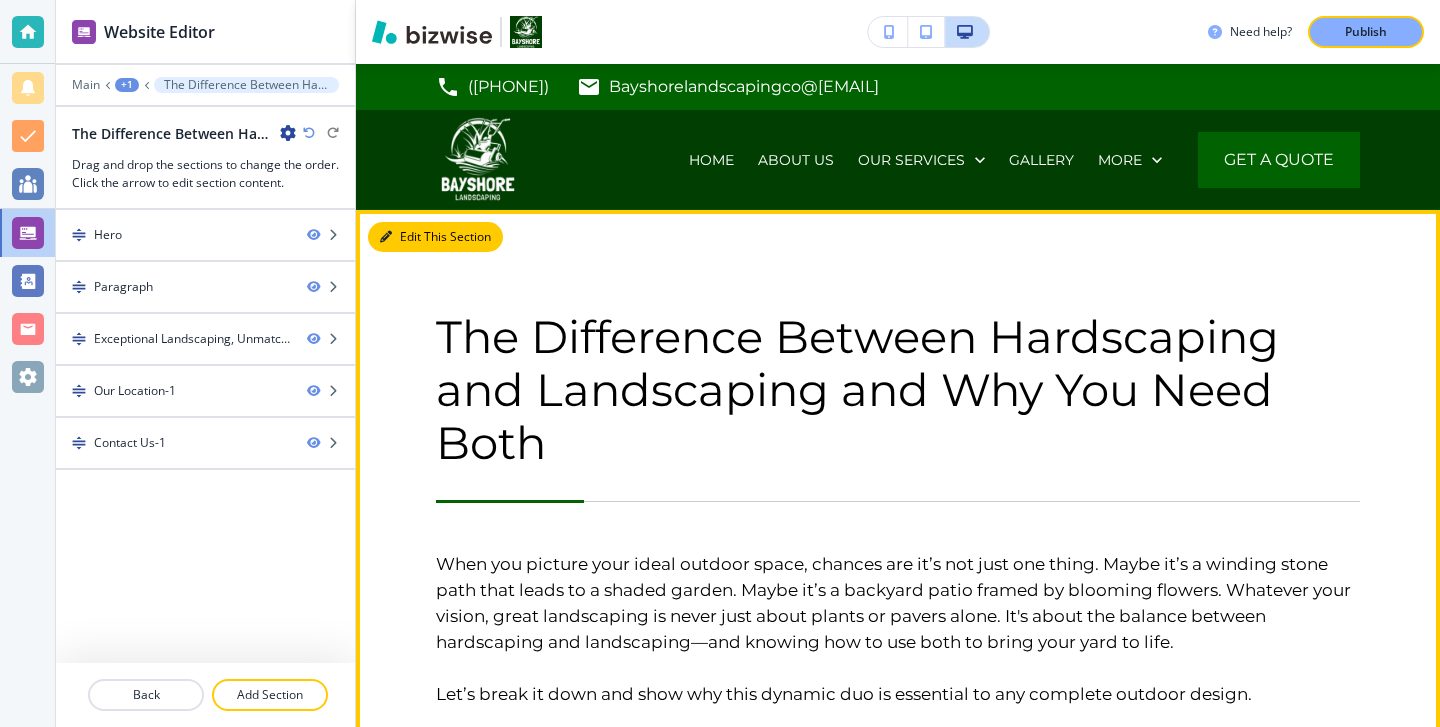 click on "Edit This Section" at bounding box center (435, 237) 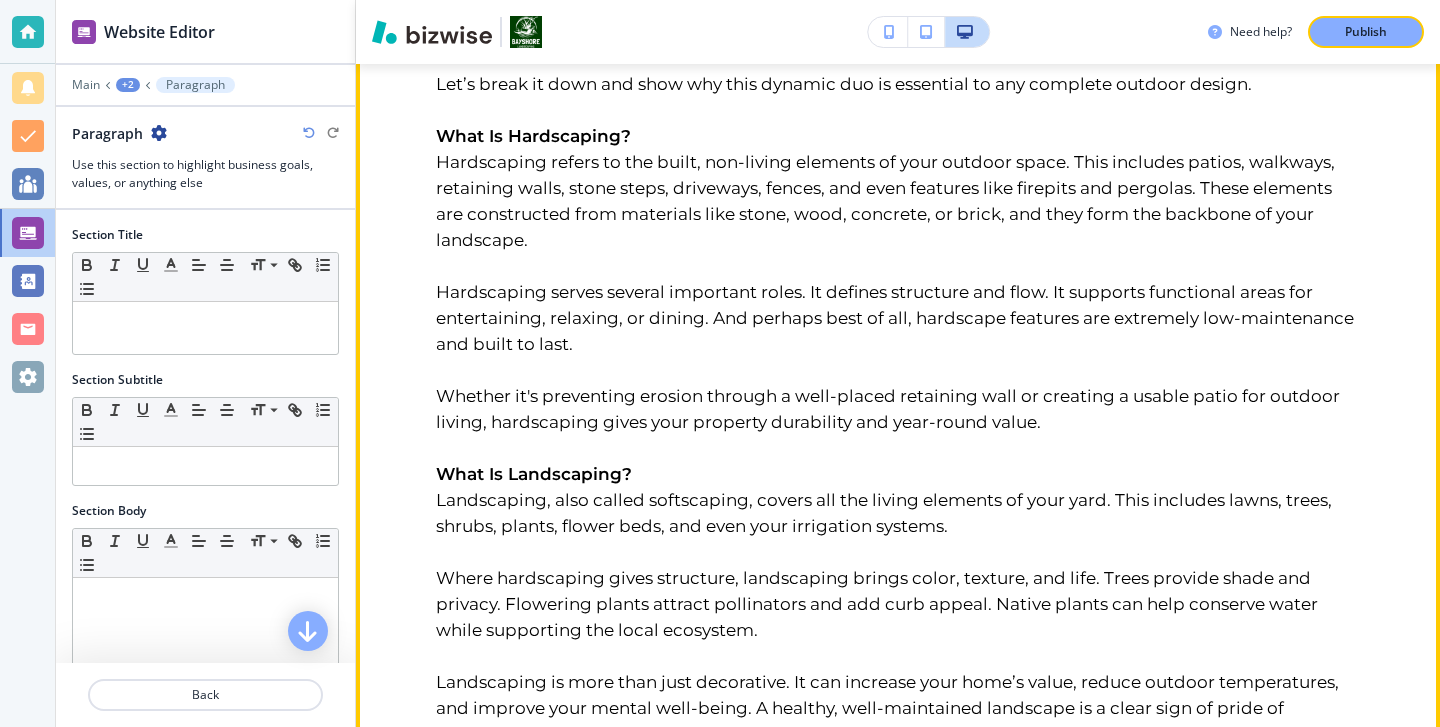 scroll, scrollTop: 717, scrollLeft: 0, axis: vertical 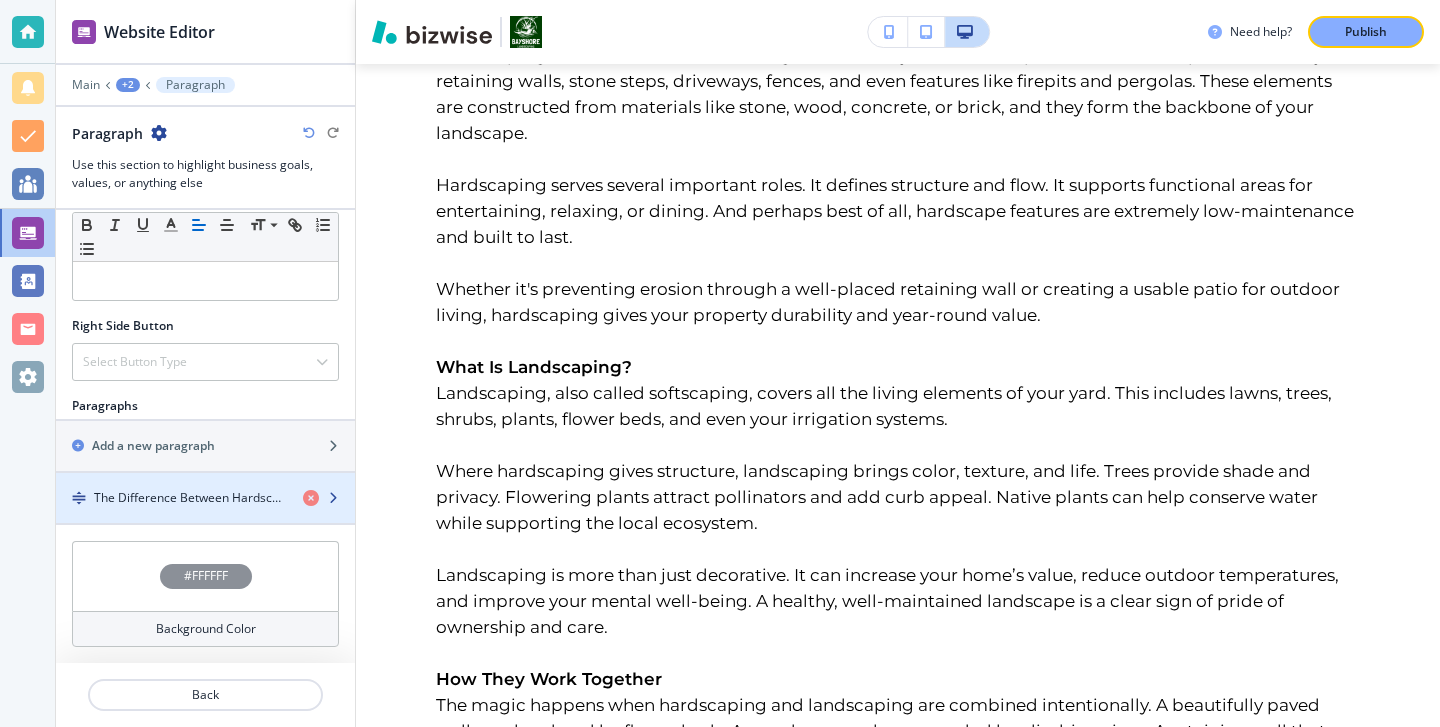 click on "The Difference Between Hardscaping and Landscaping and Why You Need Both" at bounding box center [190, 498] 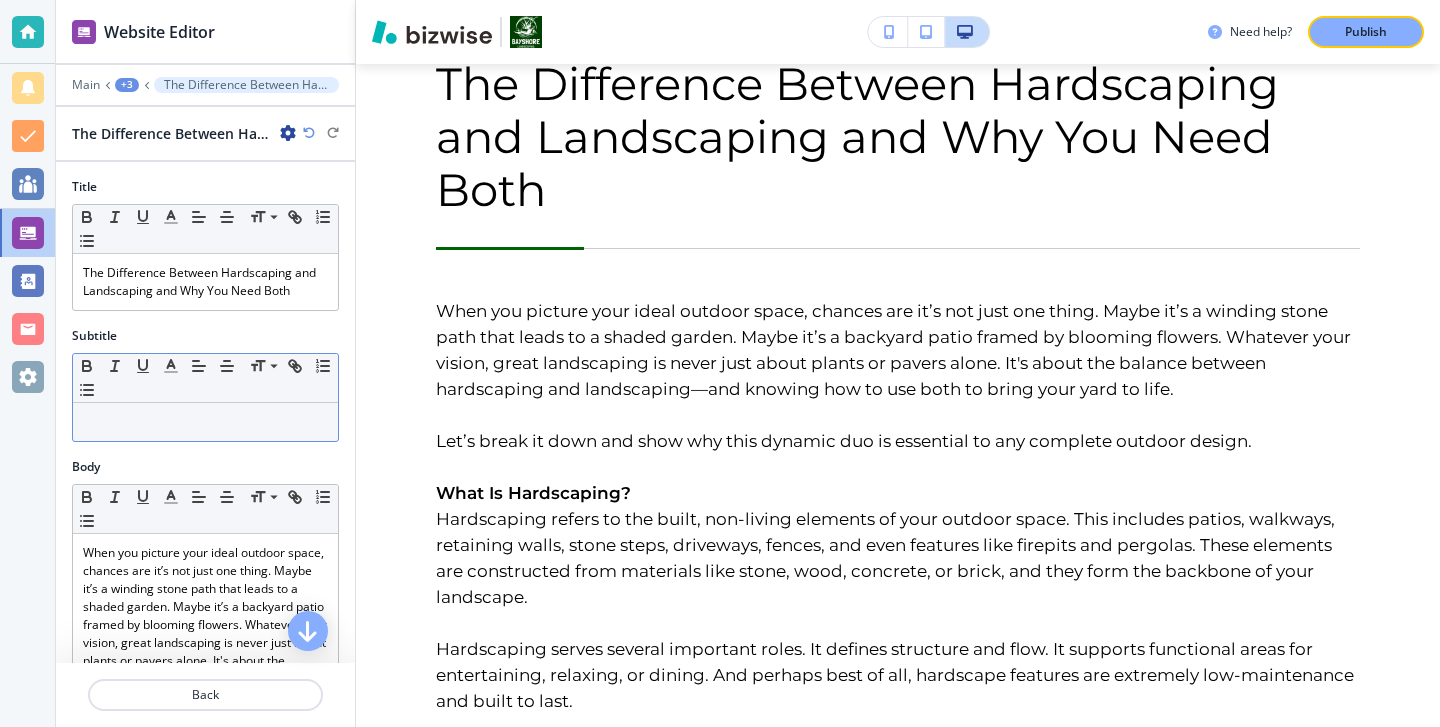 scroll, scrollTop: 246, scrollLeft: 0, axis: vertical 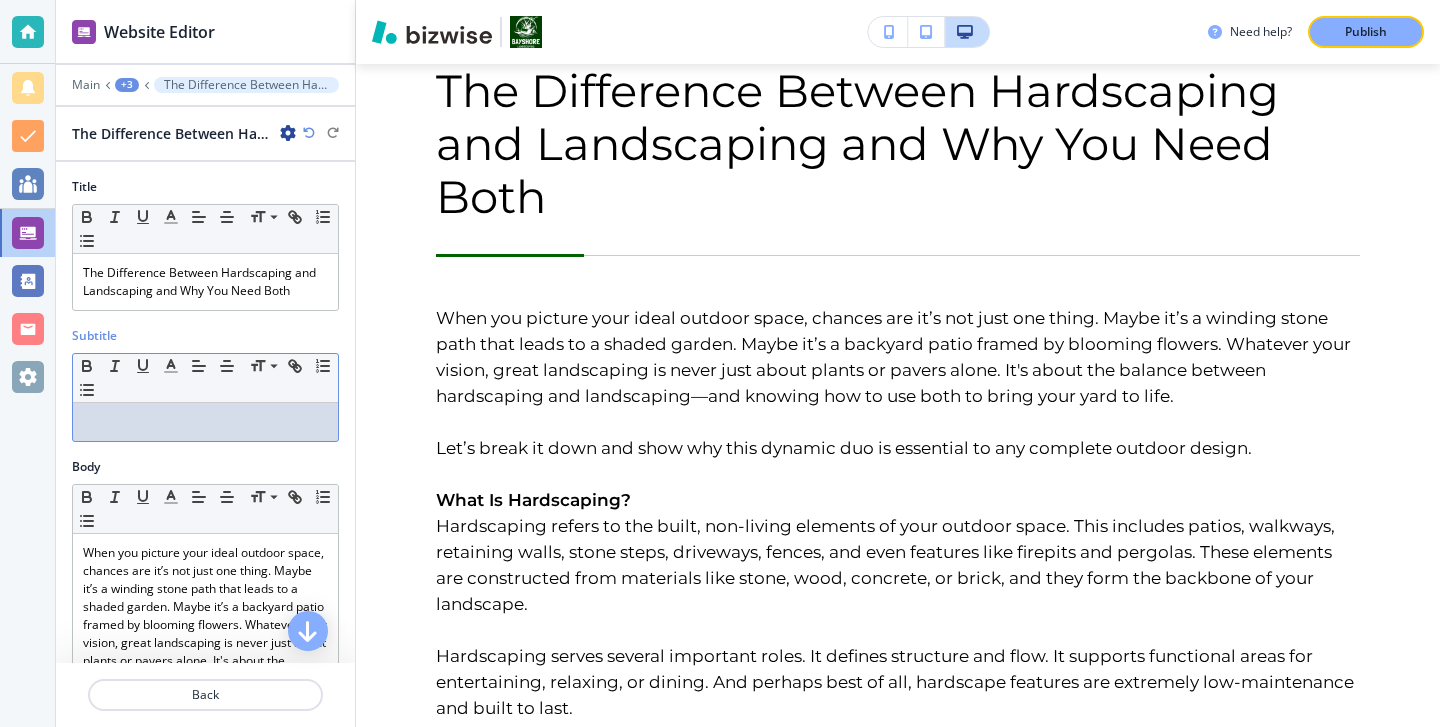 click at bounding box center [205, 422] 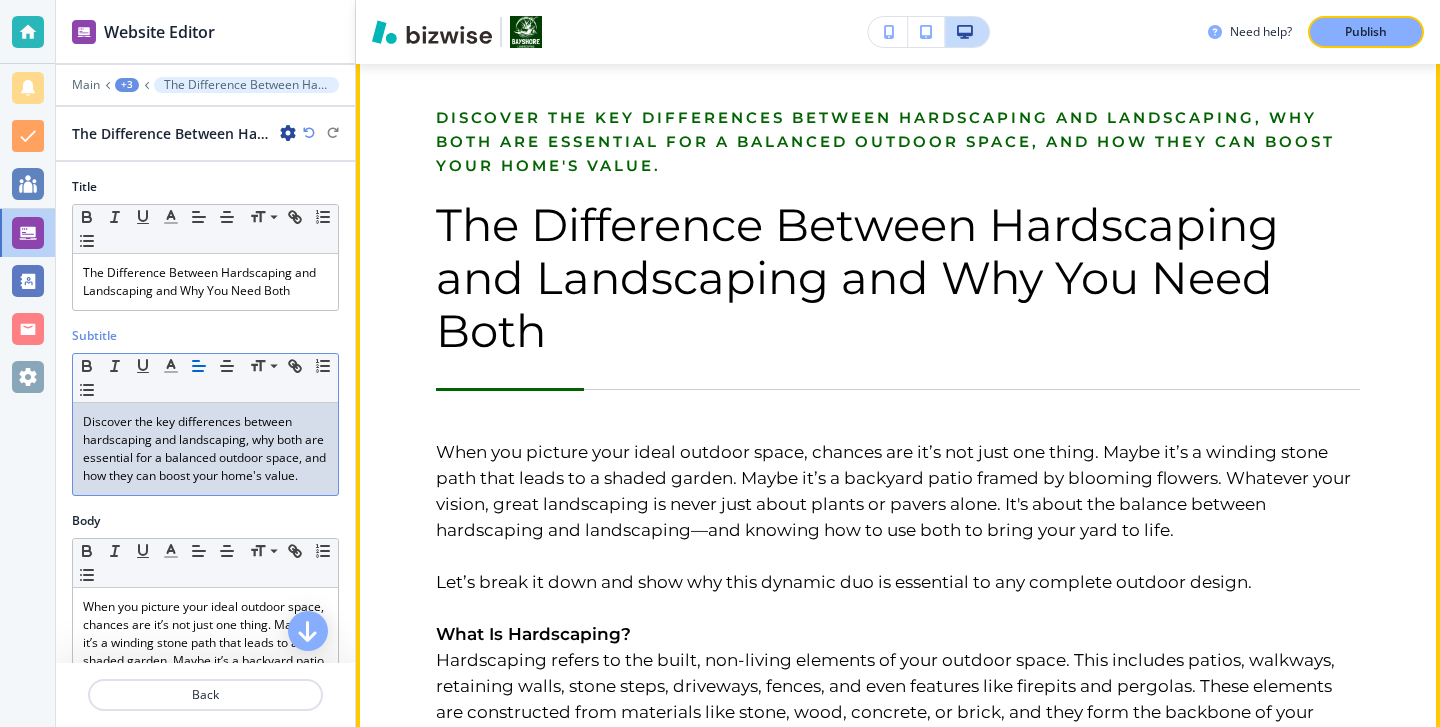 scroll, scrollTop: 0, scrollLeft: 0, axis: both 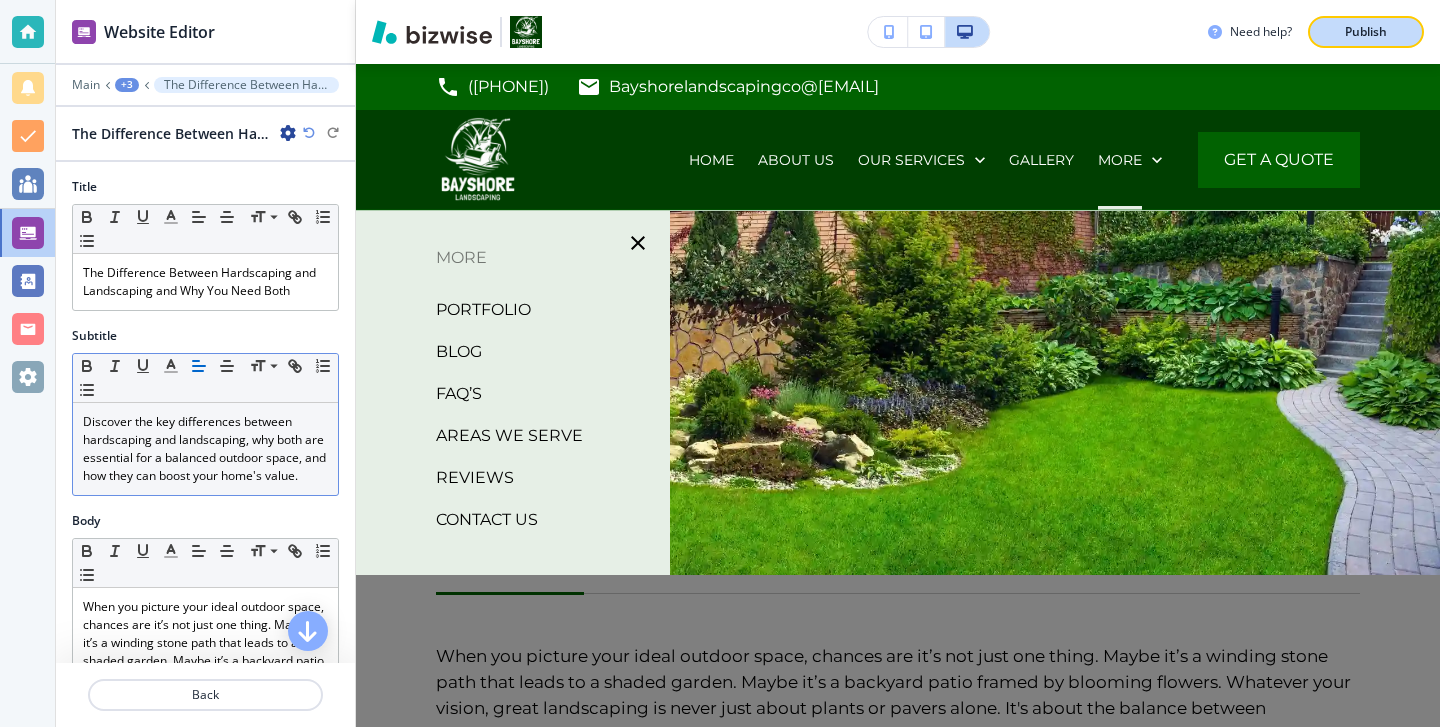 click on "Publish" at bounding box center [1366, 32] 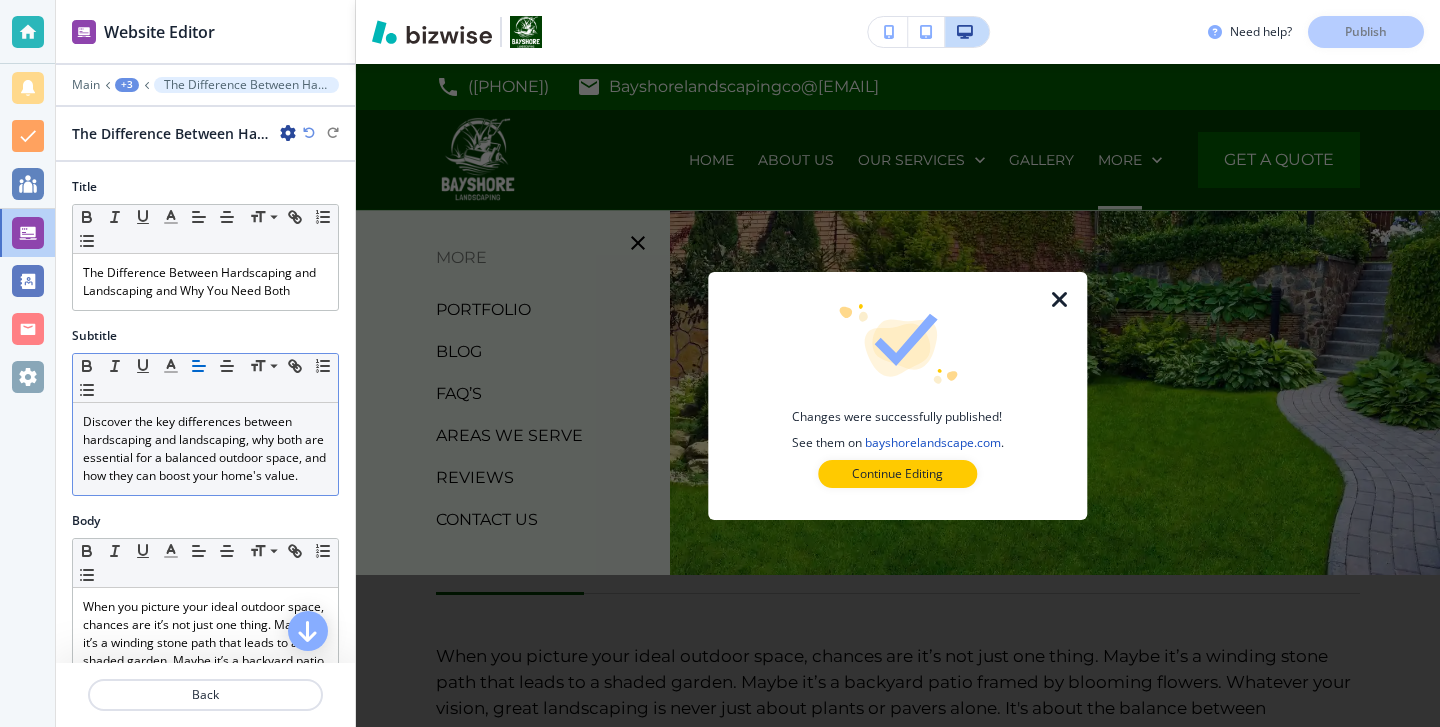 click at bounding box center (28, 32) 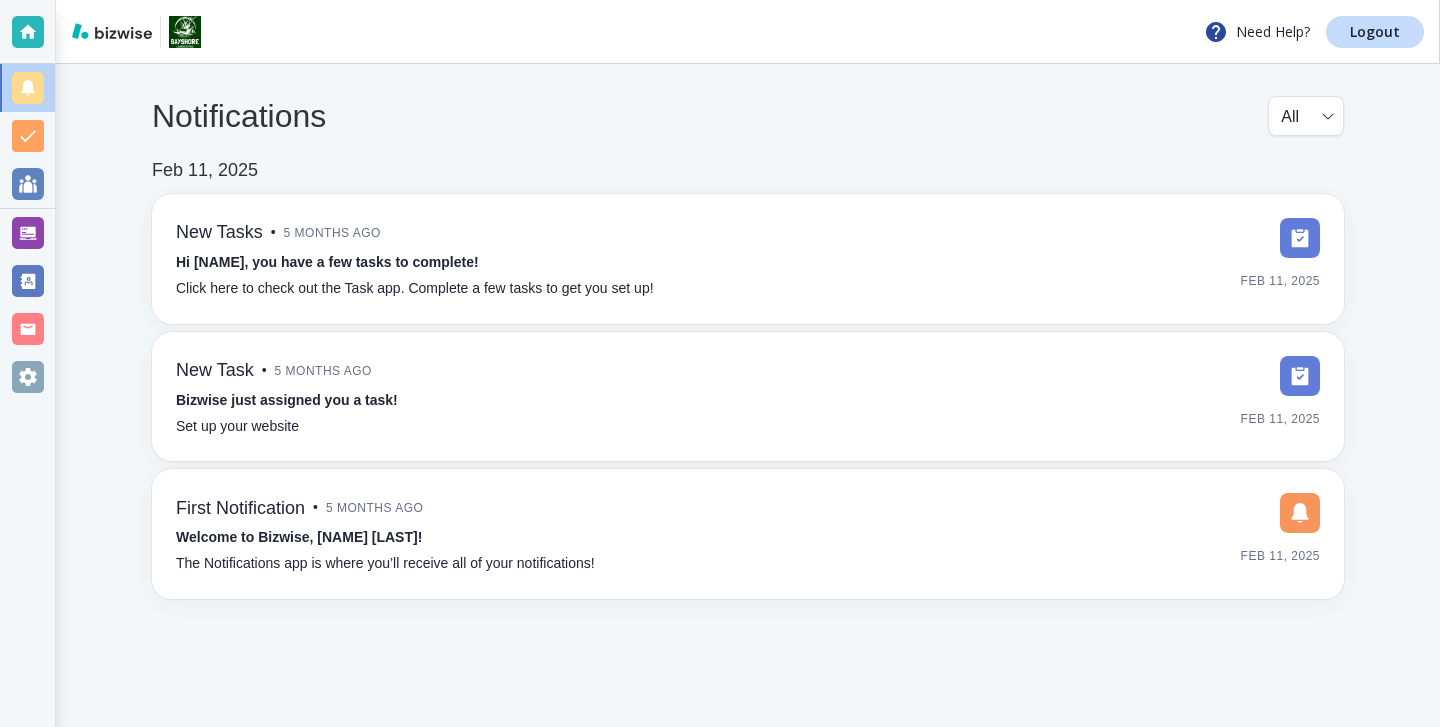 click on "Need Help? Logout" at bounding box center (748, 32) 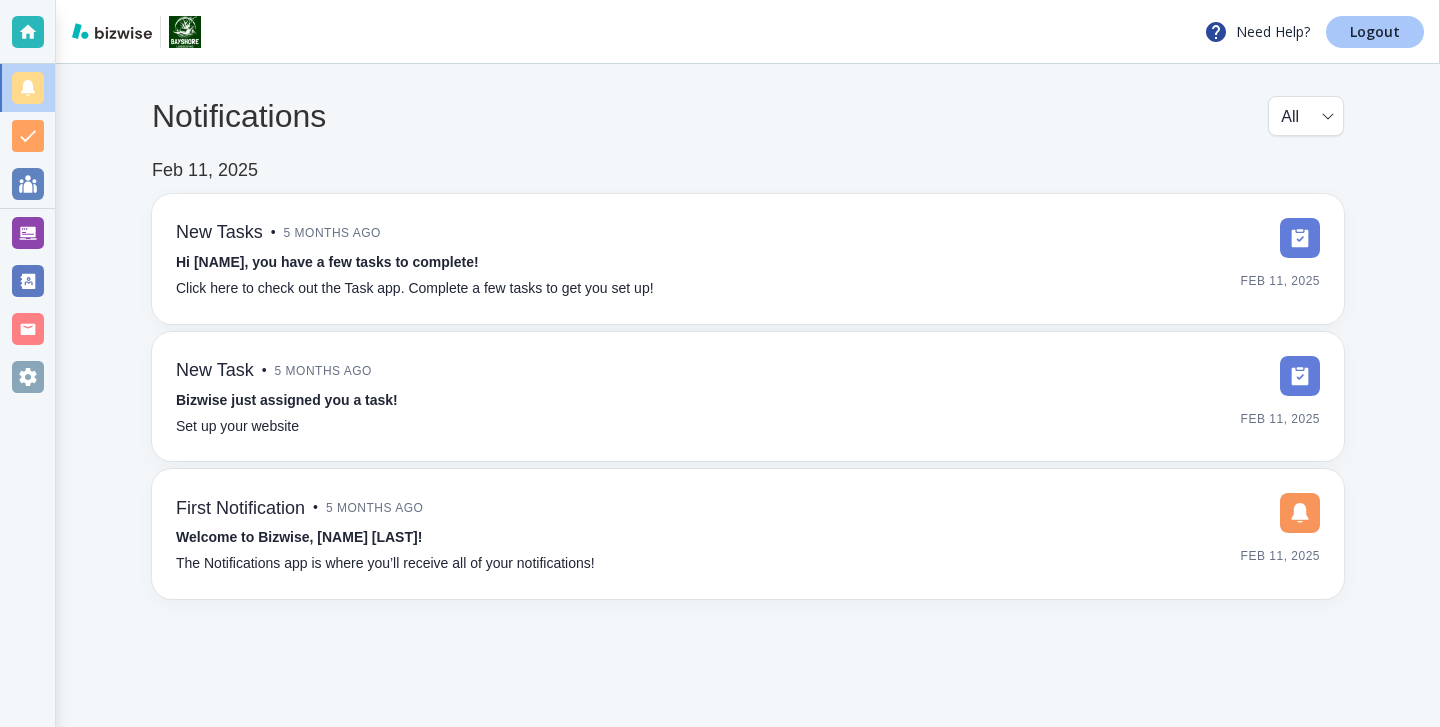click on "Logout" at bounding box center [1375, 32] 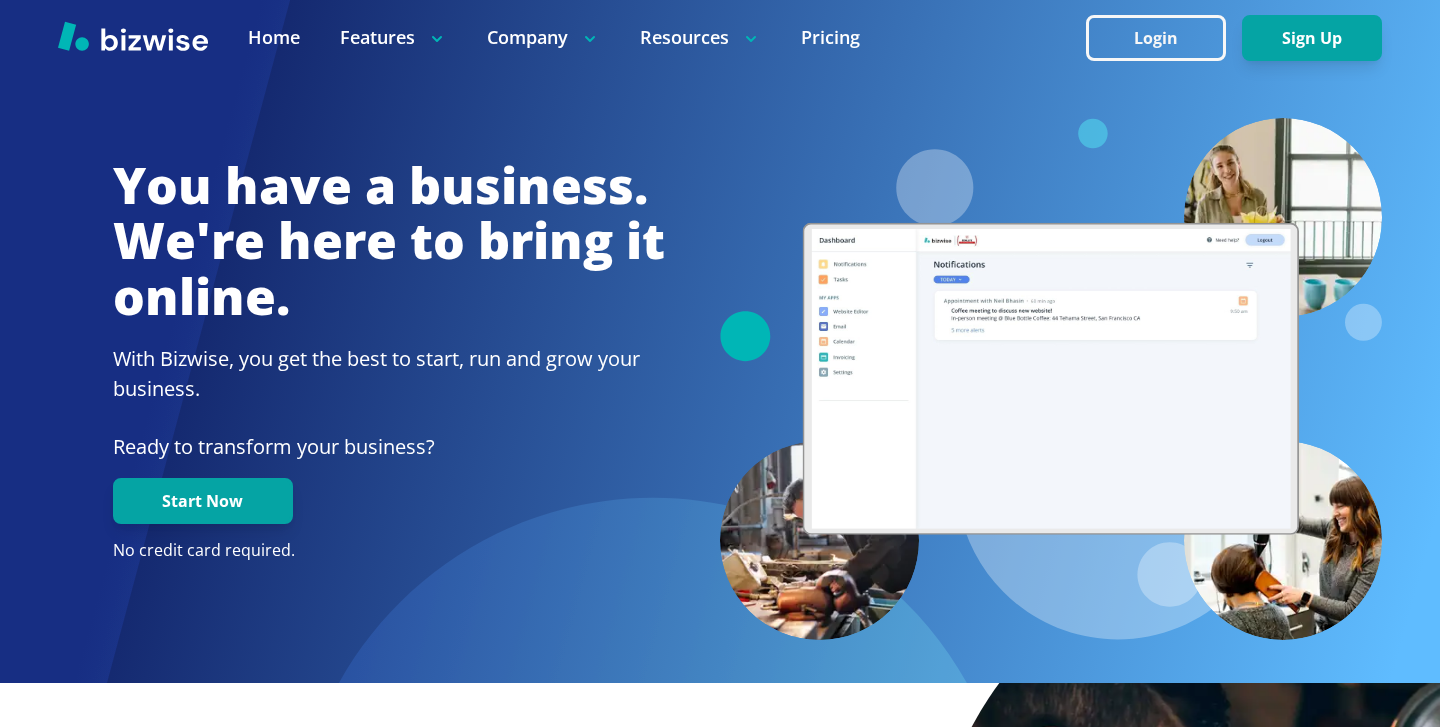 scroll, scrollTop: 0, scrollLeft: 0, axis: both 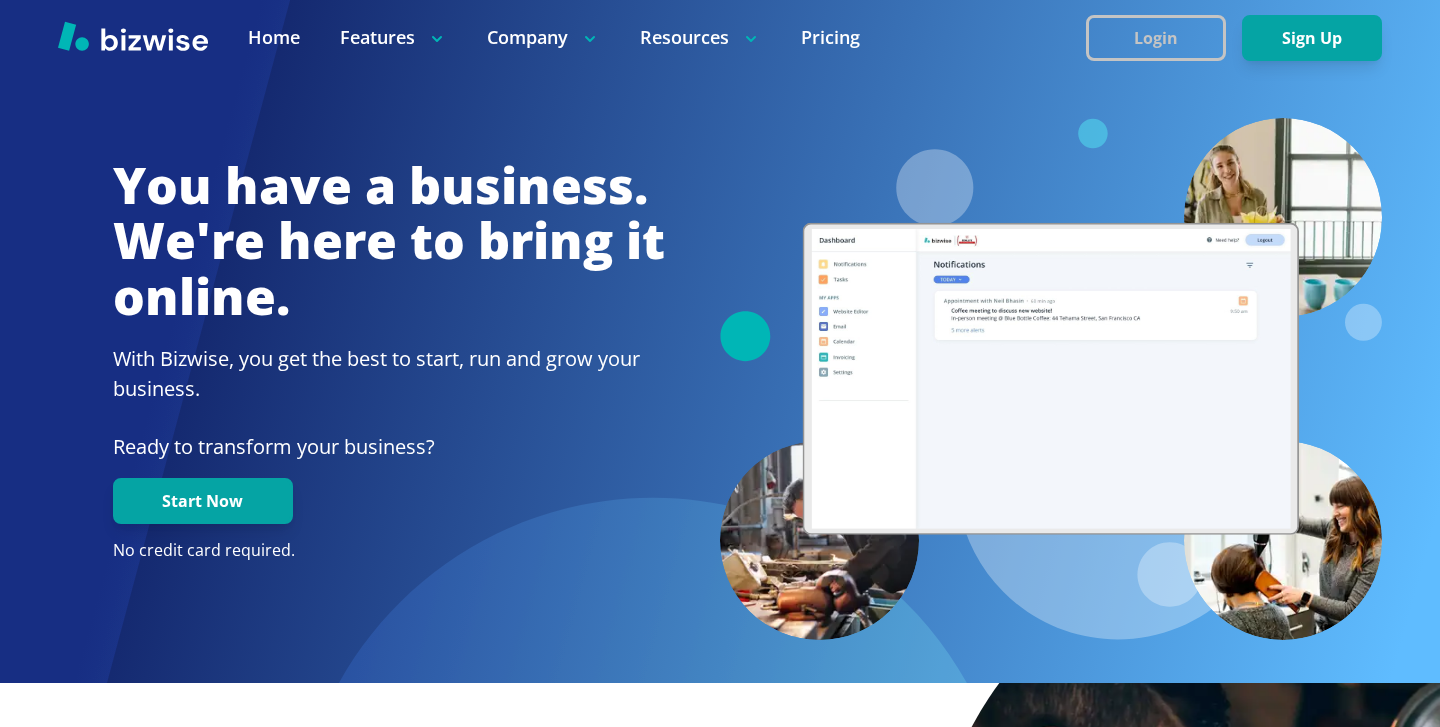 click on "Login" at bounding box center (1156, 38) 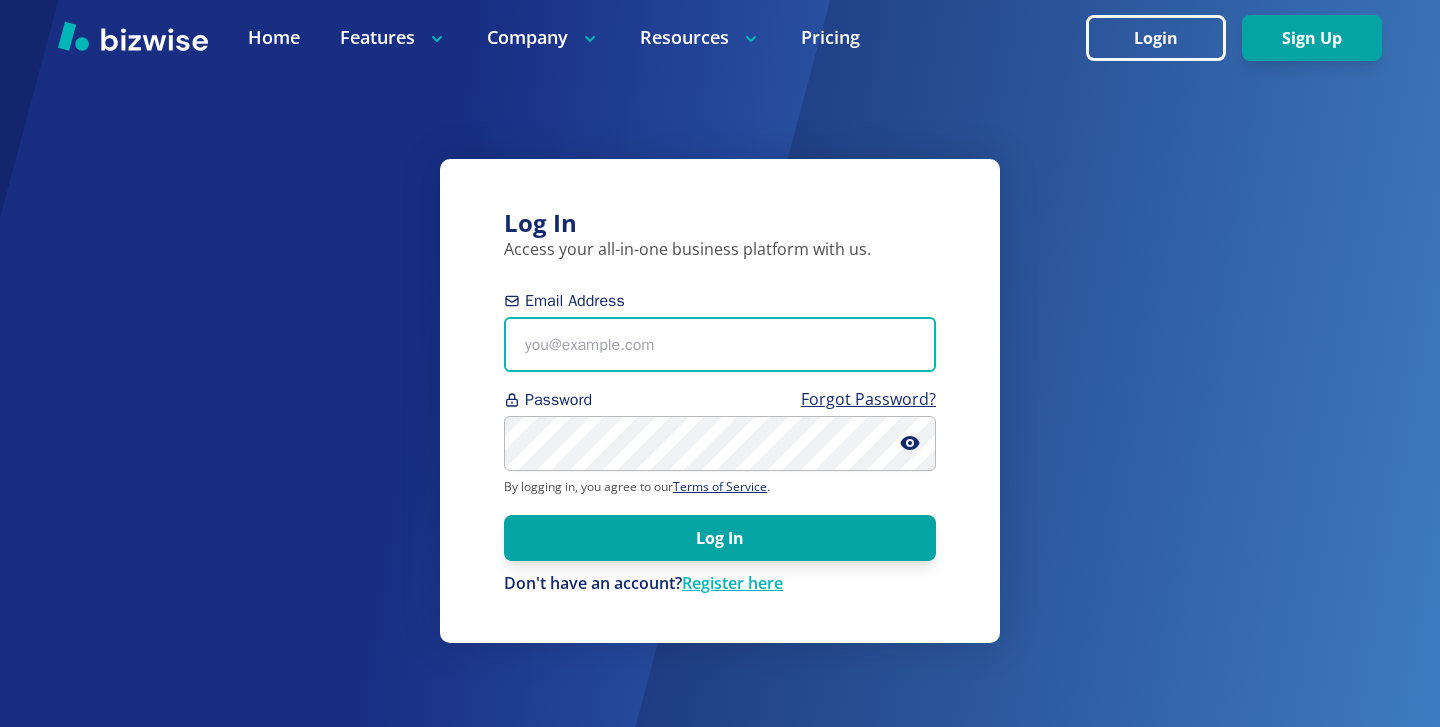 click on "Email Address" at bounding box center [720, 344] 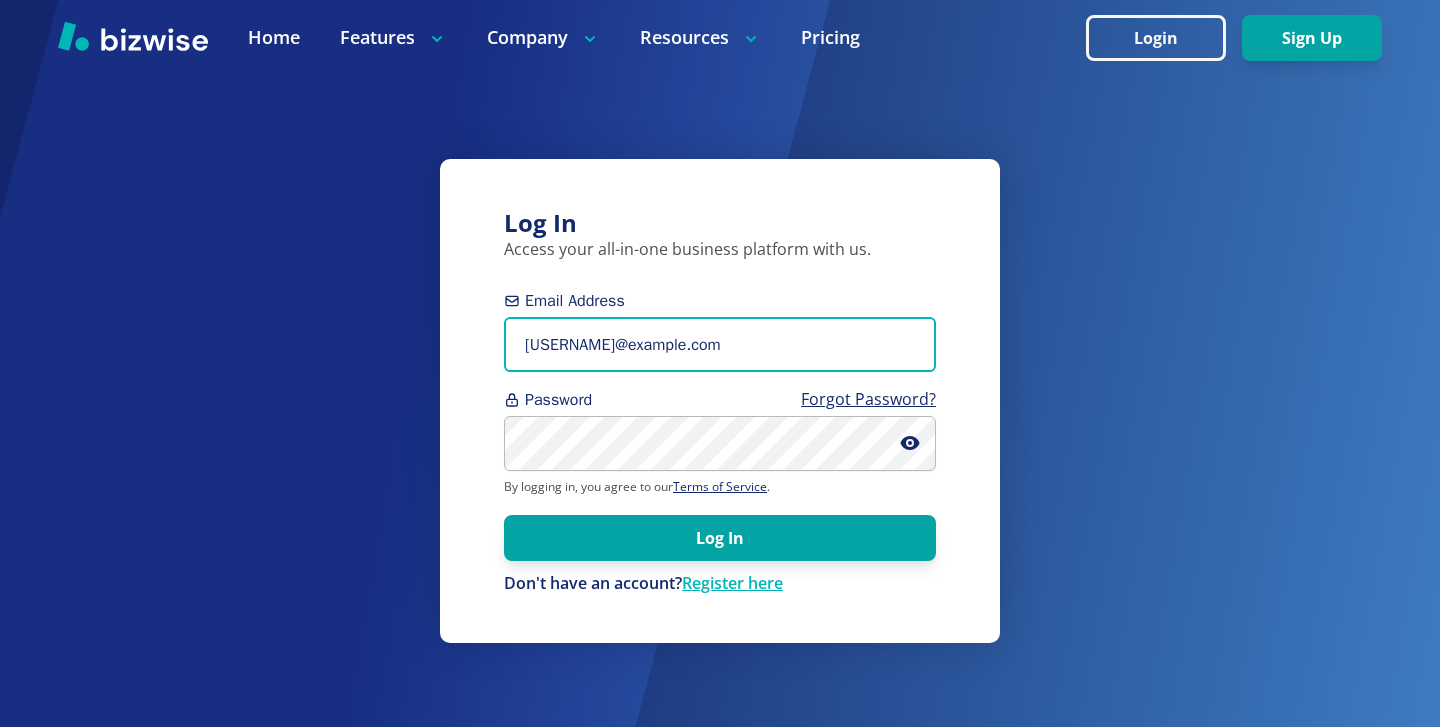 type on "[USERNAME]@example.com" 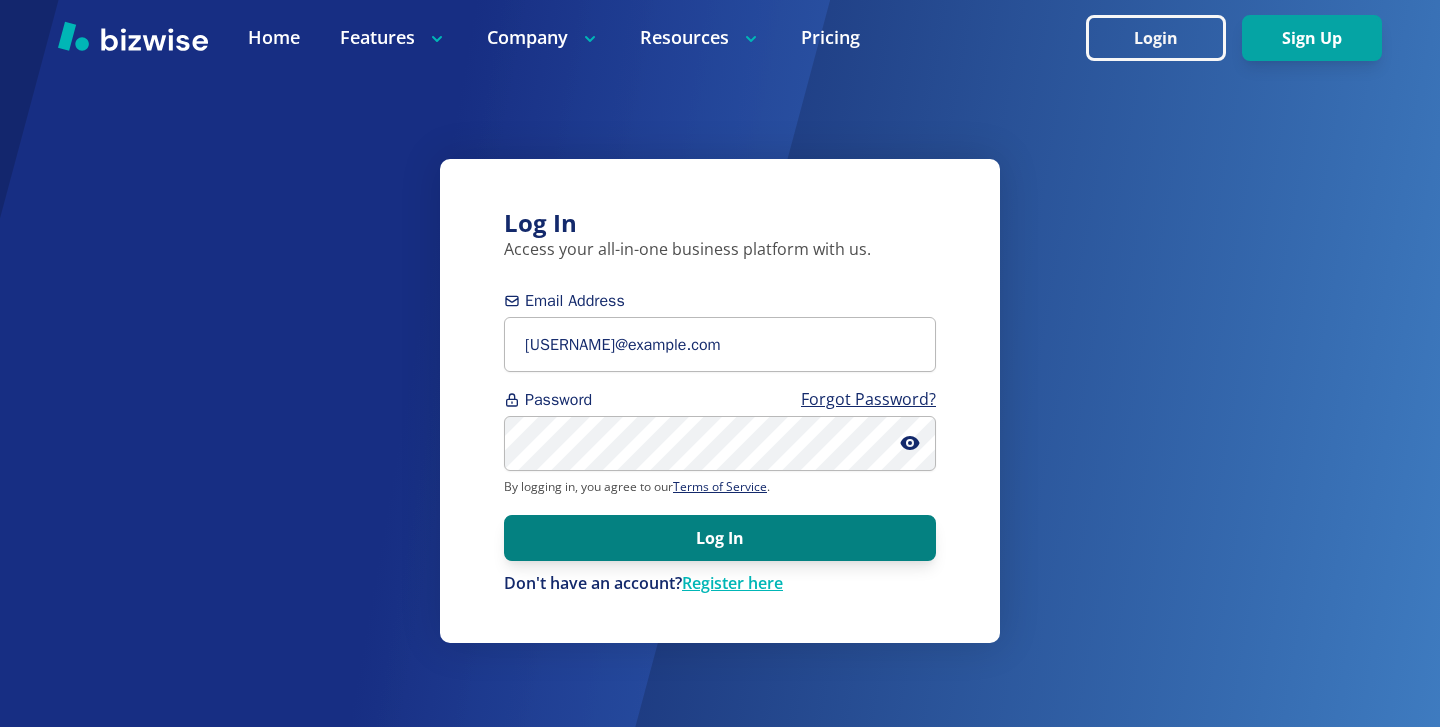 click on "Log In" at bounding box center (720, 538) 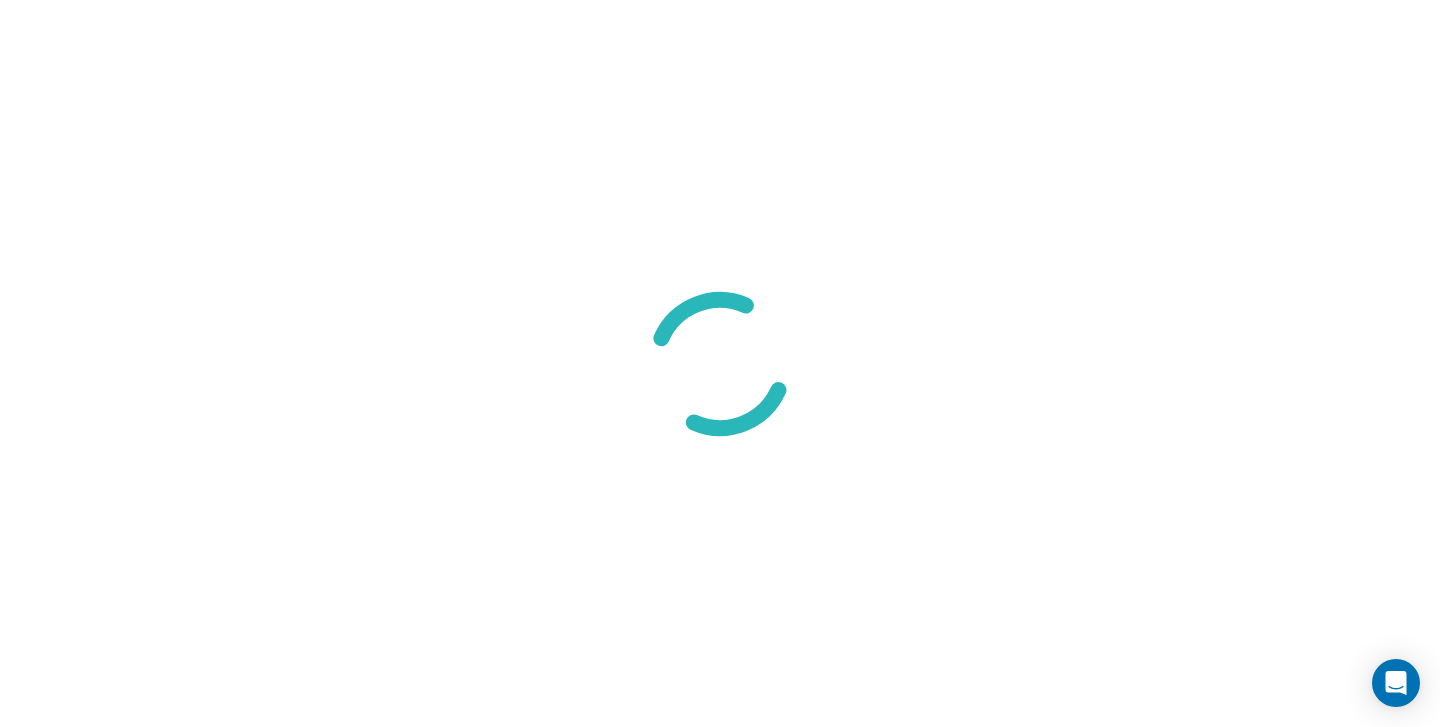 scroll, scrollTop: 0, scrollLeft: 0, axis: both 